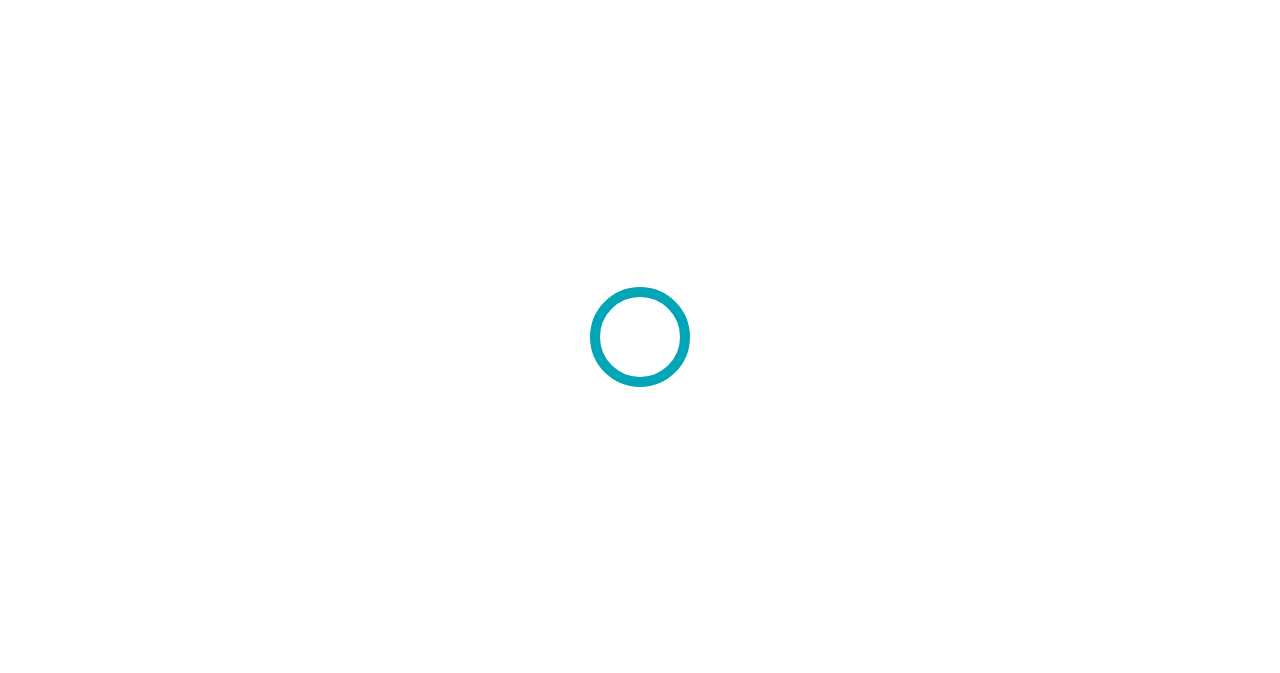 scroll, scrollTop: 0, scrollLeft: 0, axis: both 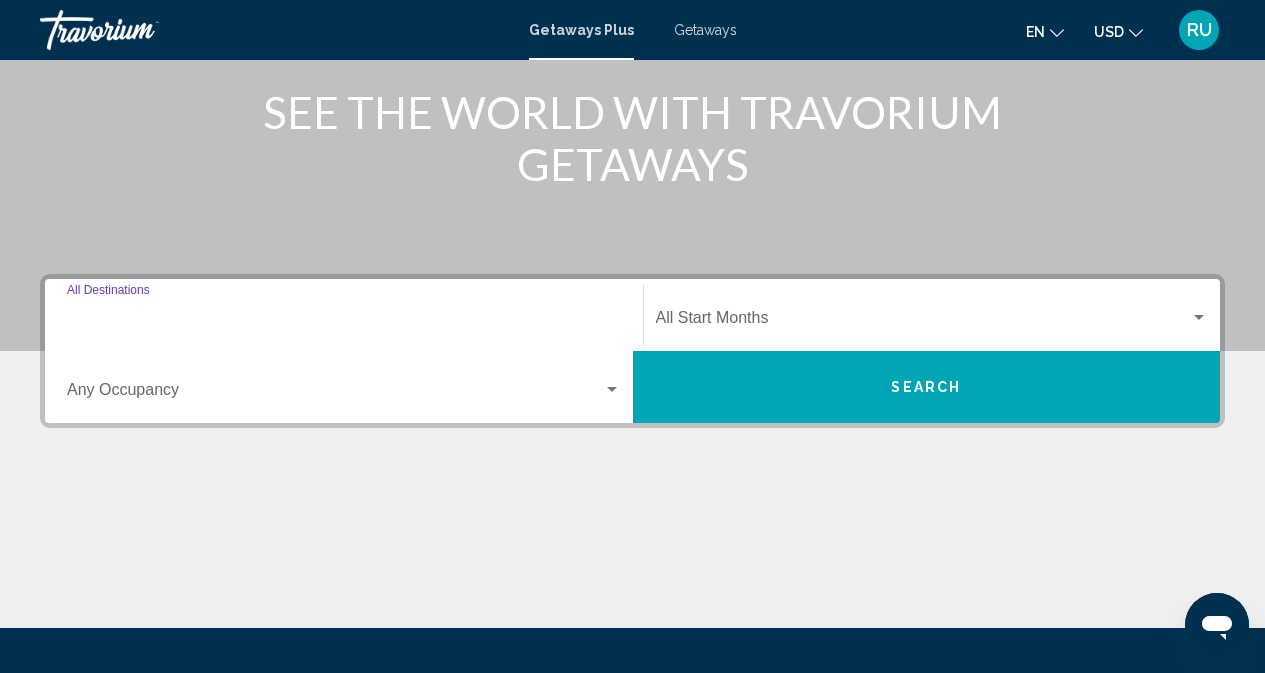 click on "Destination All Destinations" at bounding box center (344, 322) 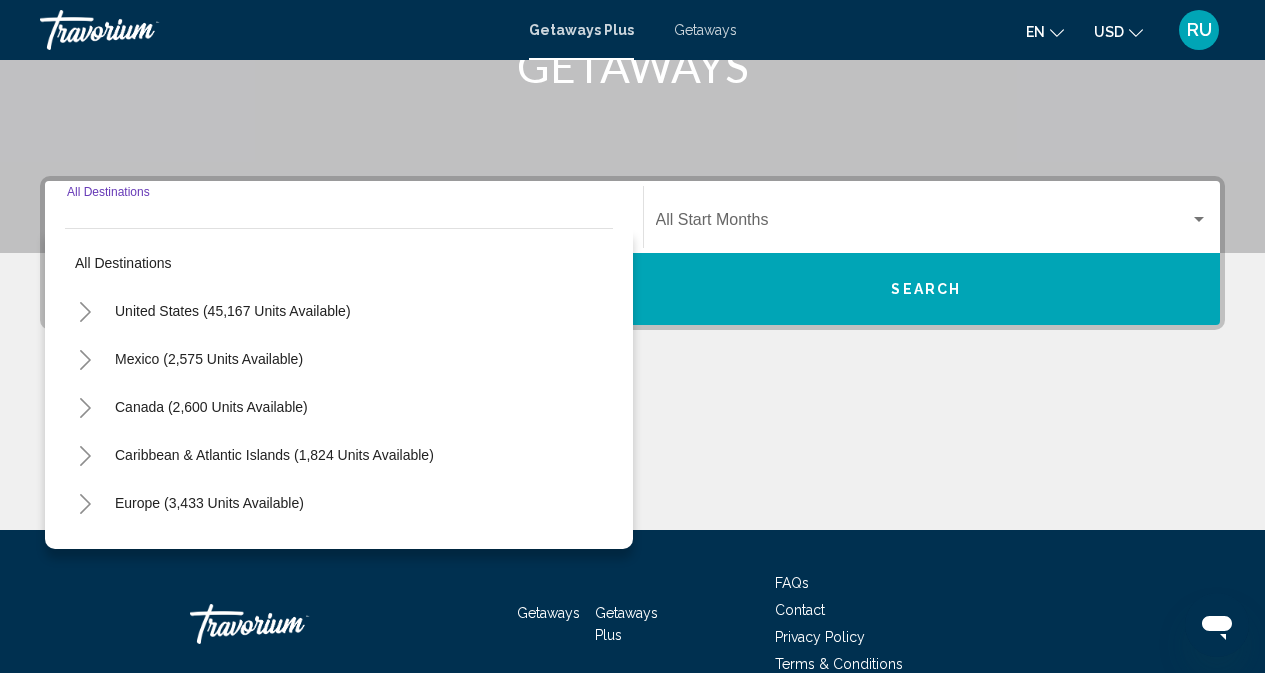 scroll, scrollTop: 449, scrollLeft: 0, axis: vertical 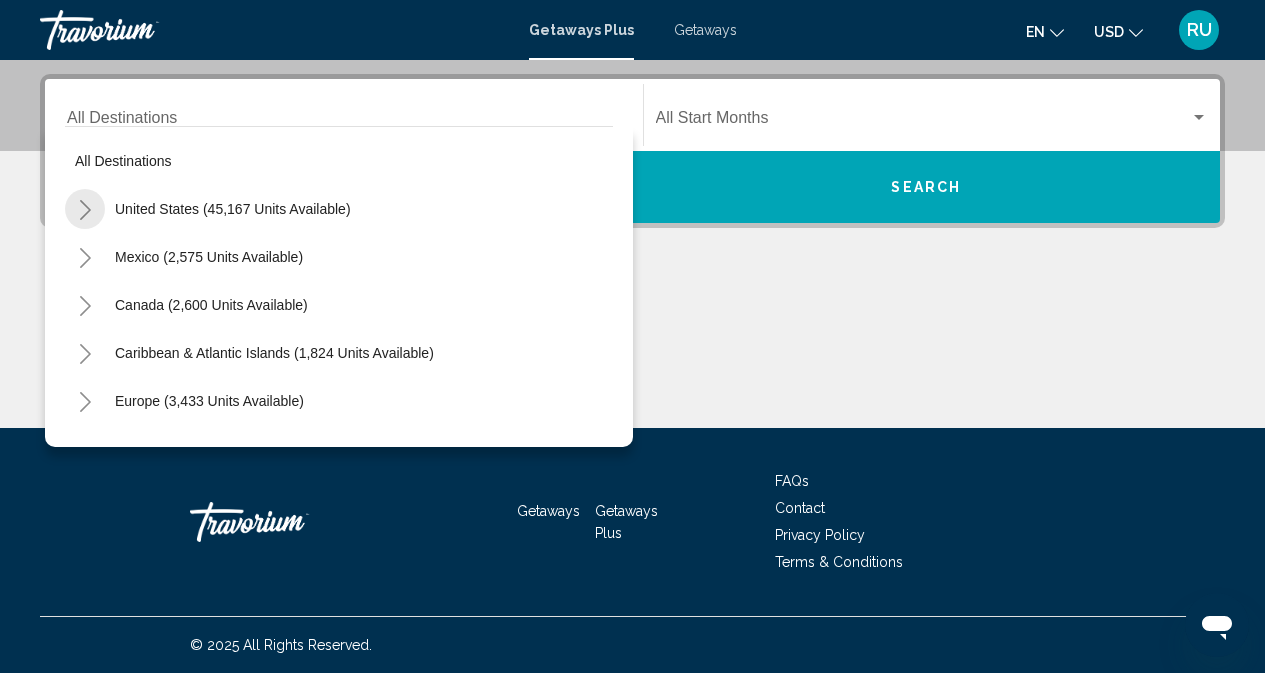 click 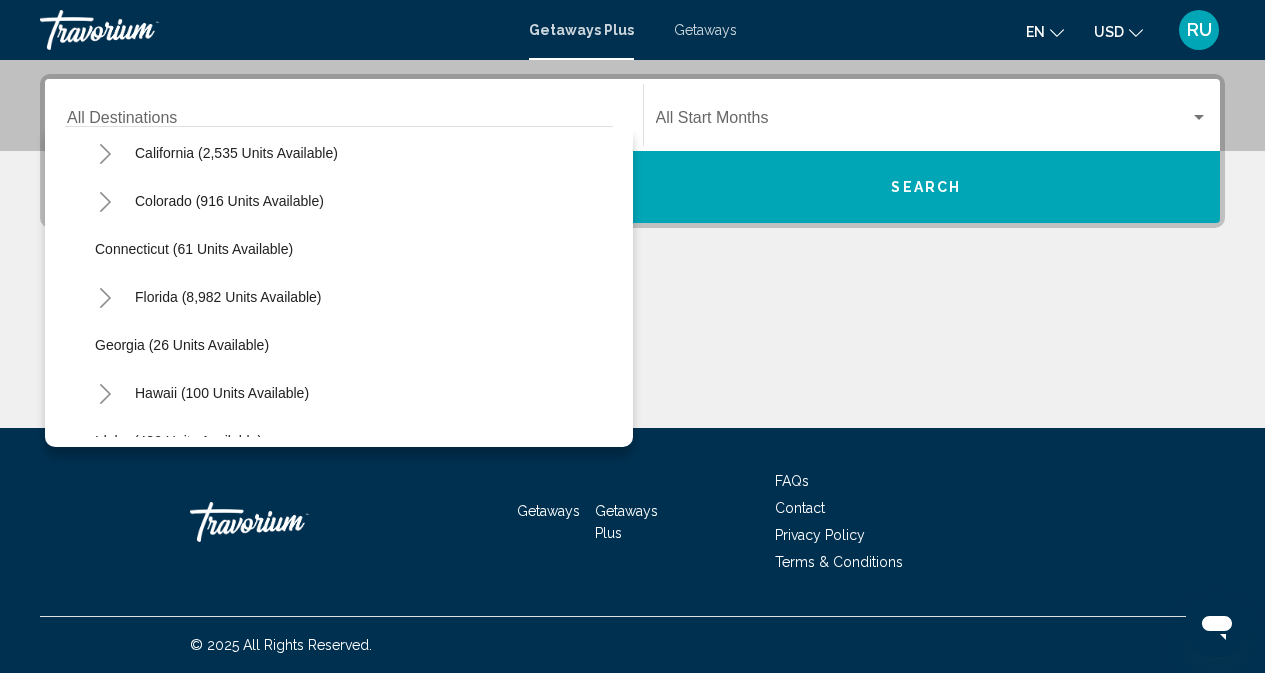 scroll, scrollTop: 300, scrollLeft: 0, axis: vertical 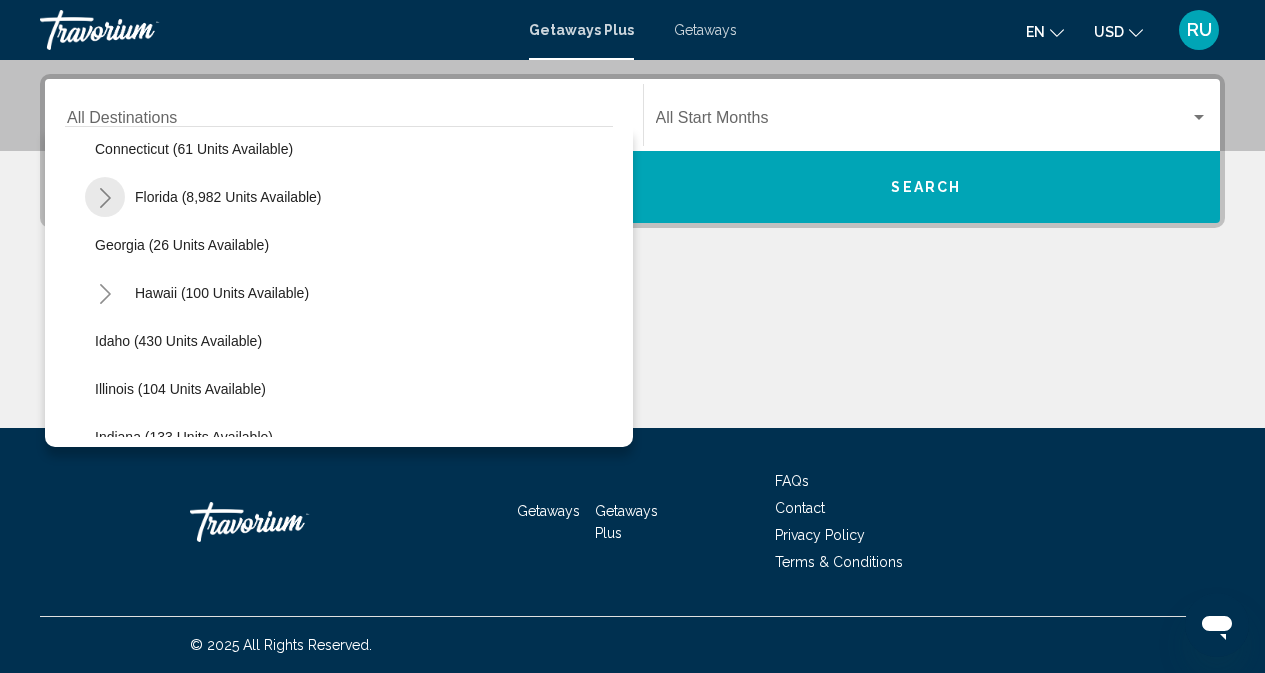click 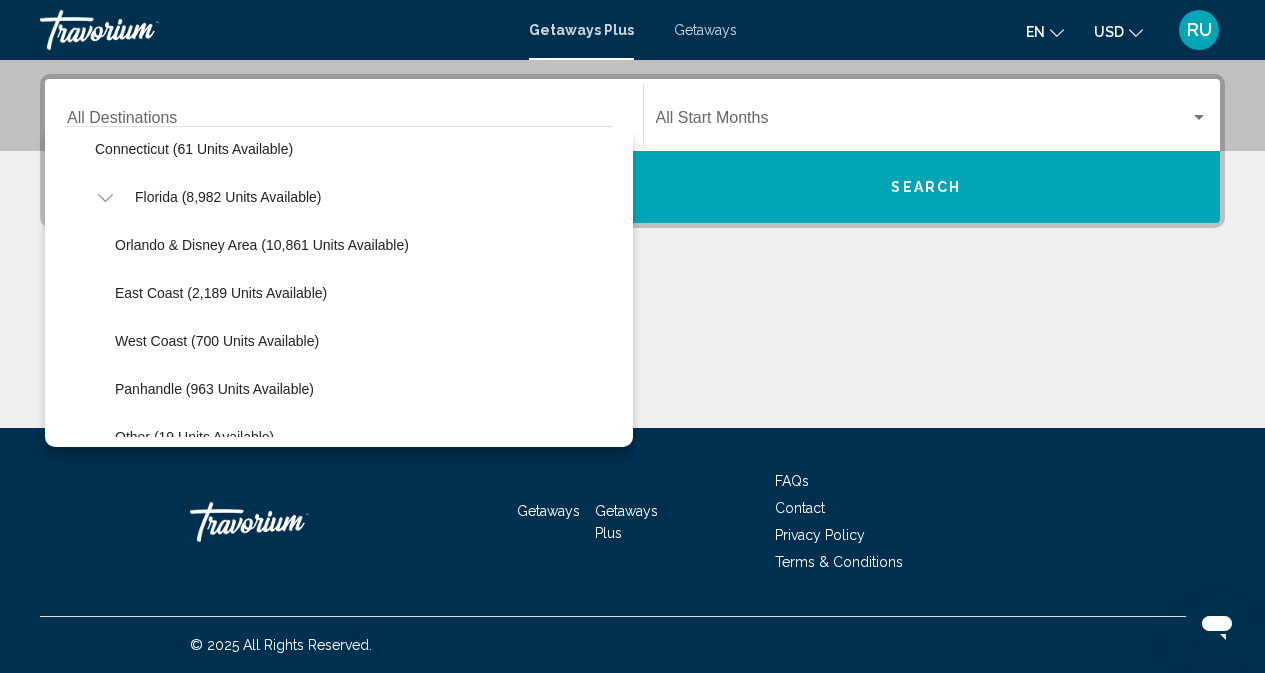 scroll, scrollTop: 400, scrollLeft: 0, axis: vertical 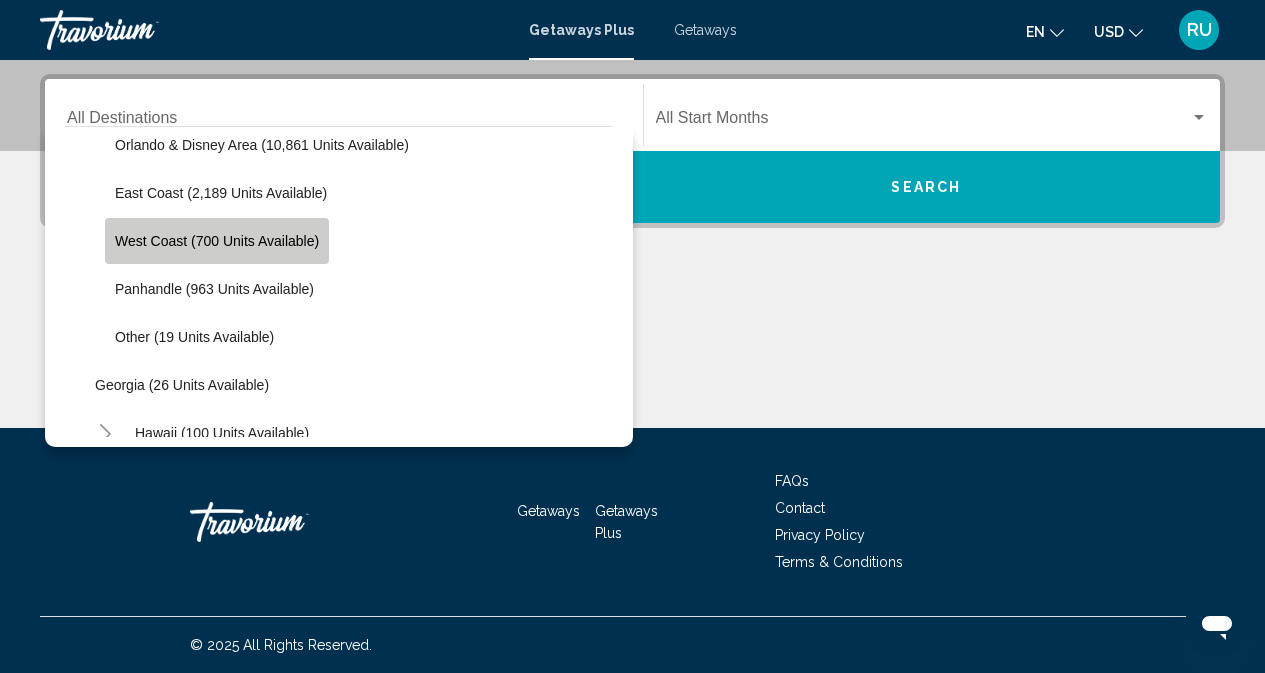 click on "West Coast (700 units available)" 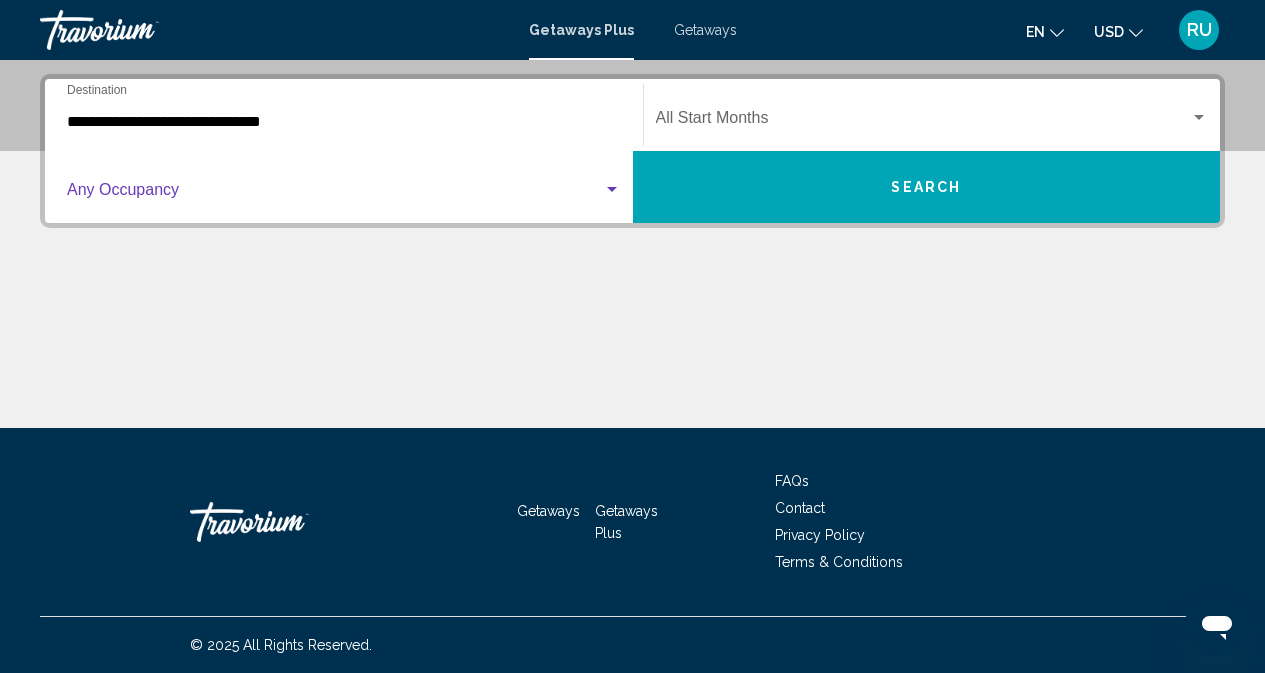 click at bounding box center (335, 194) 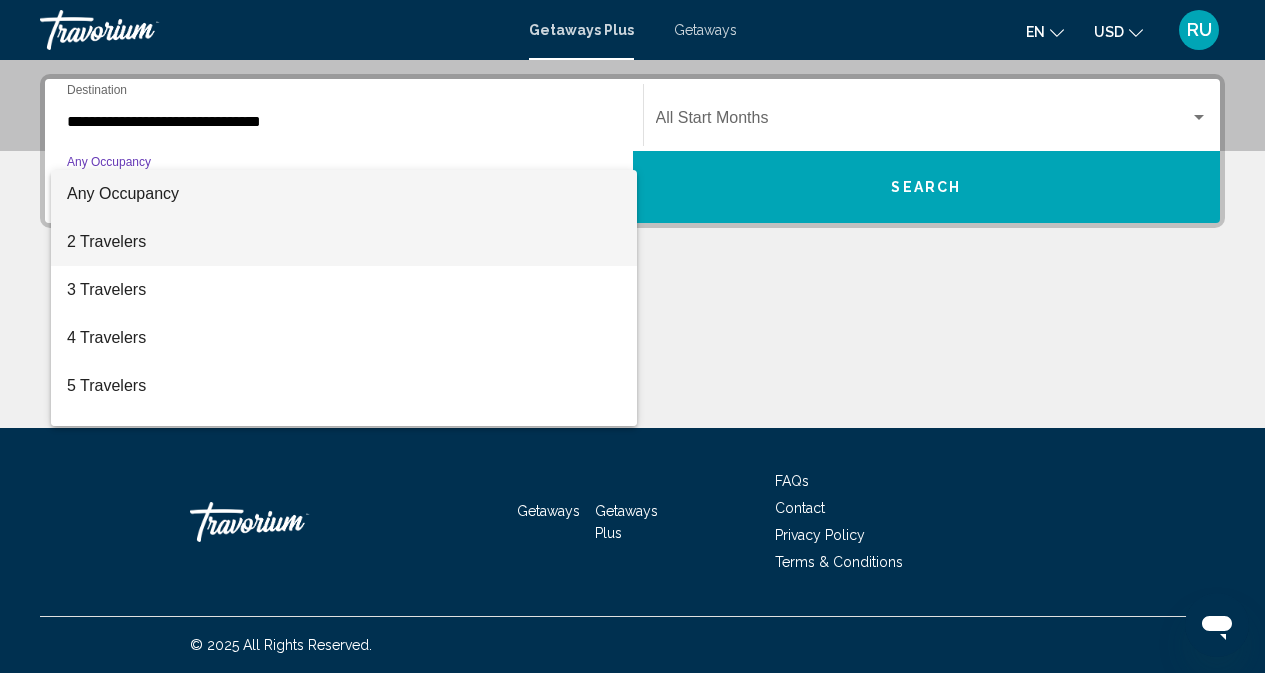click on "2 Travelers" at bounding box center (344, 242) 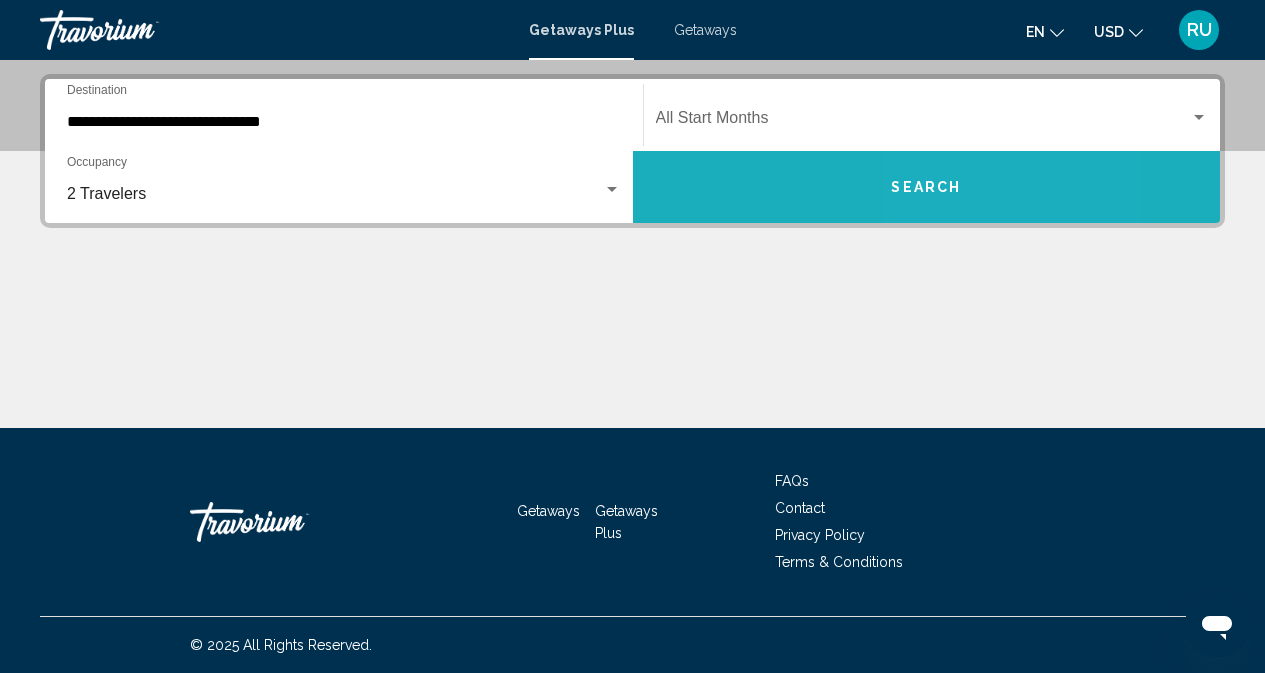 click on "Search" at bounding box center (927, 187) 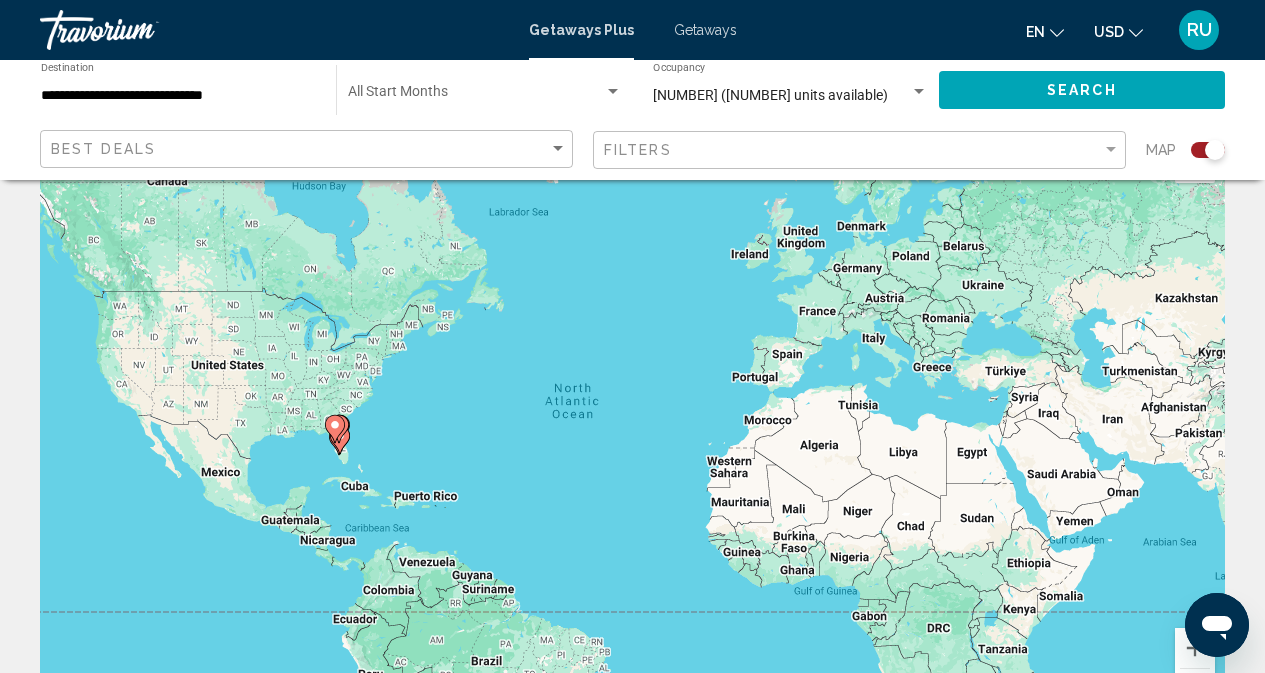 scroll, scrollTop: 0, scrollLeft: 0, axis: both 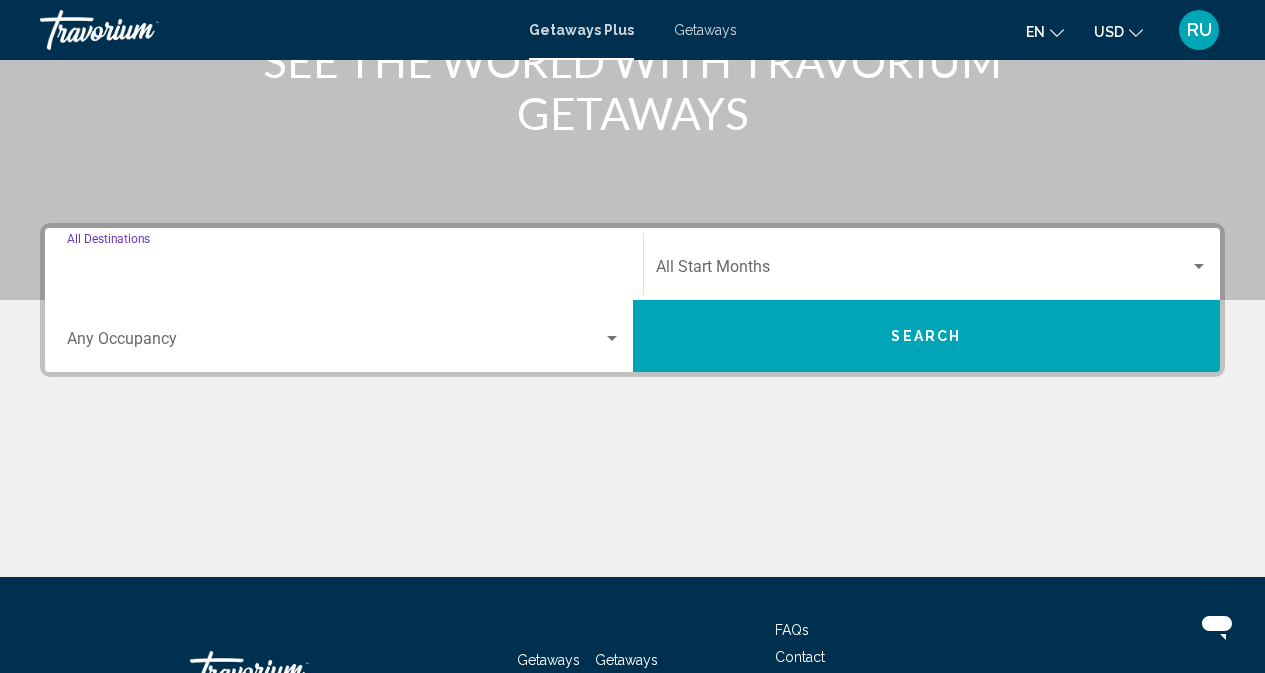 click on "Destination All Destinations" at bounding box center [344, 271] 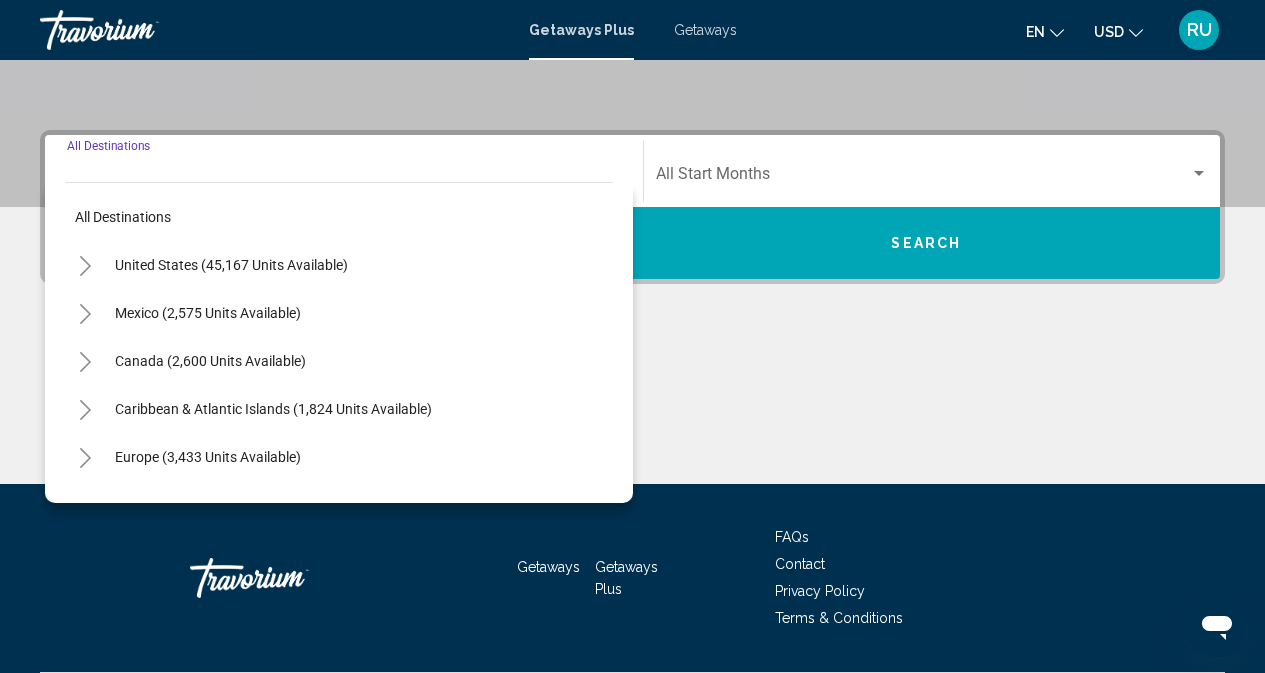 scroll, scrollTop: 449, scrollLeft: 0, axis: vertical 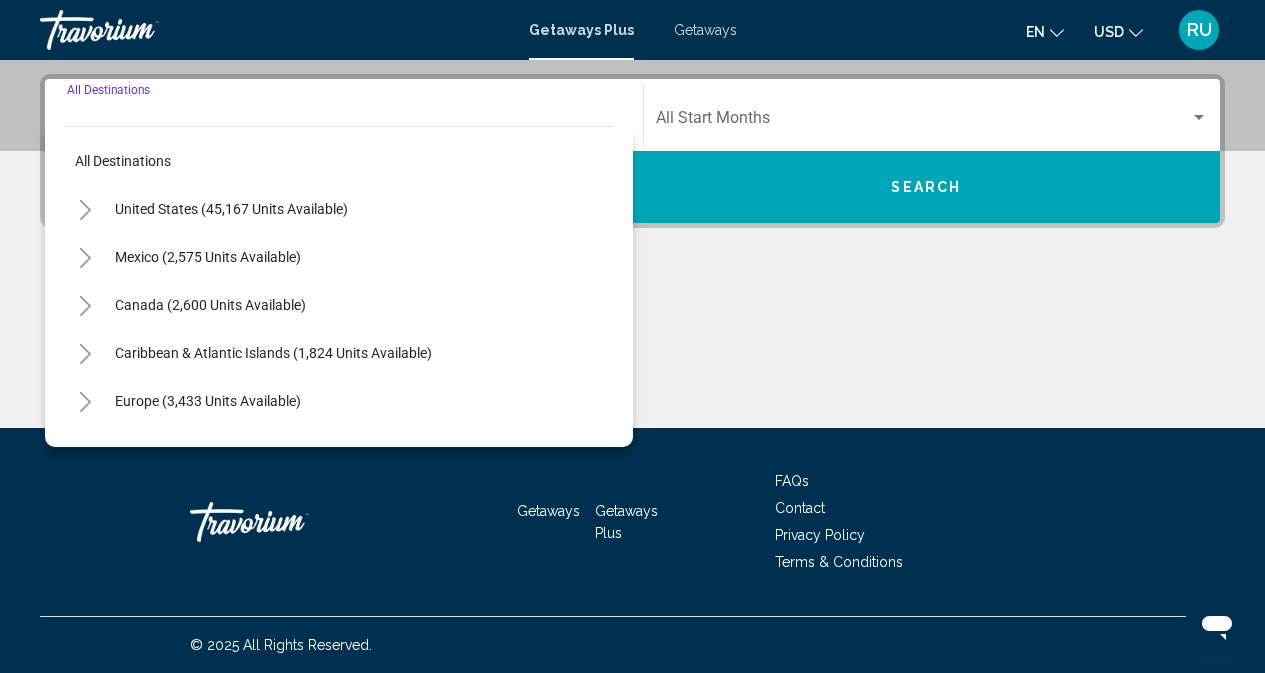 click 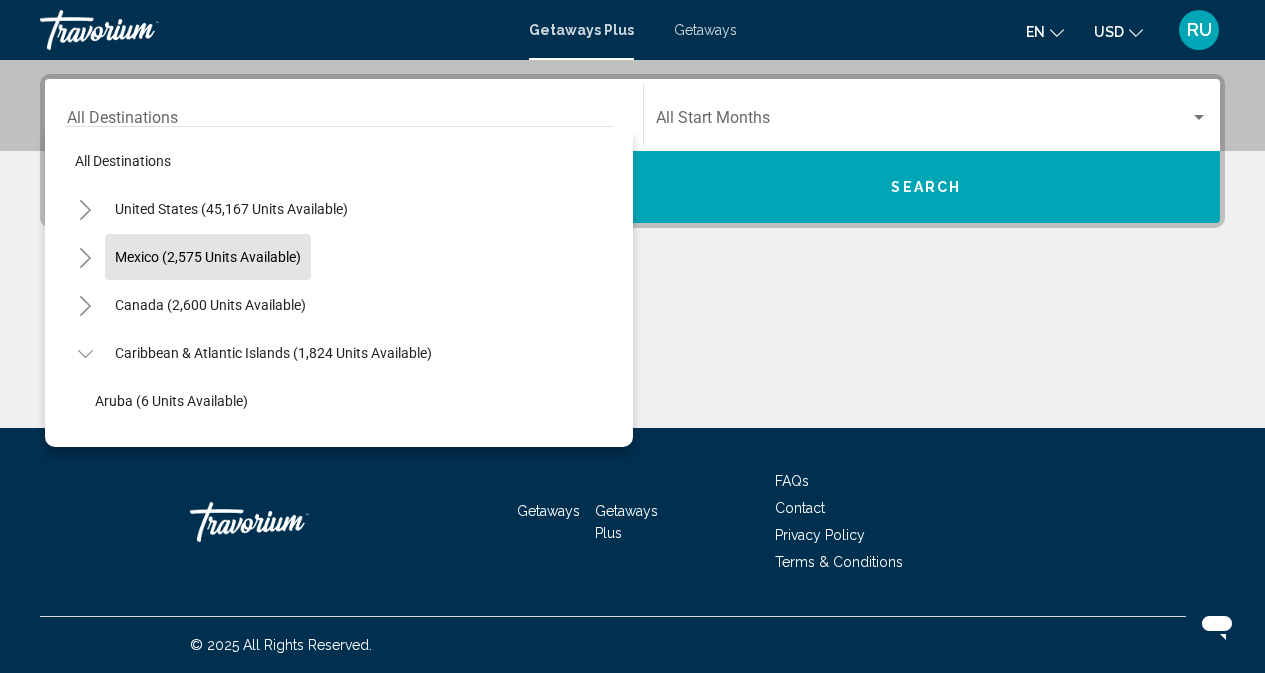 scroll, scrollTop: 100, scrollLeft: 0, axis: vertical 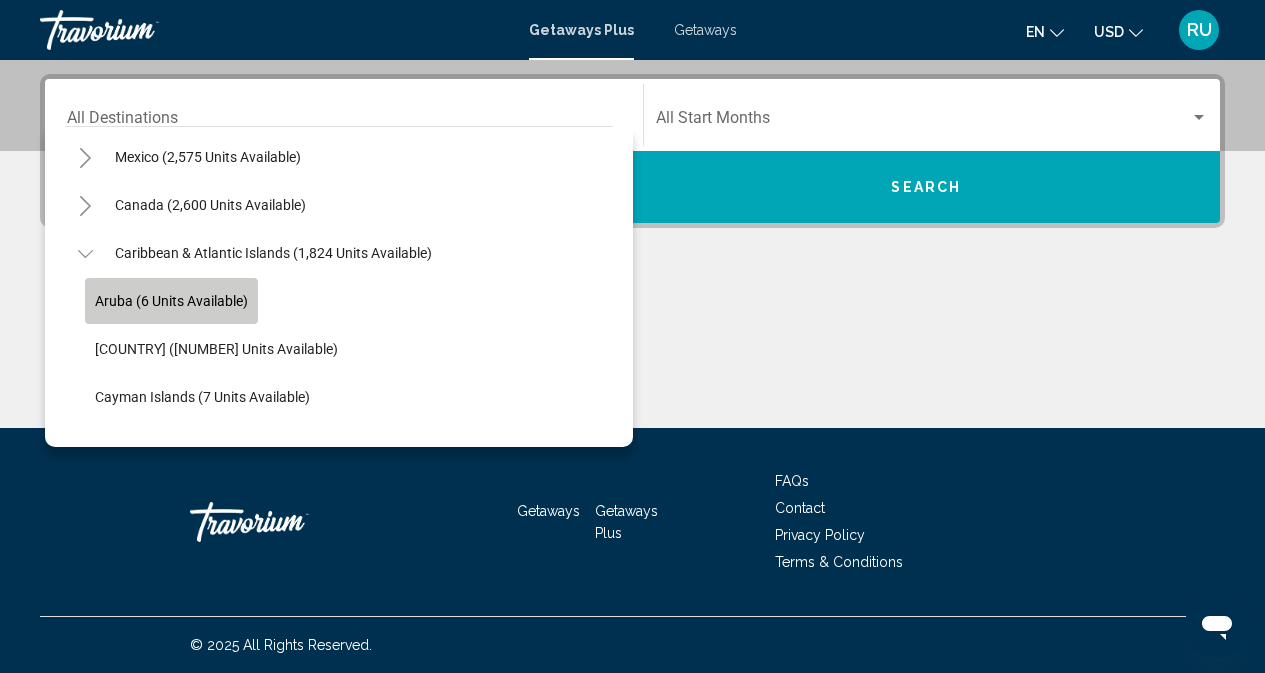 click on "Aruba (6 units available)" 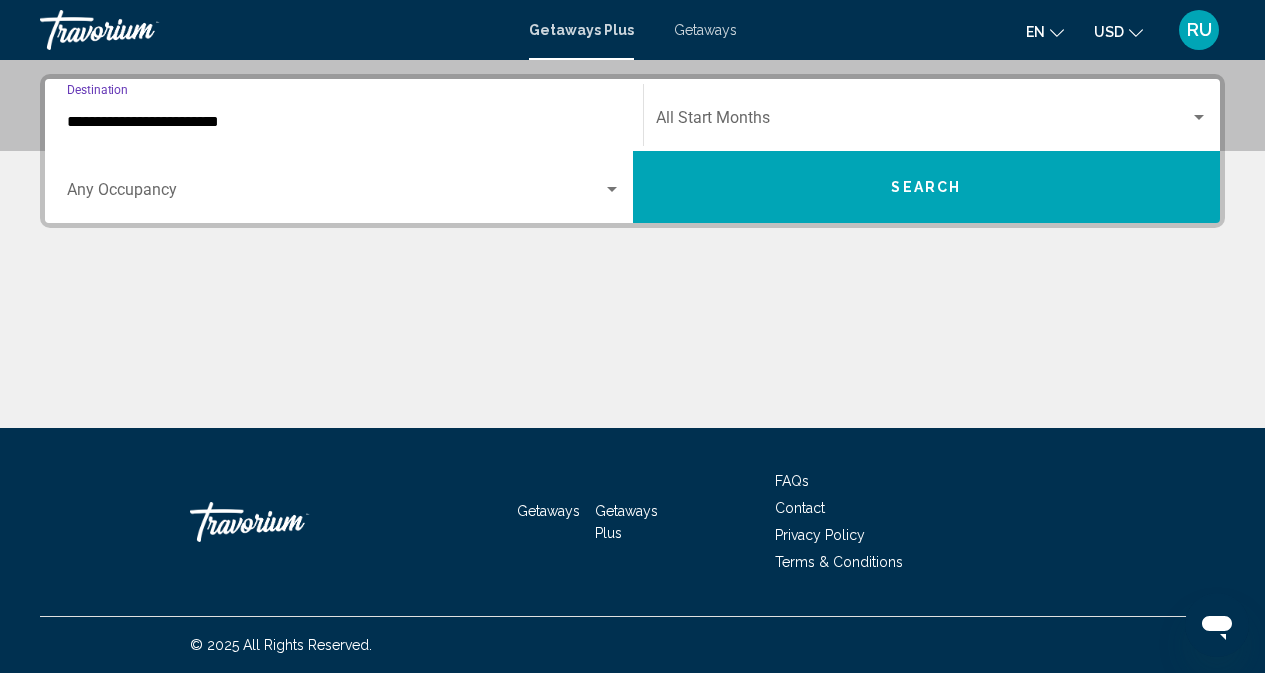 click at bounding box center [335, 194] 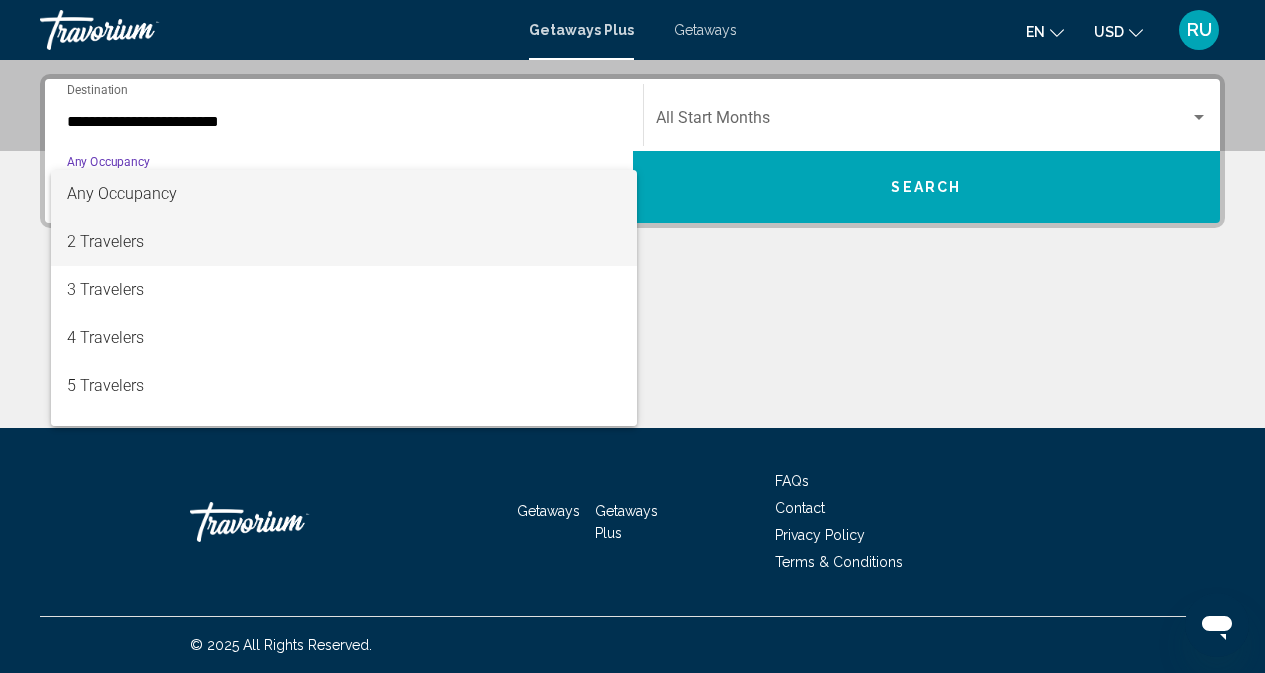 click on "2 Travelers" at bounding box center (344, 242) 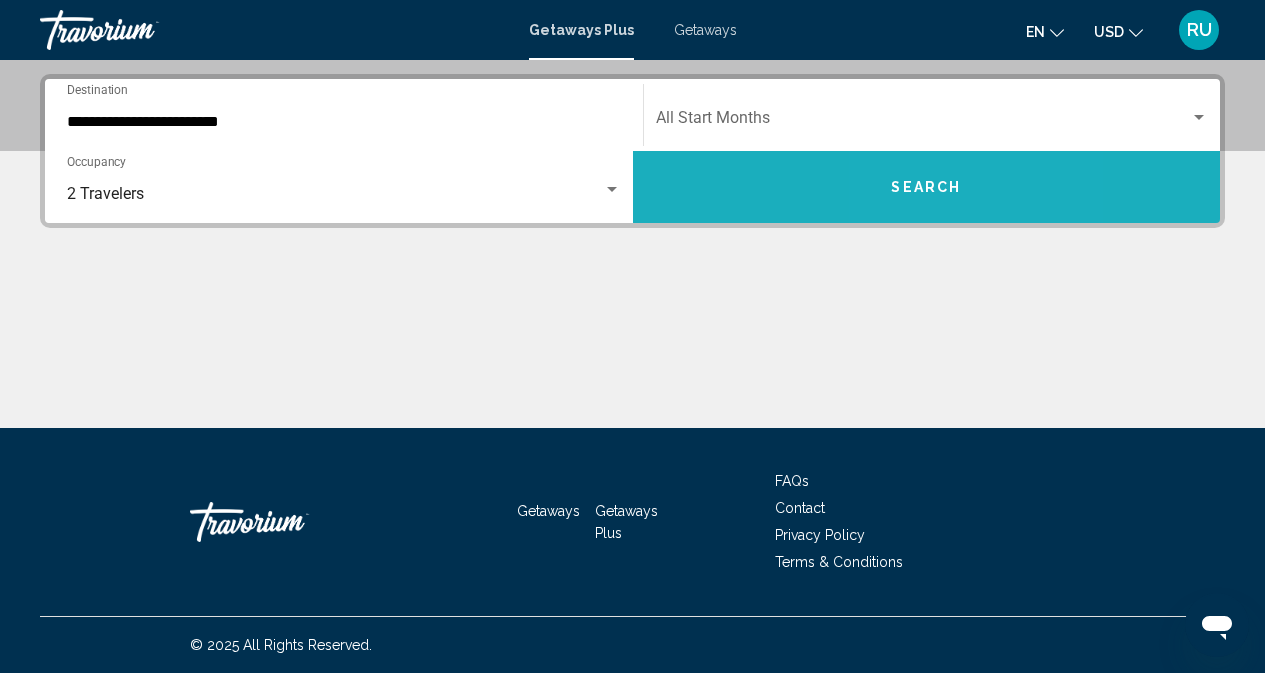 click on "Search" at bounding box center (926, 188) 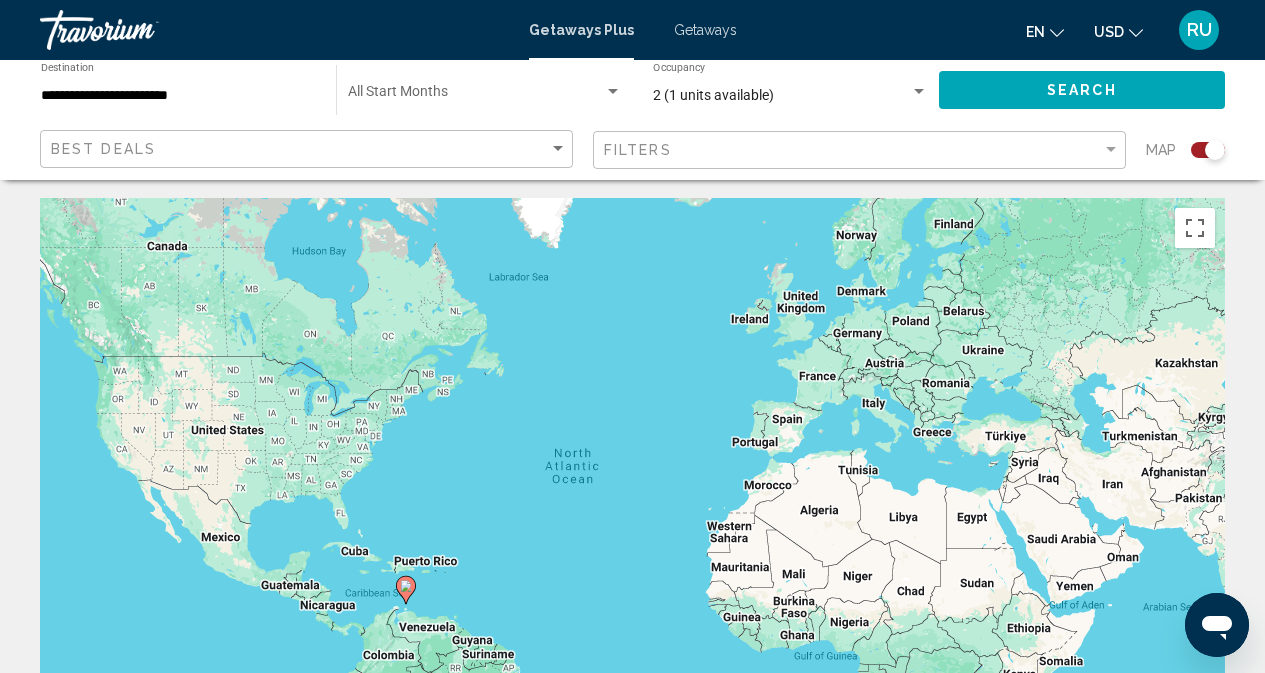 scroll, scrollTop: 0, scrollLeft: 0, axis: both 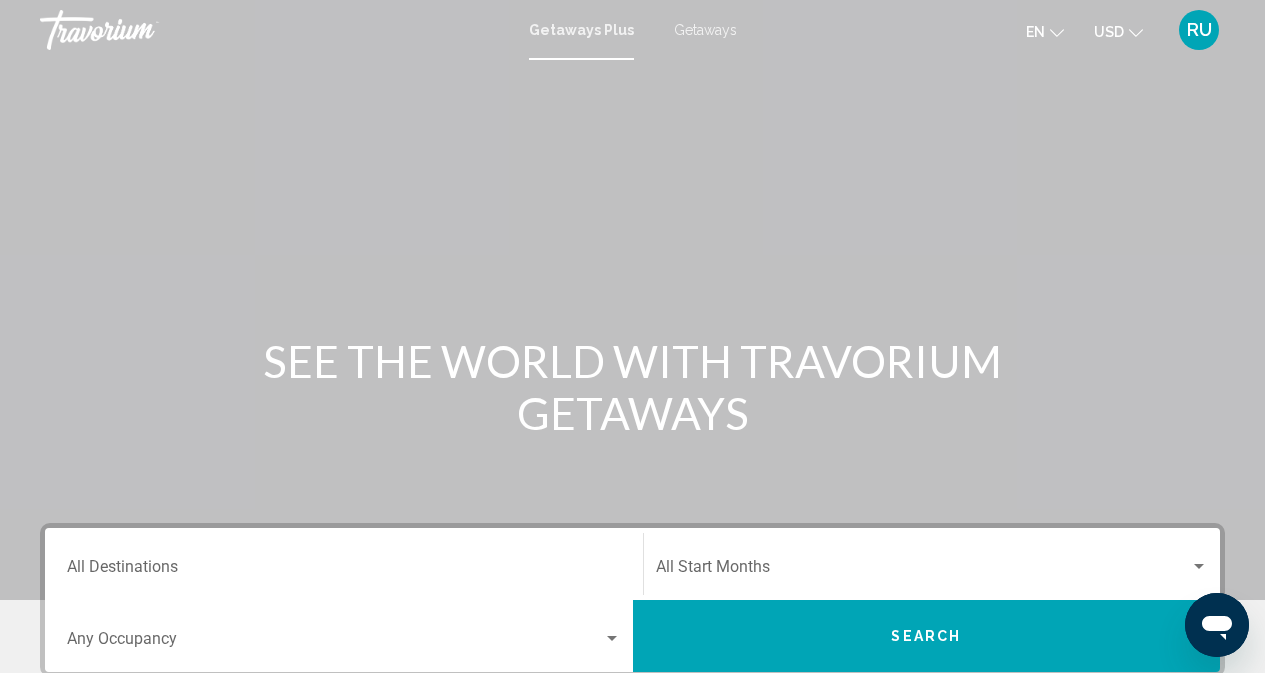 click on "Getaways" at bounding box center [705, 30] 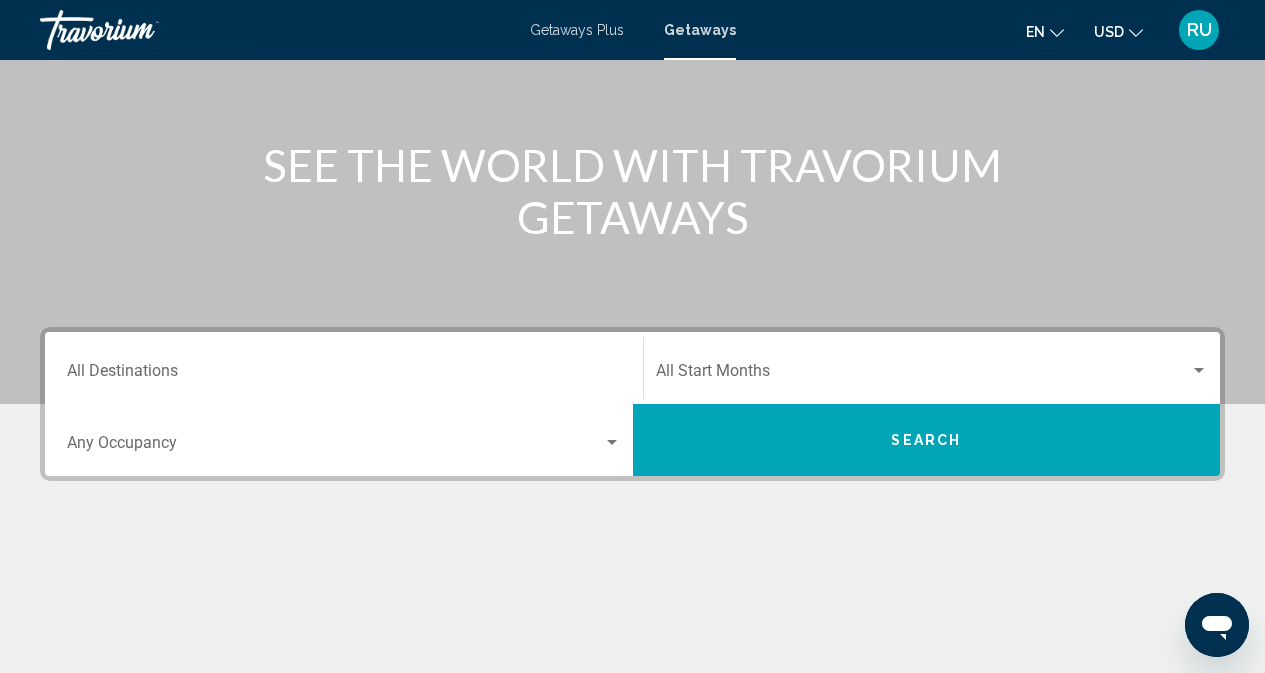 scroll, scrollTop: 200, scrollLeft: 0, axis: vertical 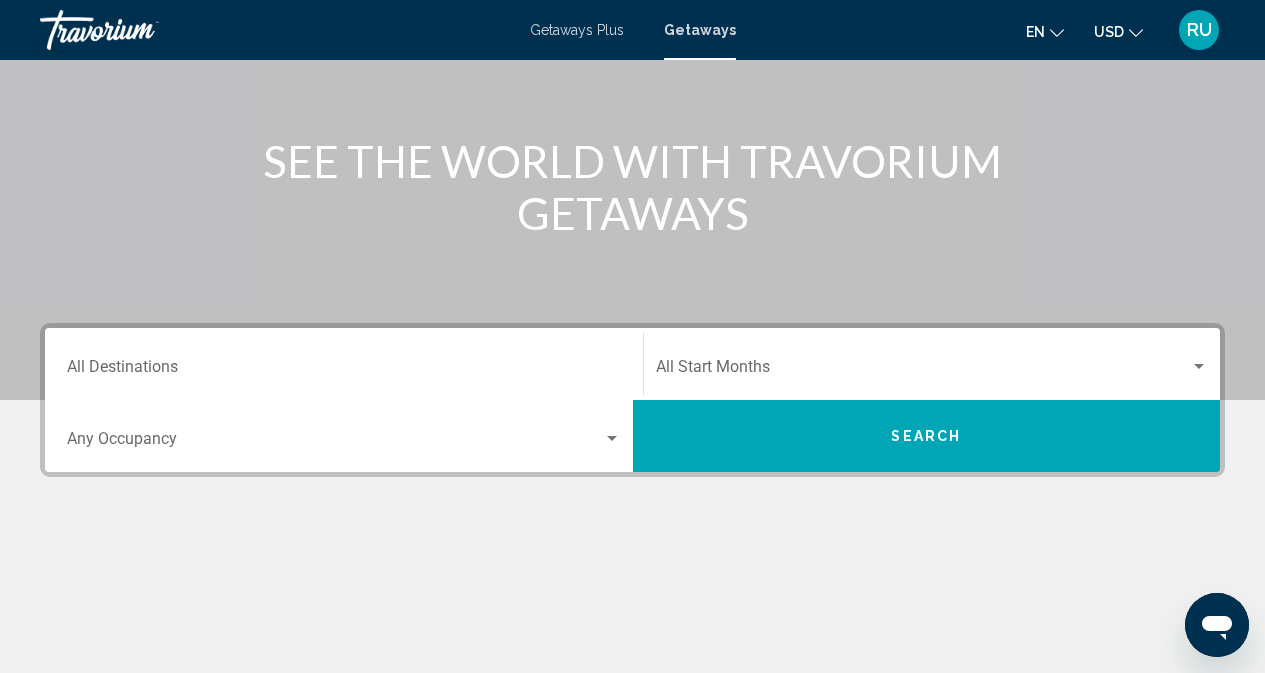 click on "Destination All Destinations" at bounding box center (344, 364) 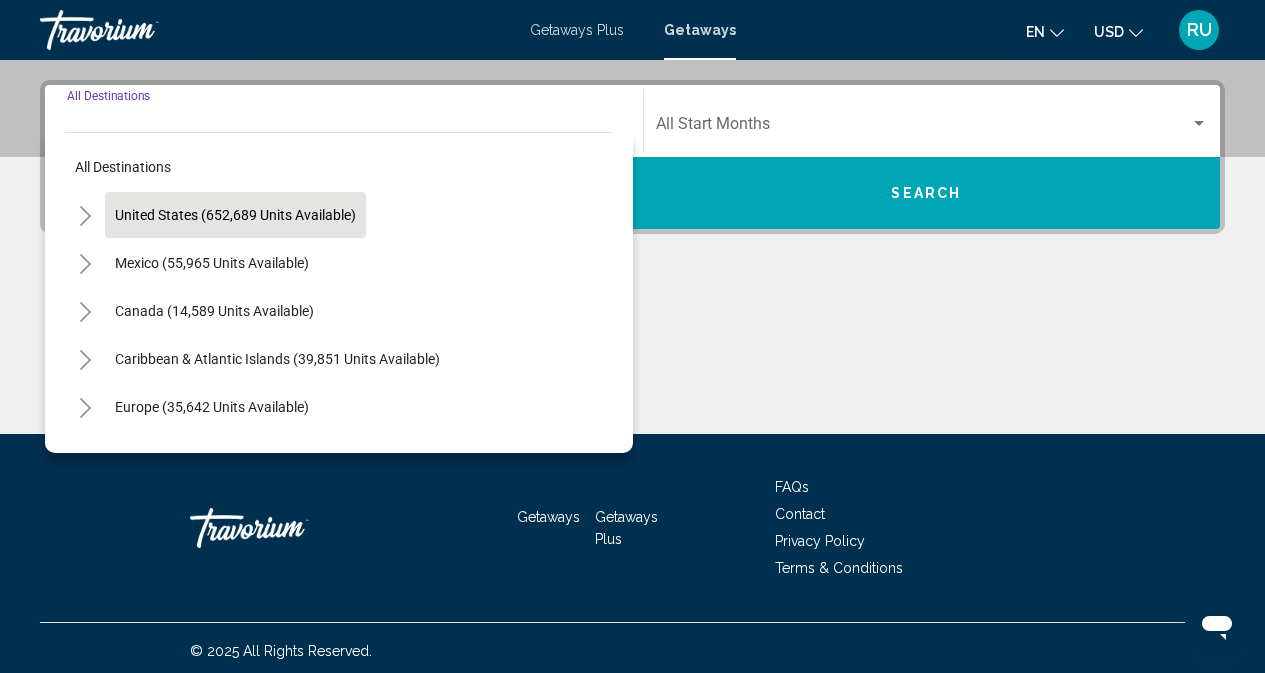 scroll, scrollTop: 449, scrollLeft: 0, axis: vertical 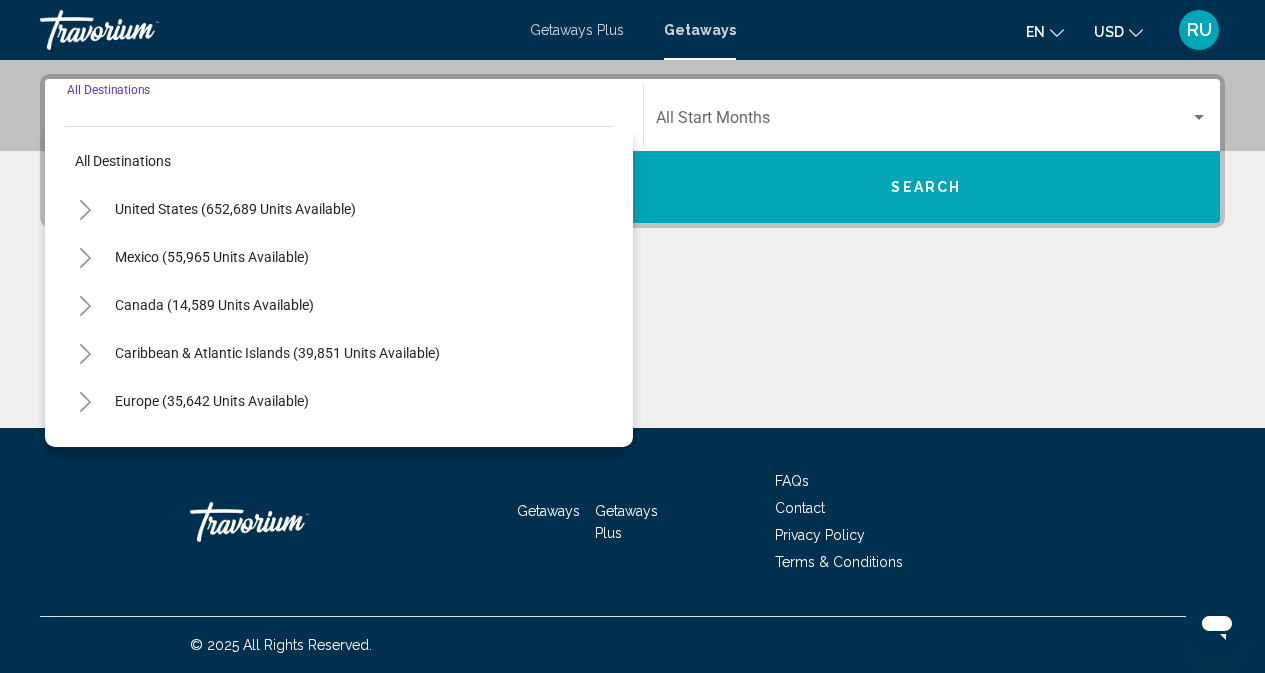 click 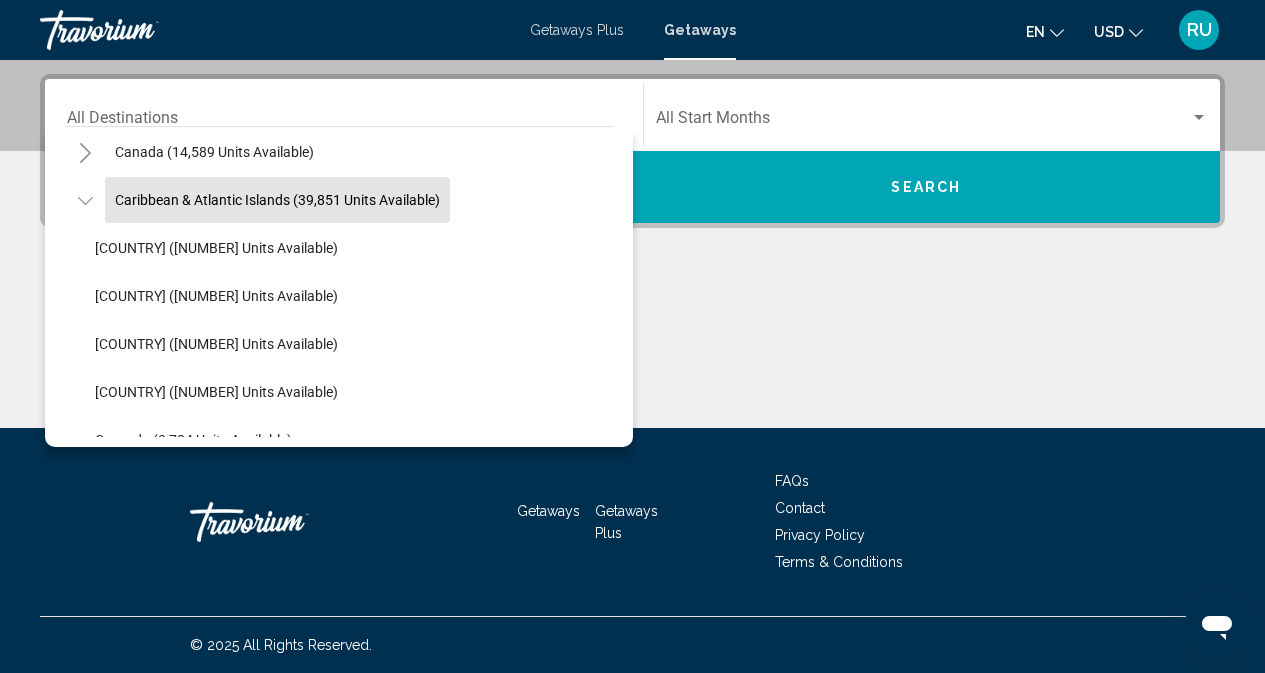 scroll, scrollTop: 200, scrollLeft: 0, axis: vertical 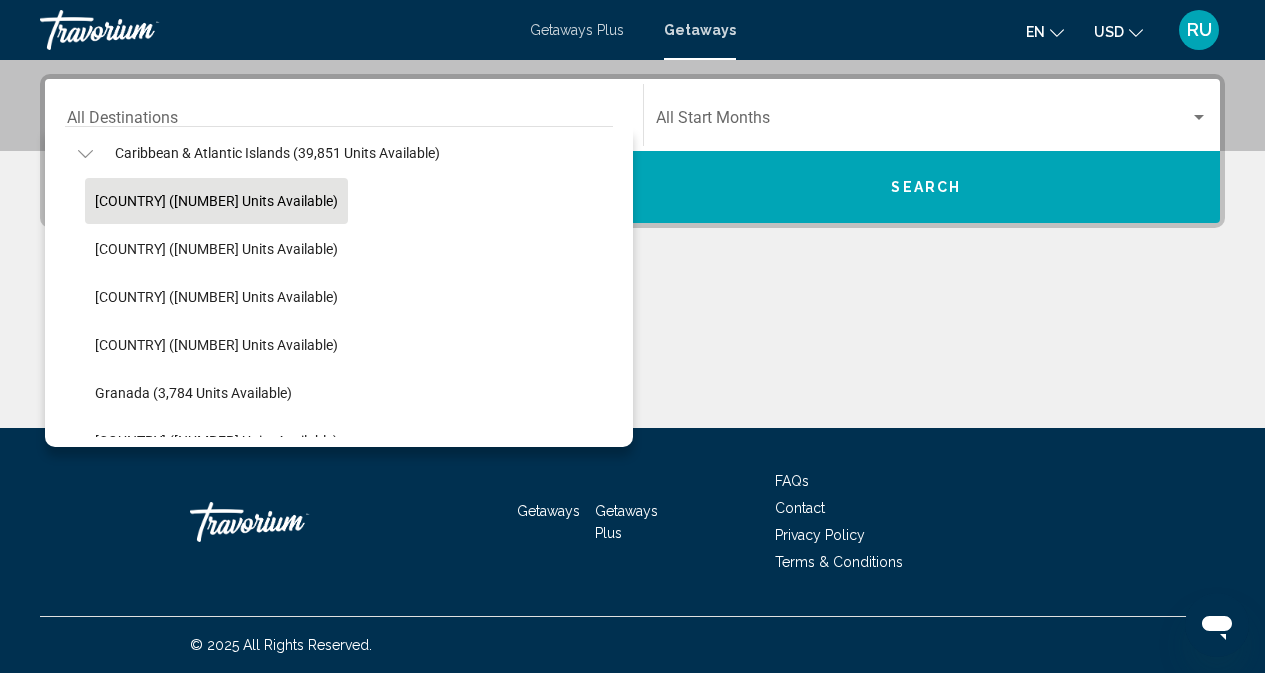 click on "[COUNTRY] ([NUMBER] units available)" 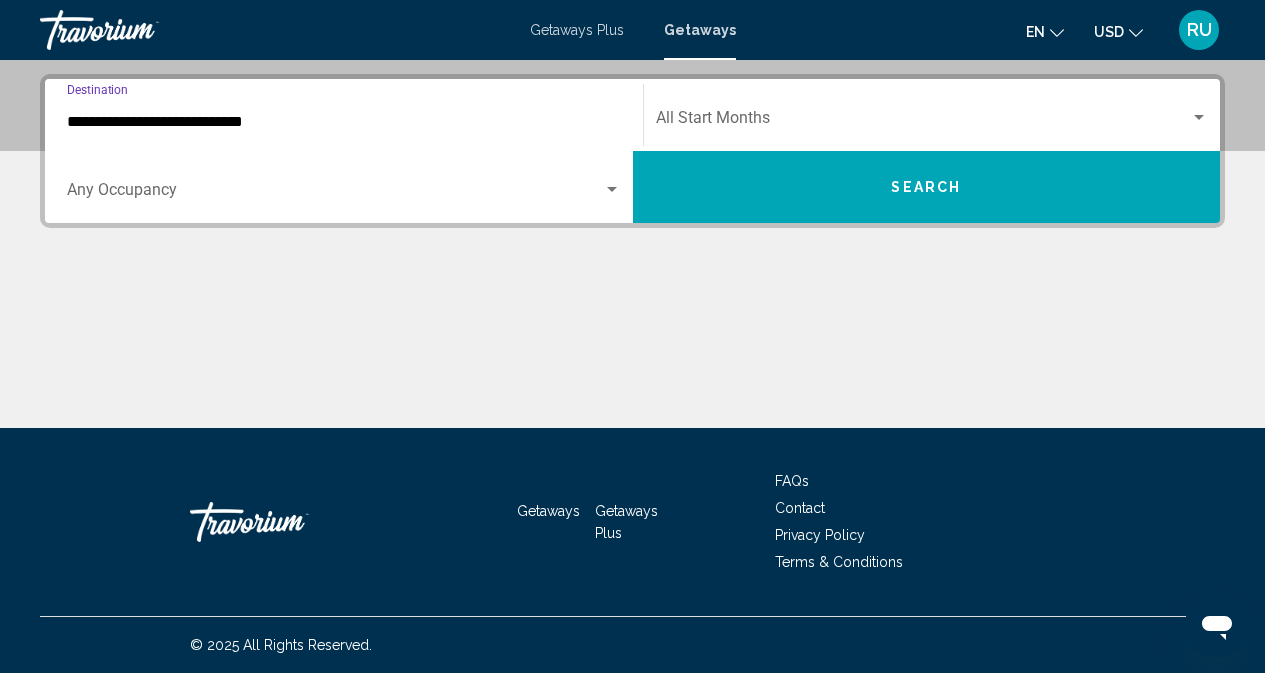click at bounding box center (335, 194) 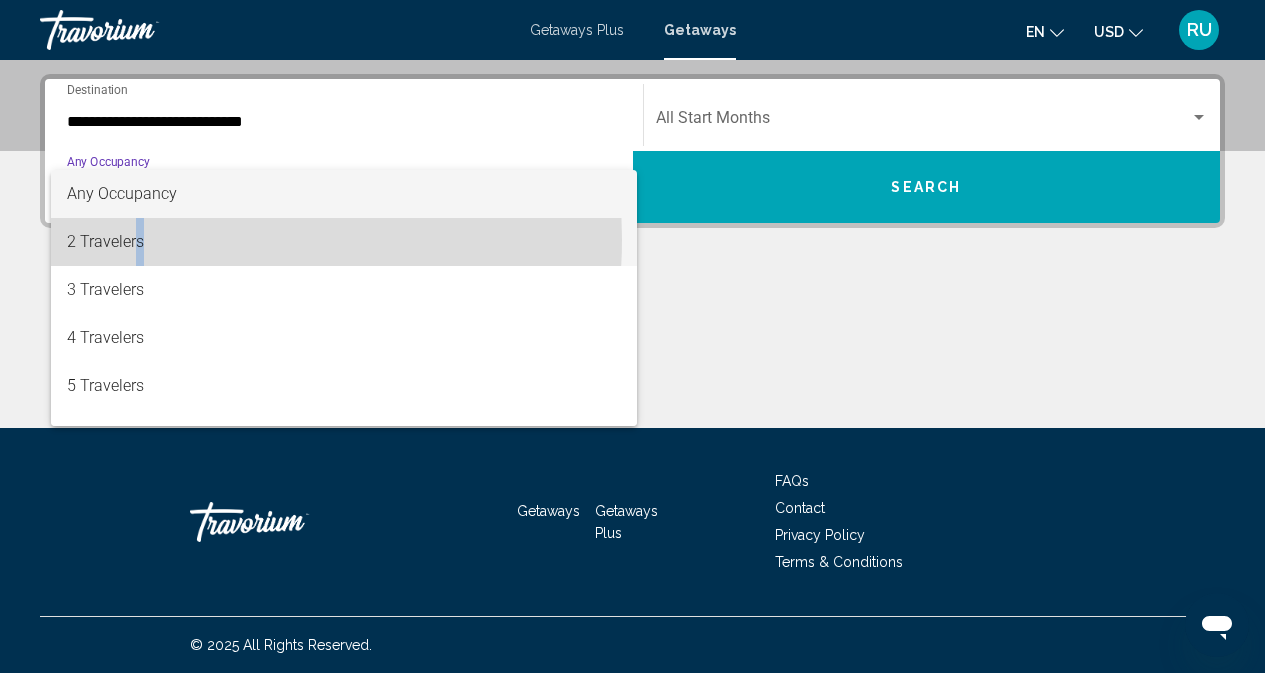 click on "2 Travelers" at bounding box center (344, 242) 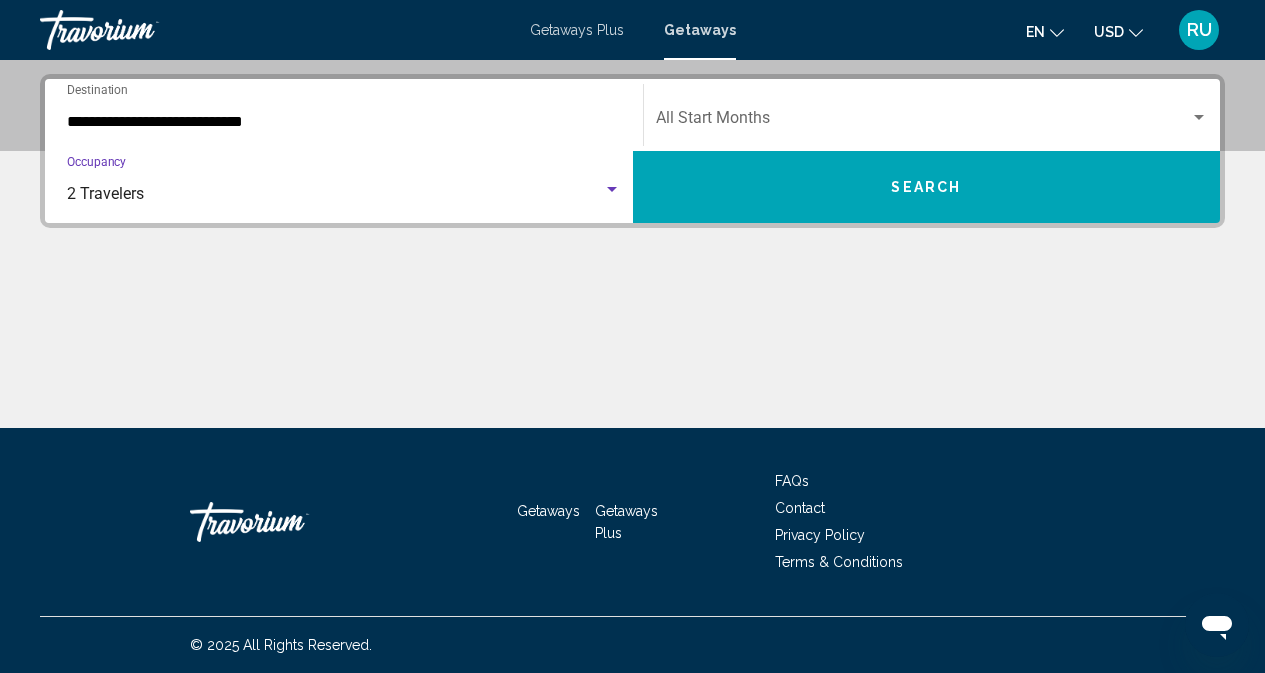click on "Search" at bounding box center (926, 188) 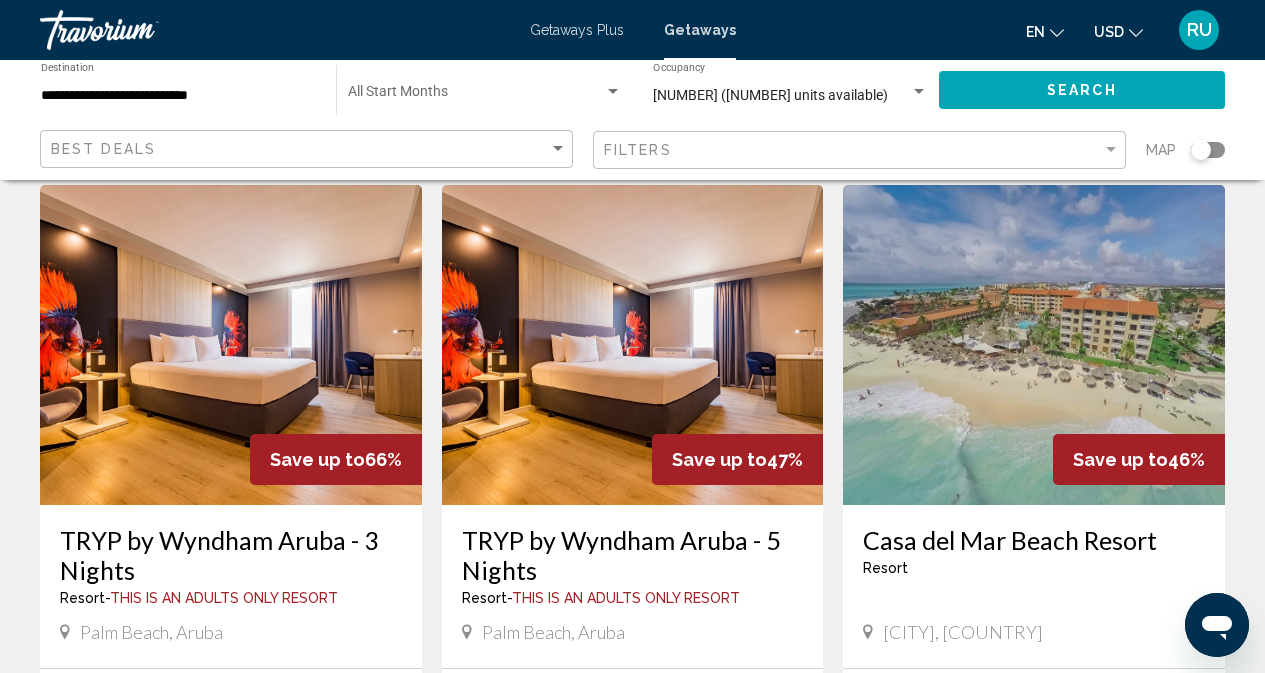 scroll, scrollTop: 900, scrollLeft: 0, axis: vertical 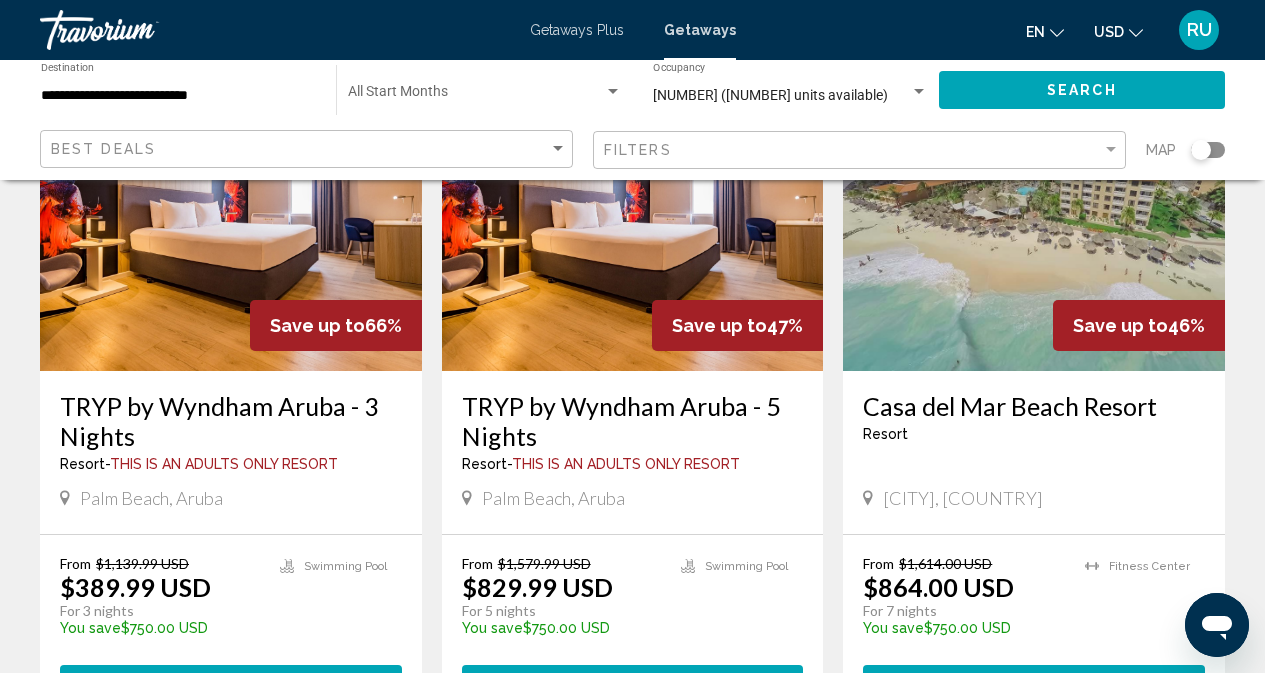 click at bounding box center [231, 211] 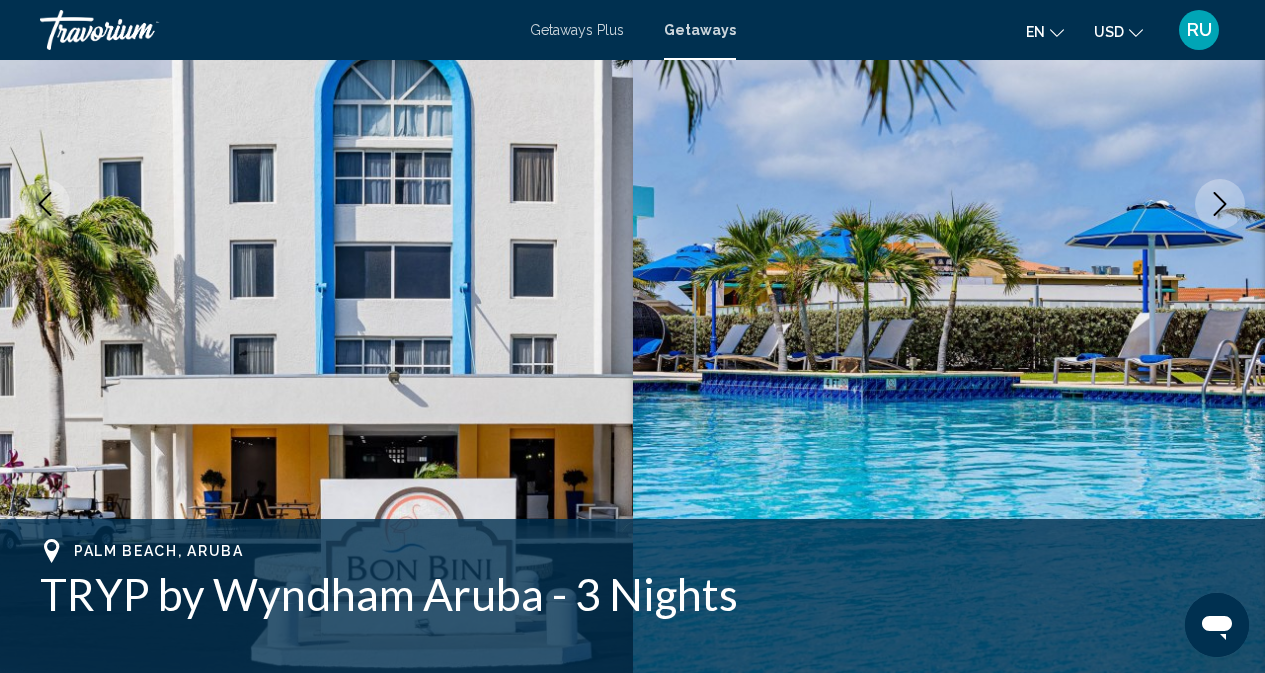 scroll, scrollTop: 199, scrollLeft: 0, axis: vertical 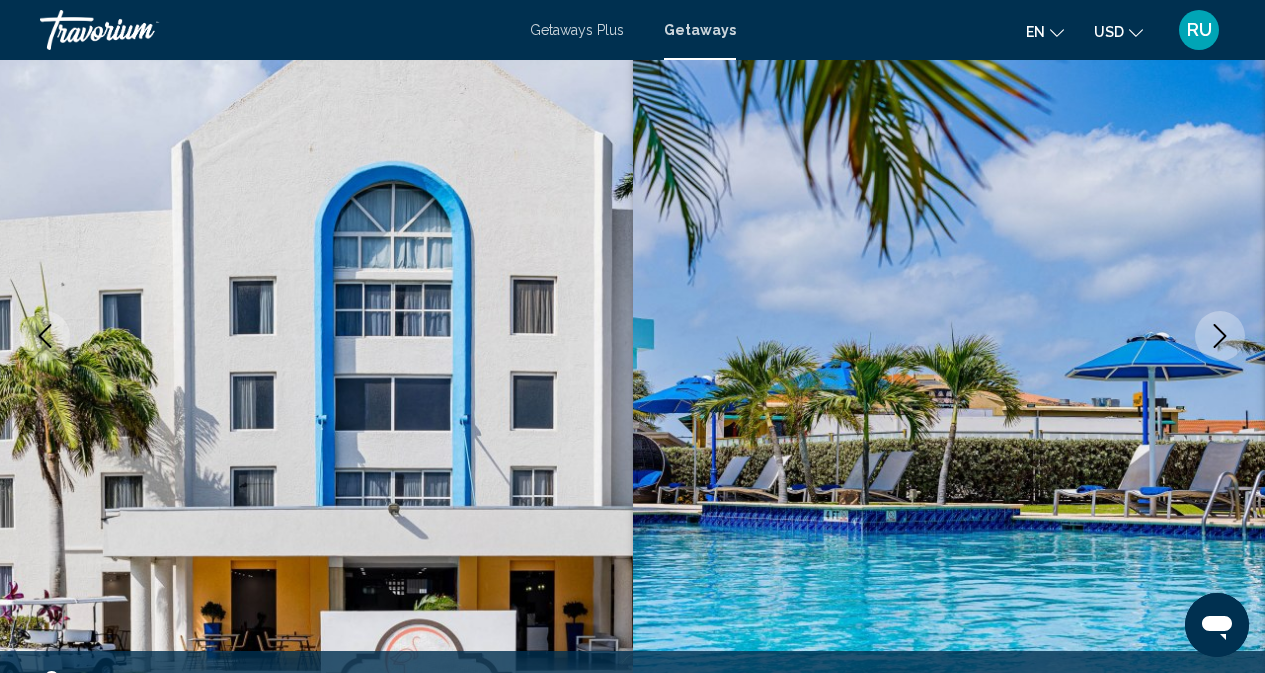 click 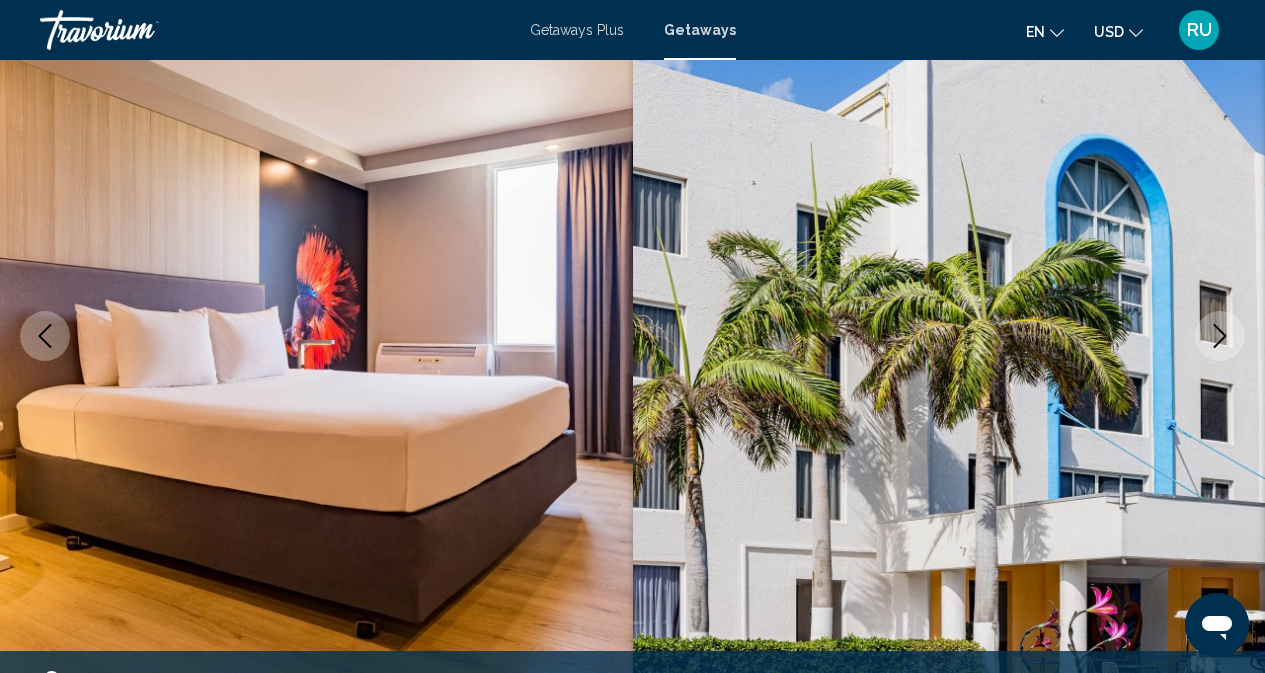 click 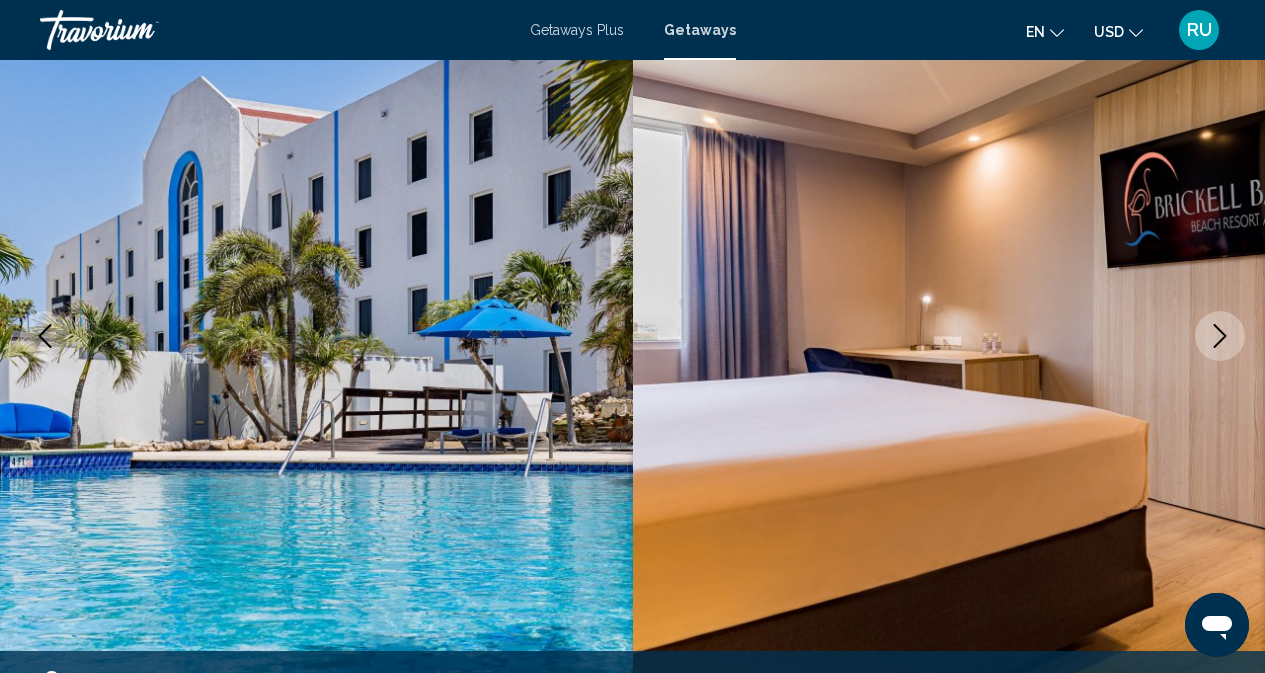 click 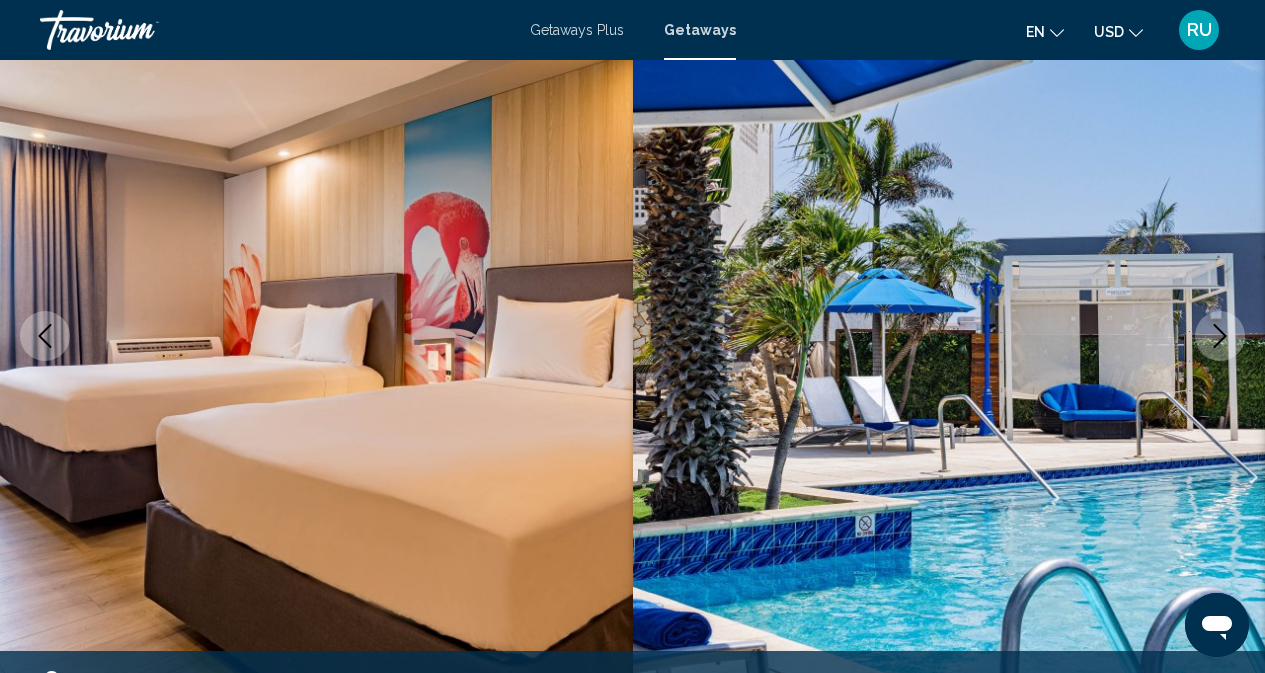 click 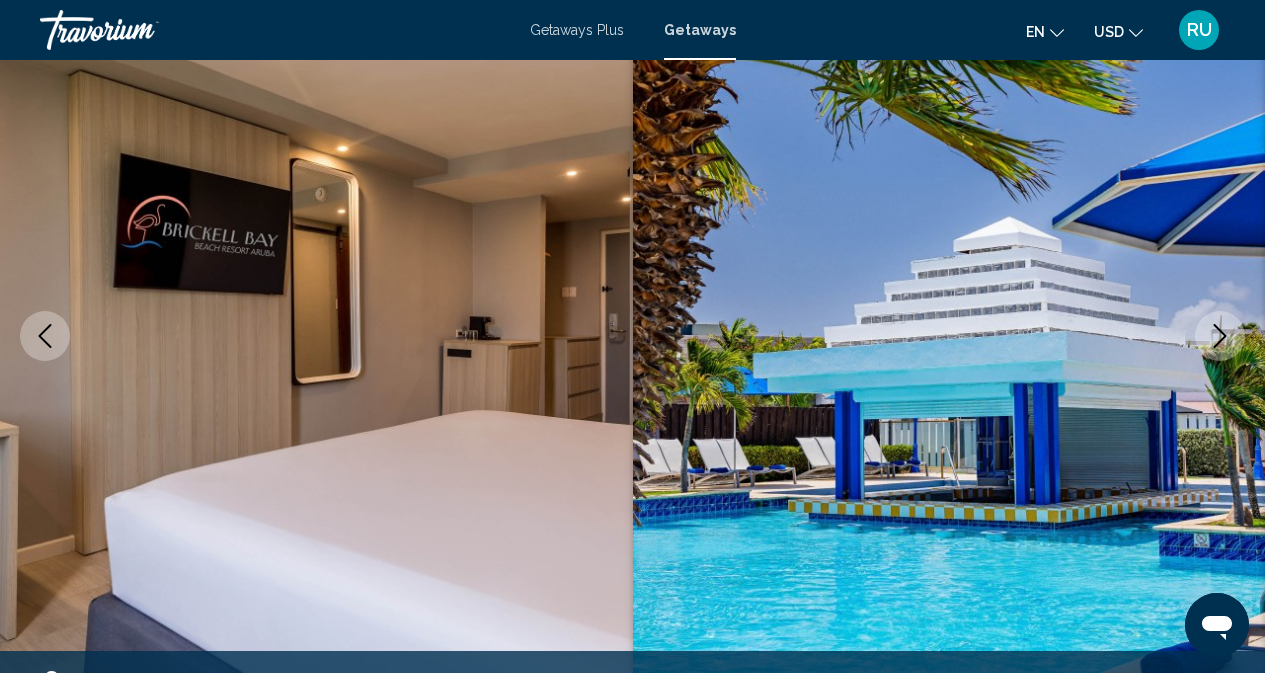 click 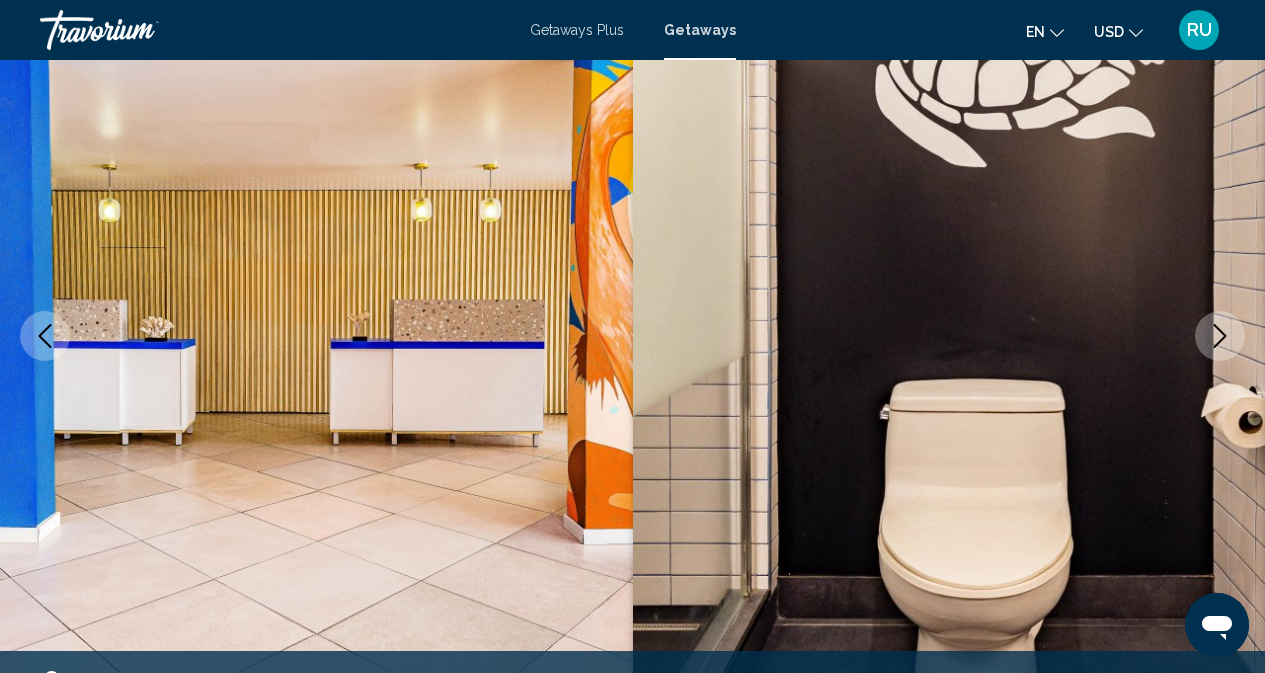 click 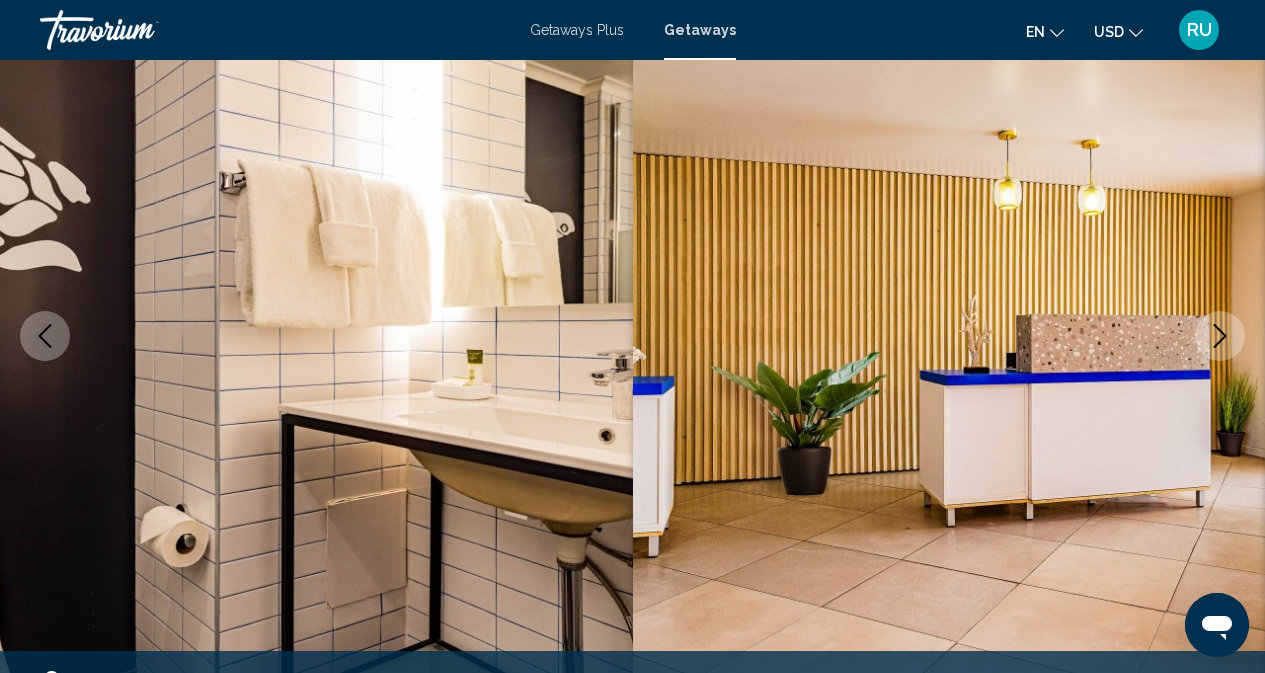 click 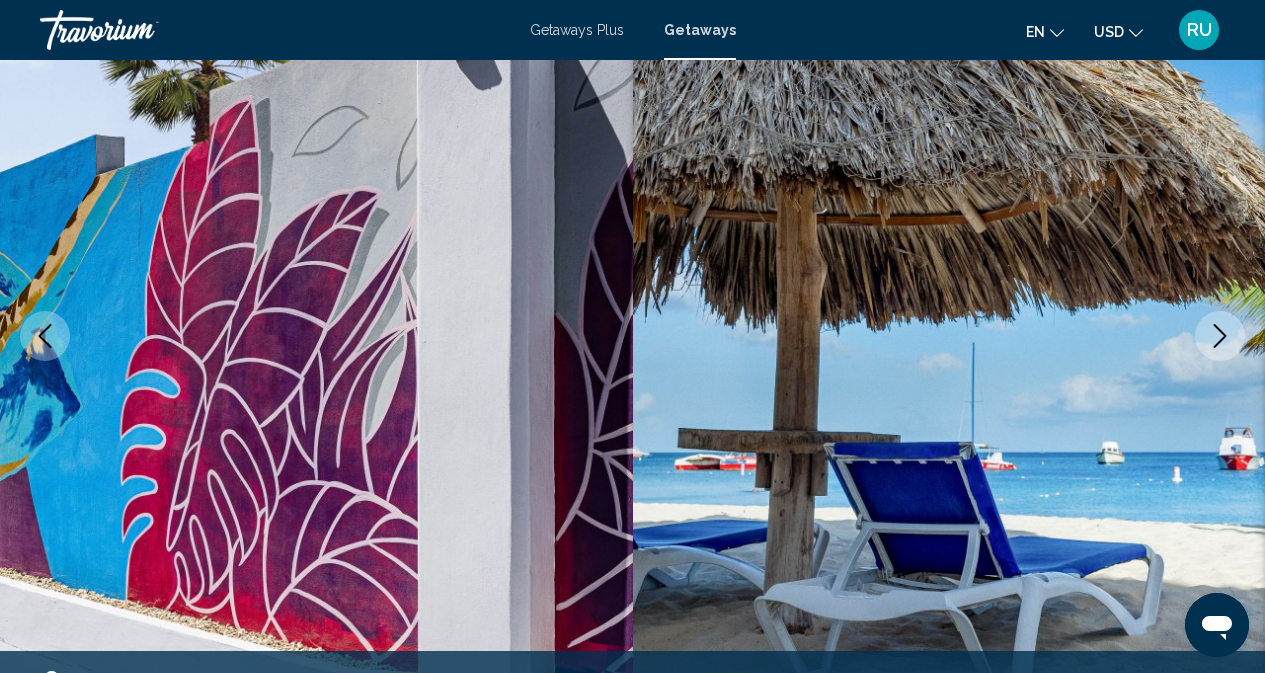 click 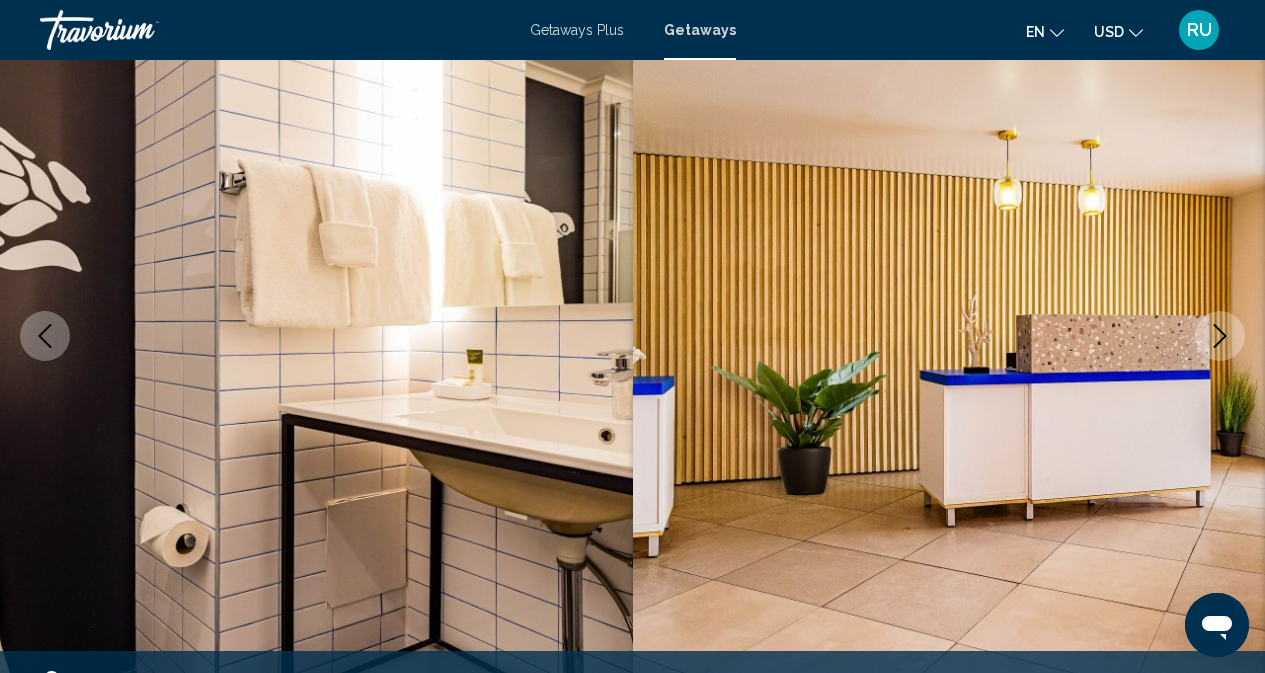 click 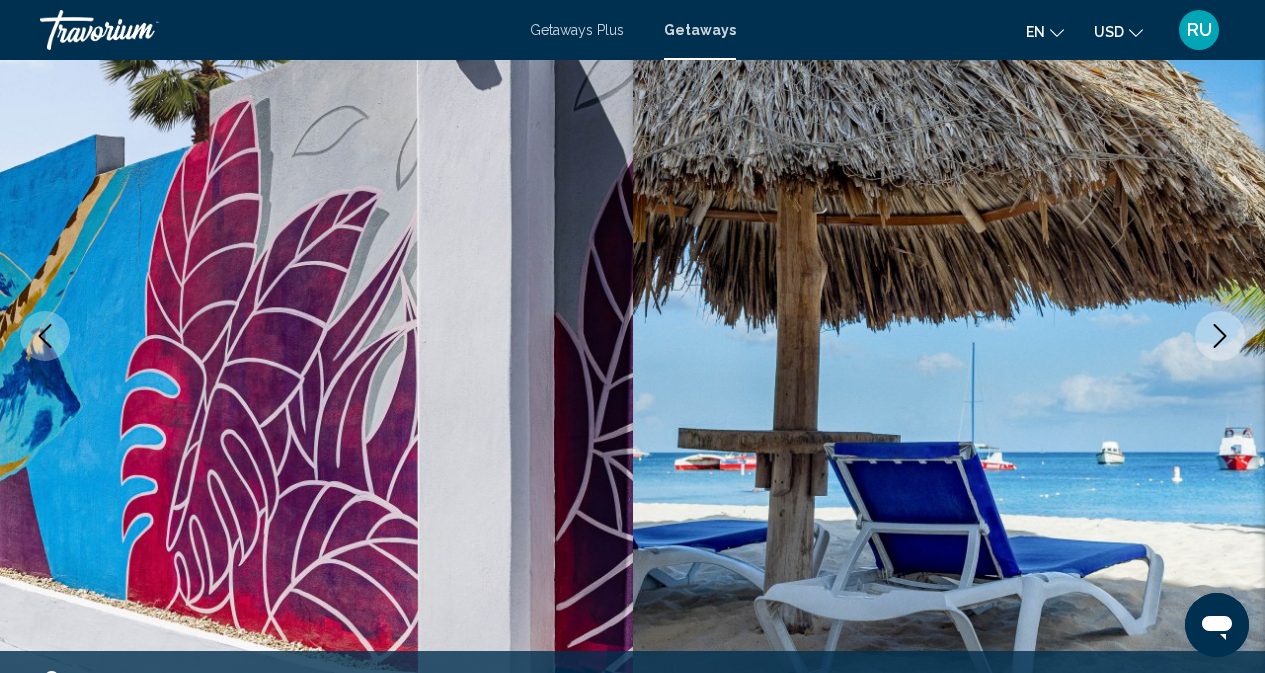 click 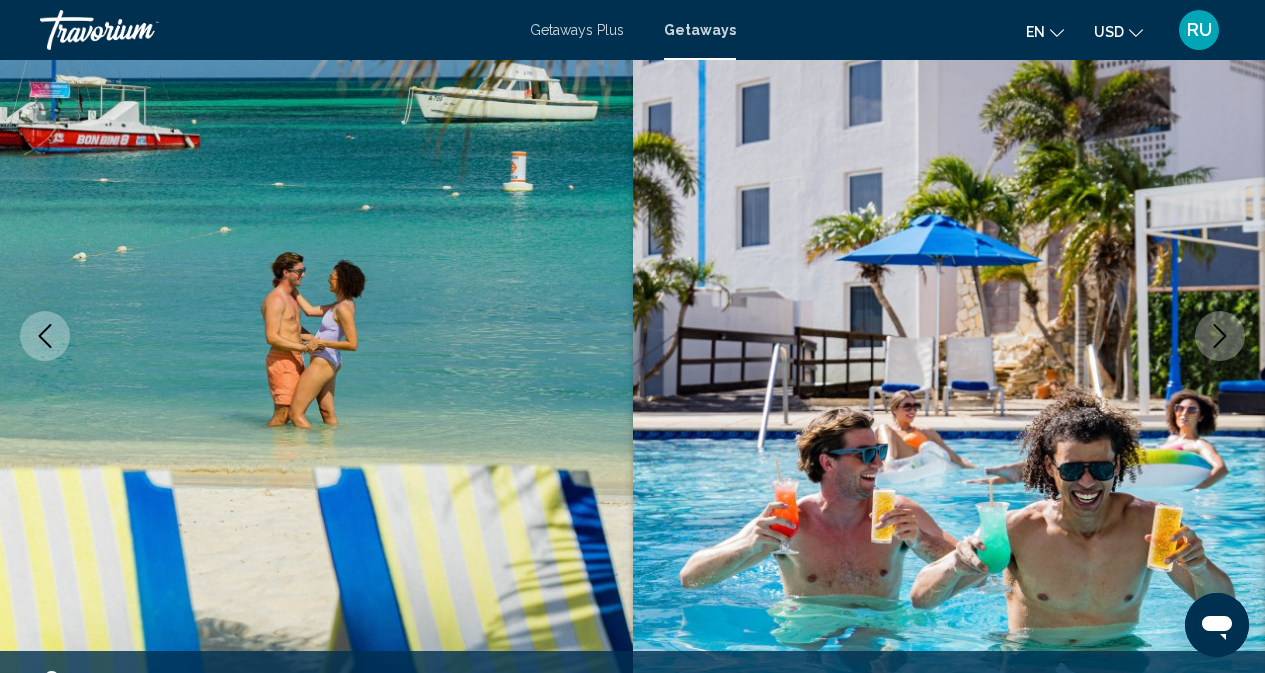 click 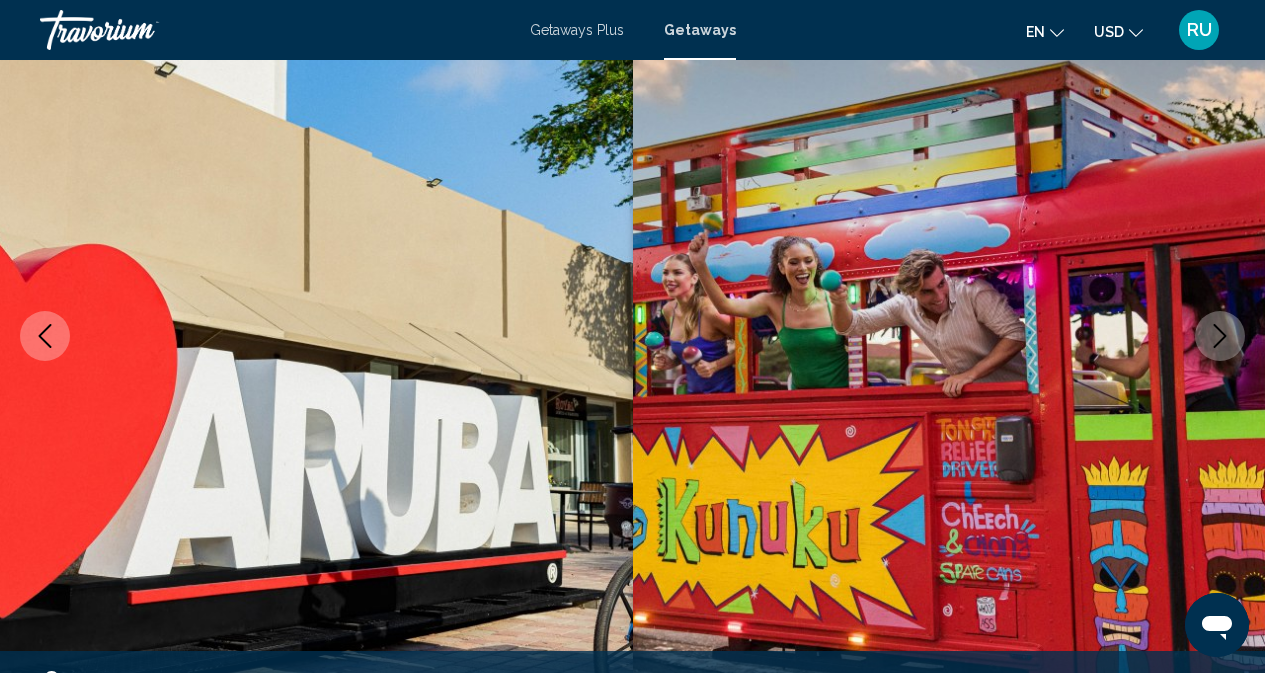 click 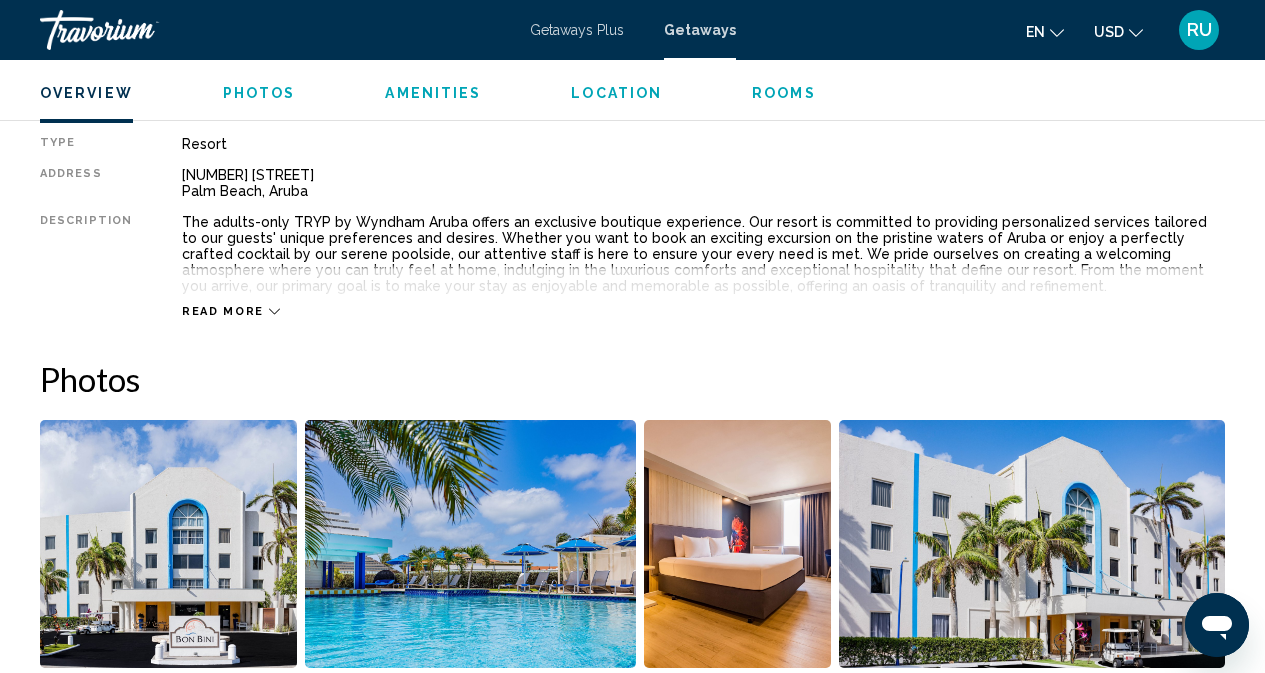 scroll, scrollTop: 999, scrollLeft: 0, axis: vertical 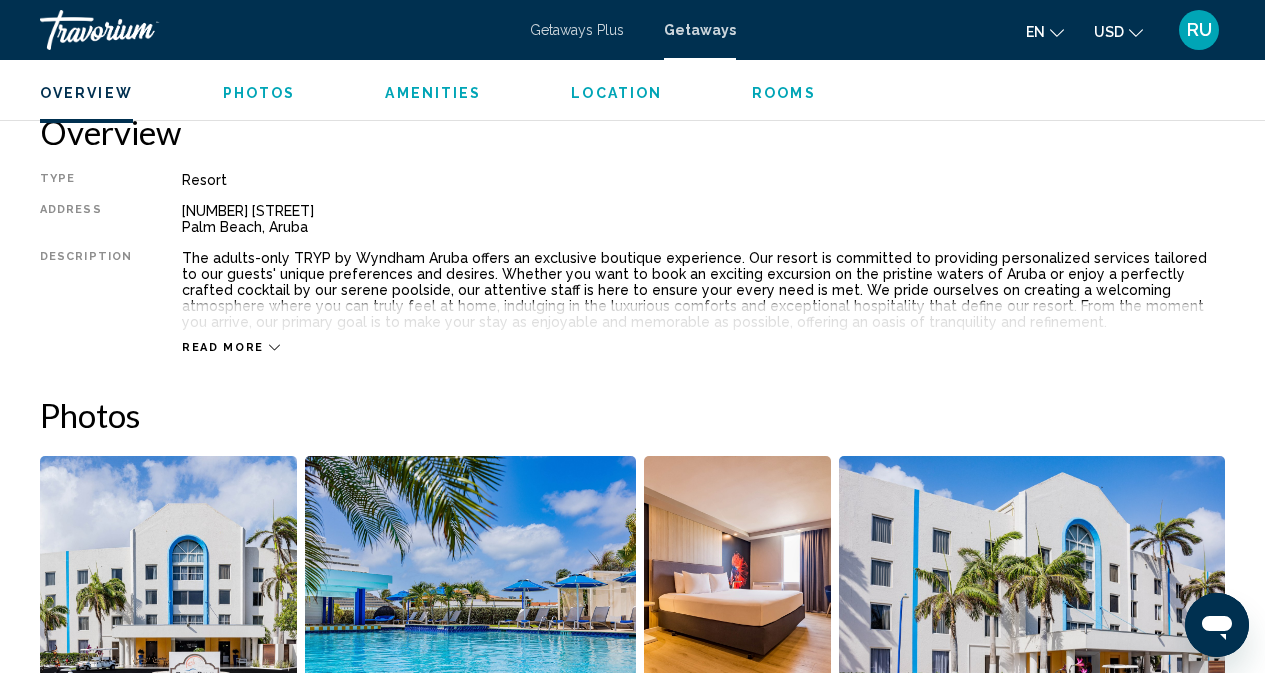click on "Read more" at bounding box center (223, 347) 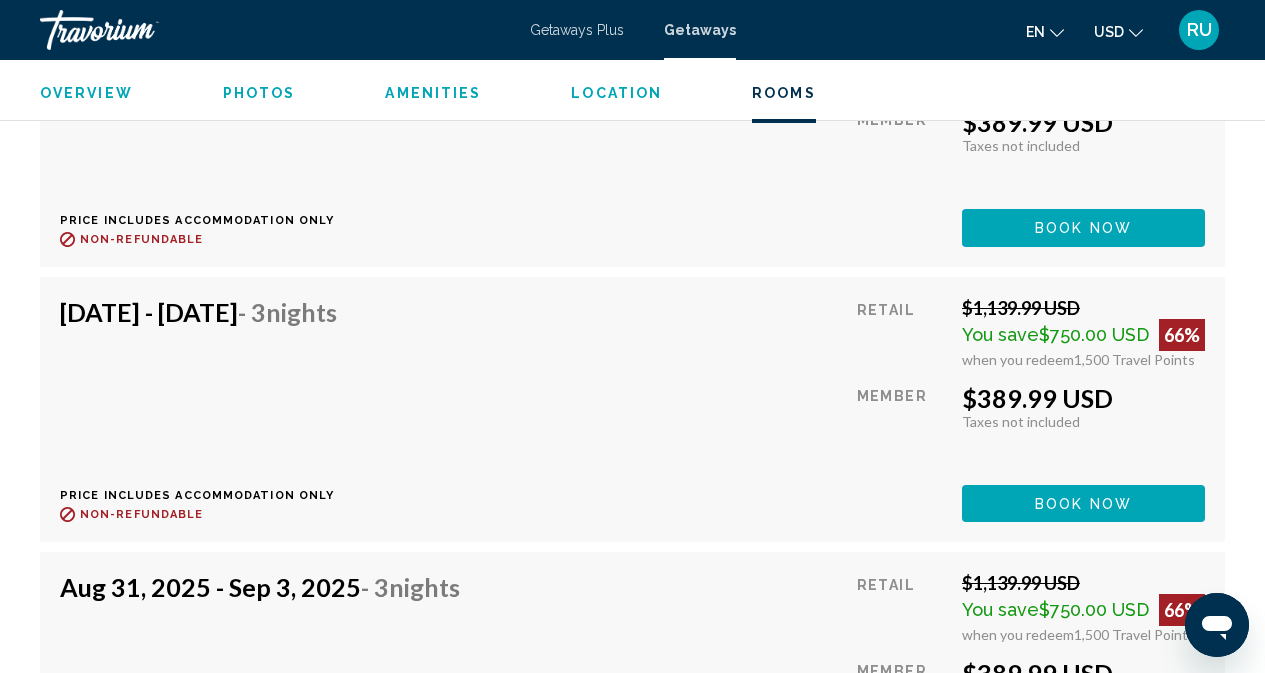 scroll, scrollTop: 4399, scrollLeft: 0, axis: vertical 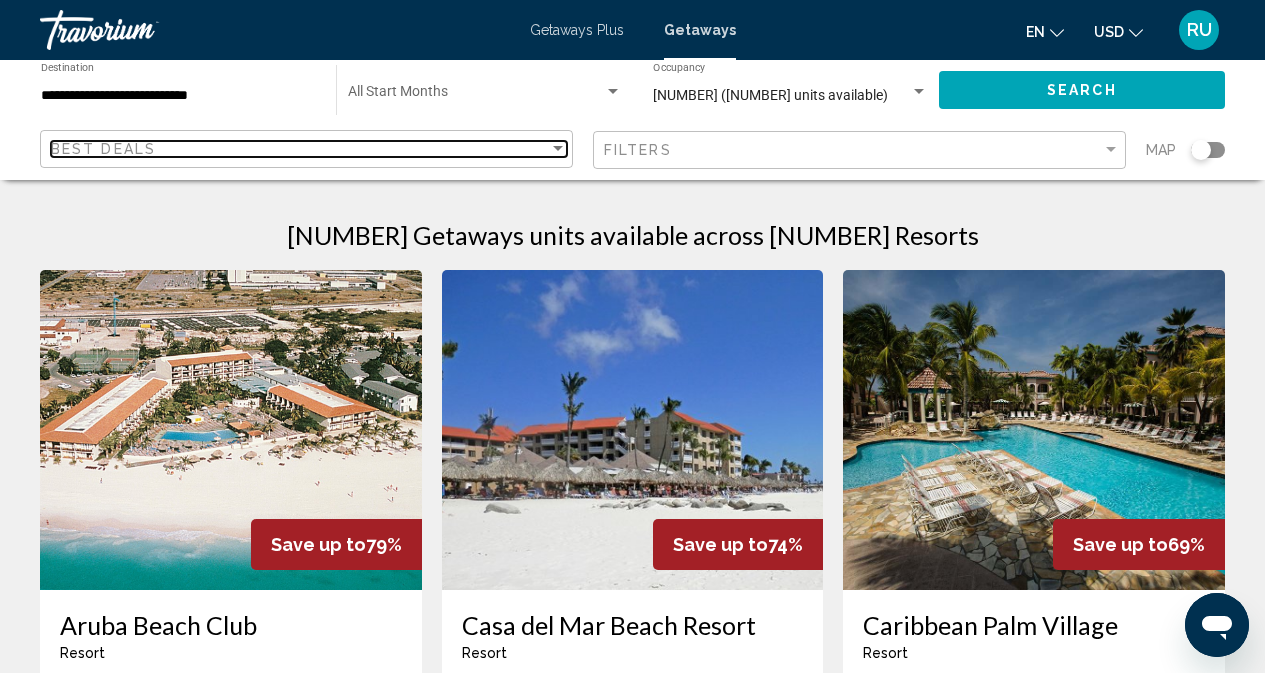 click on "Best Deals" at bounding box center [300, 149] 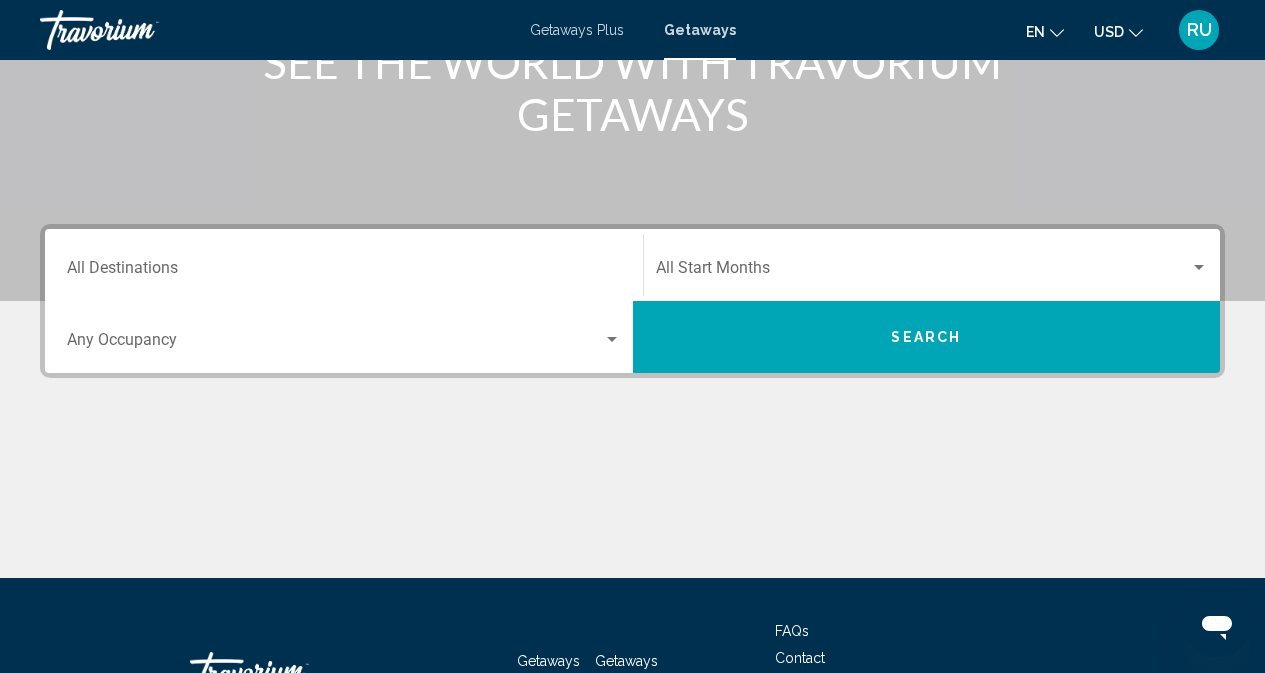 scroll, scrollTop: 300, scrollLeft: 0, axis: vertical 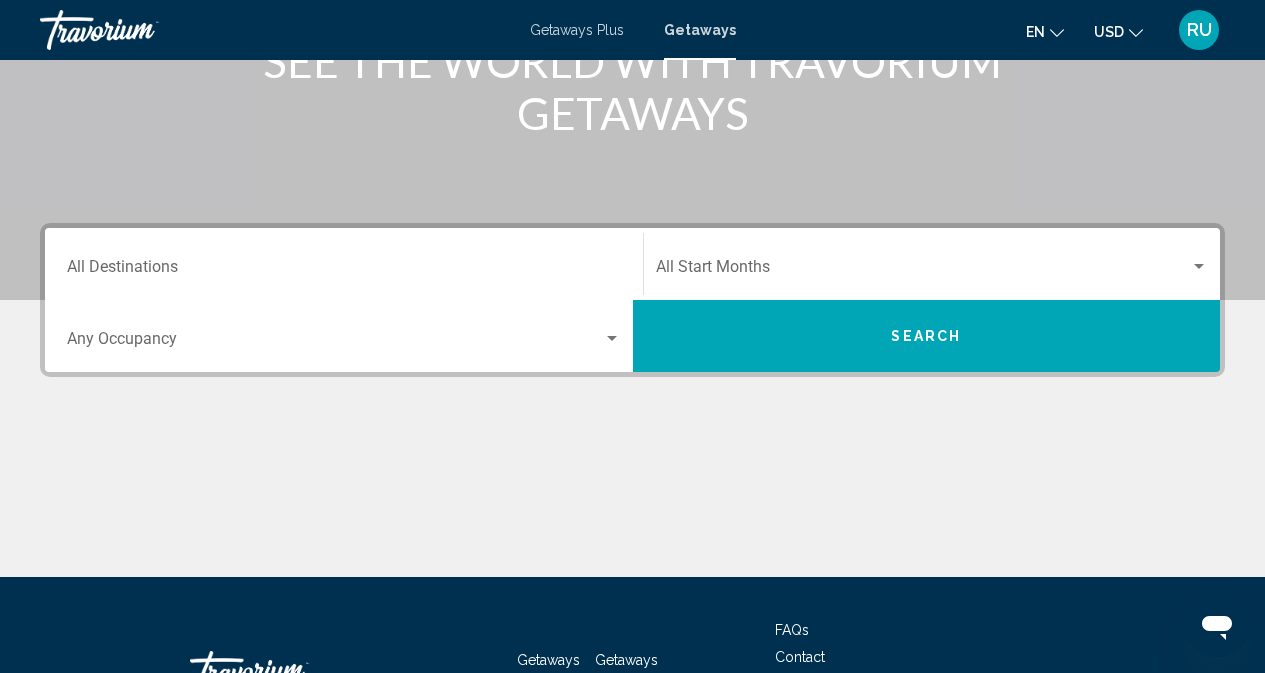 click on "Destination All Destinations" at bounding box center [344, 271] 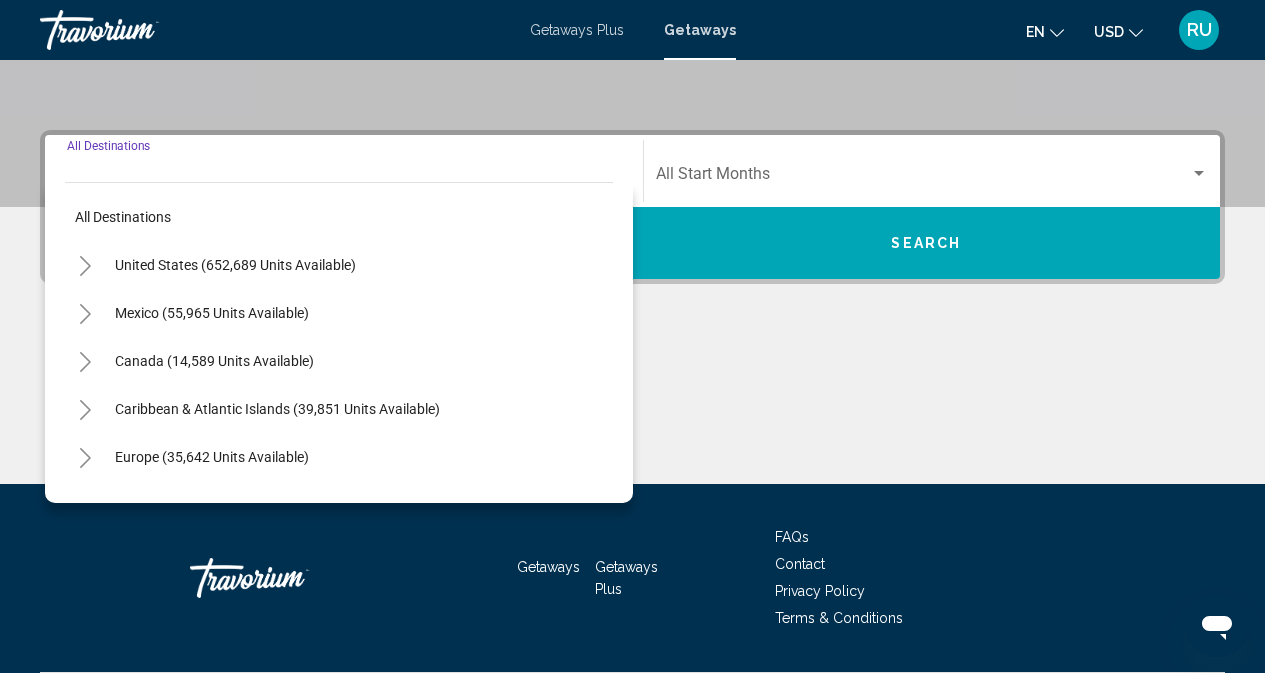 scroll, scrollTop: 449, scrollLeft: 0, axis: vertical 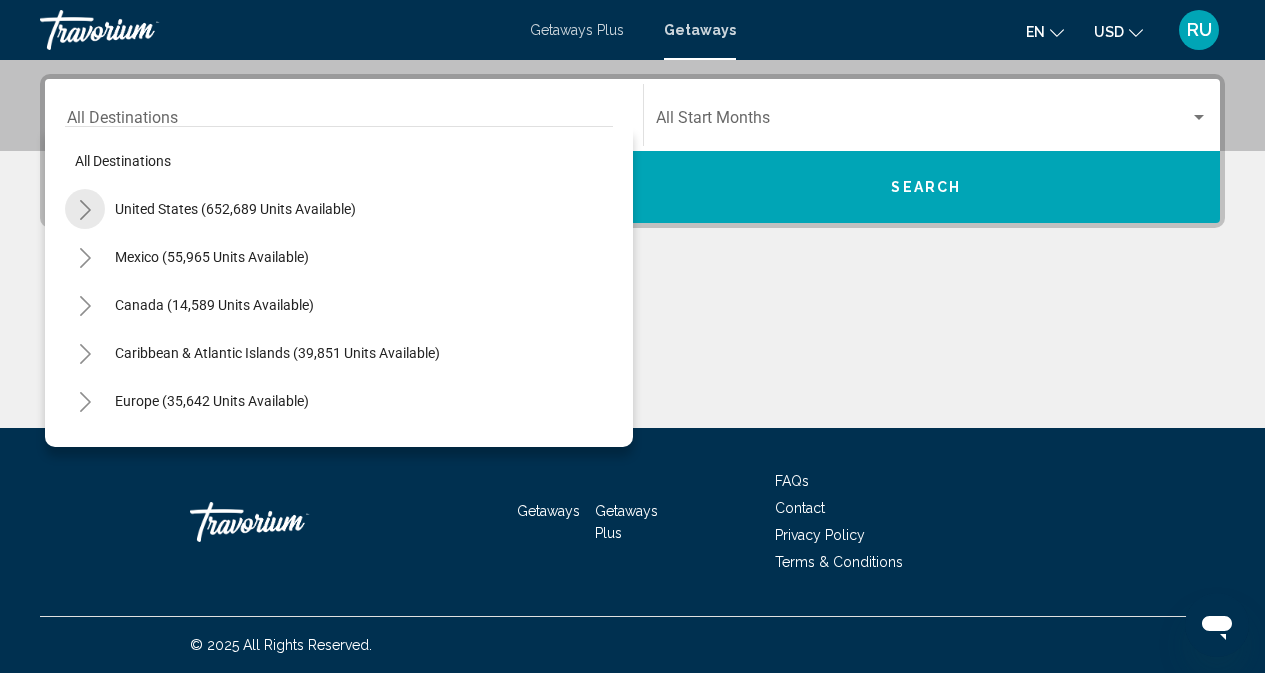 click 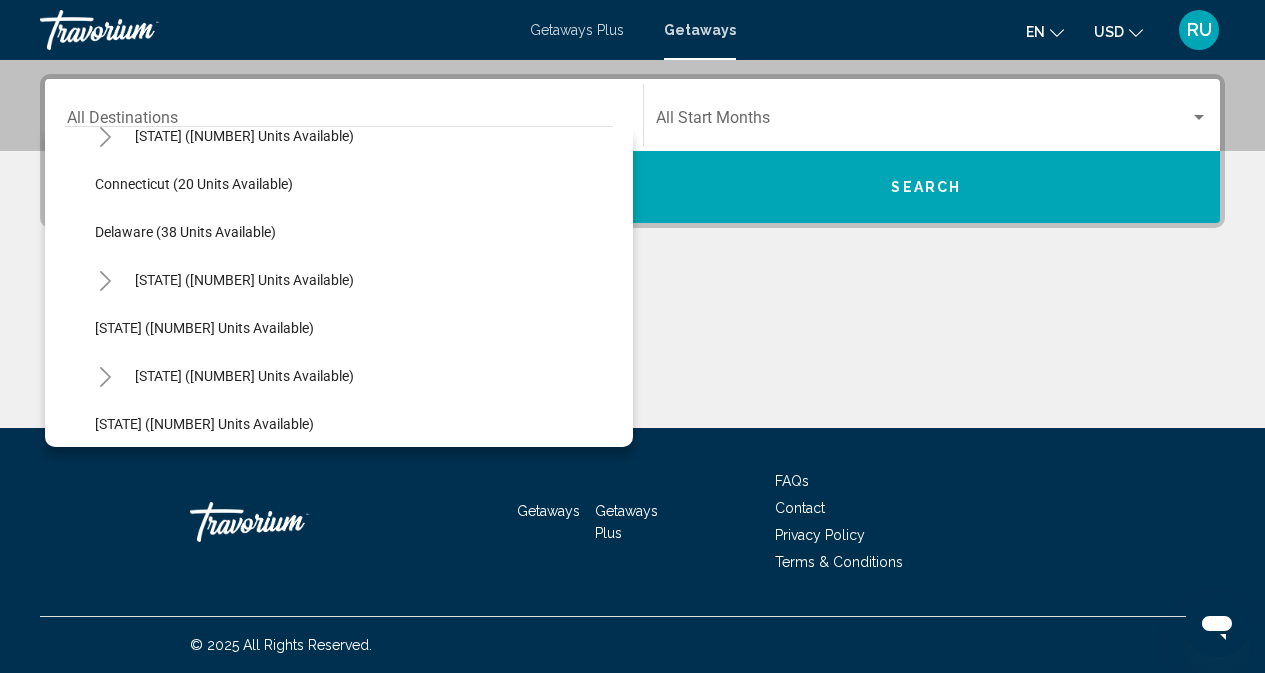 scroll, scrollTop: 300, scrollLeft: 0, axis: vertical 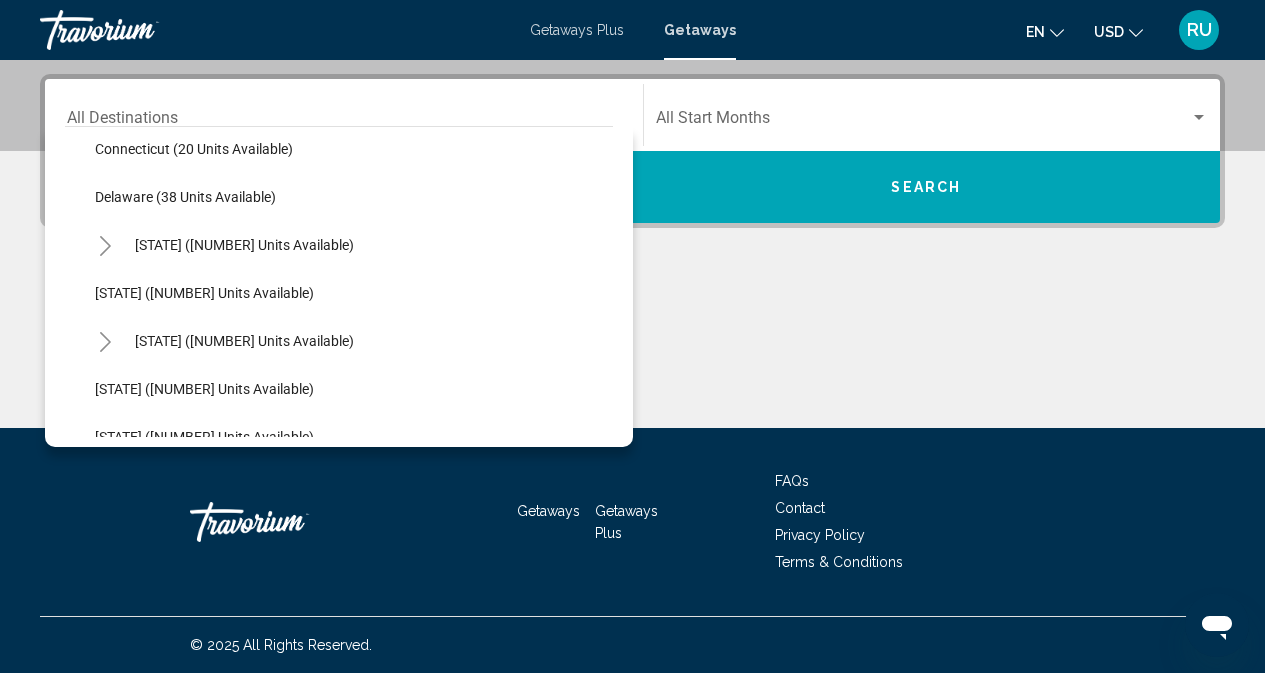 click 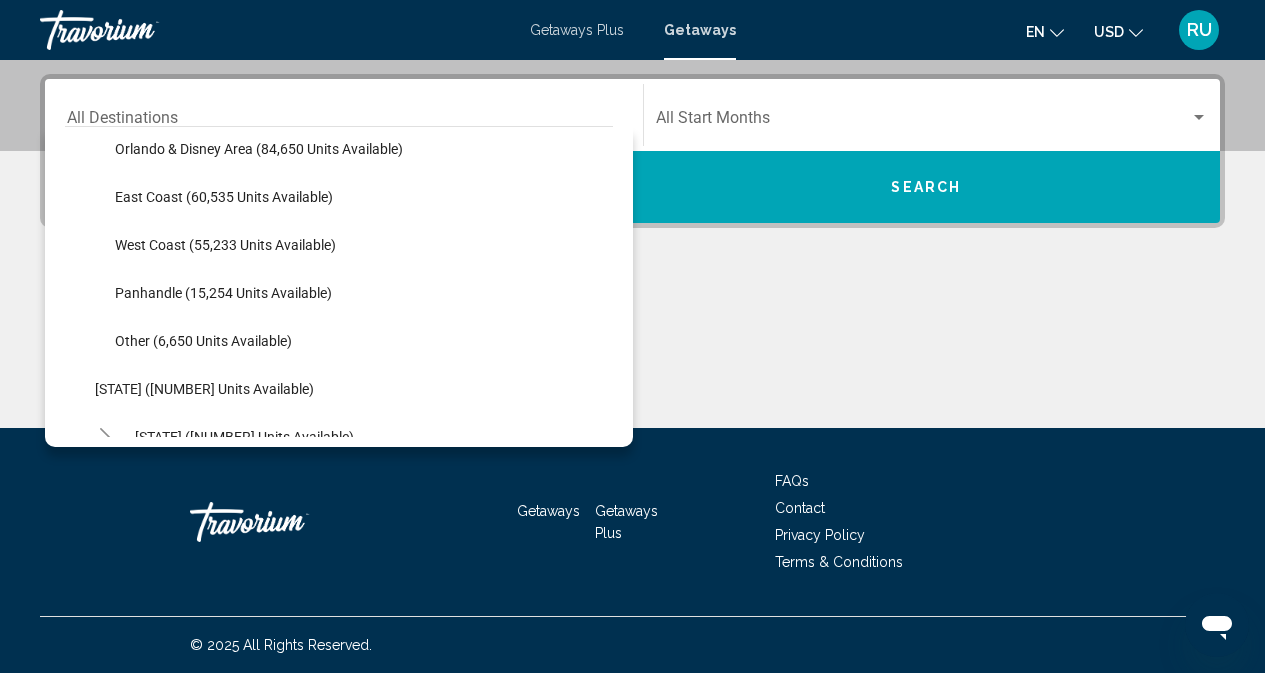 scroll, scrollTop: 400, scrollLeft: 0, axis: vertical 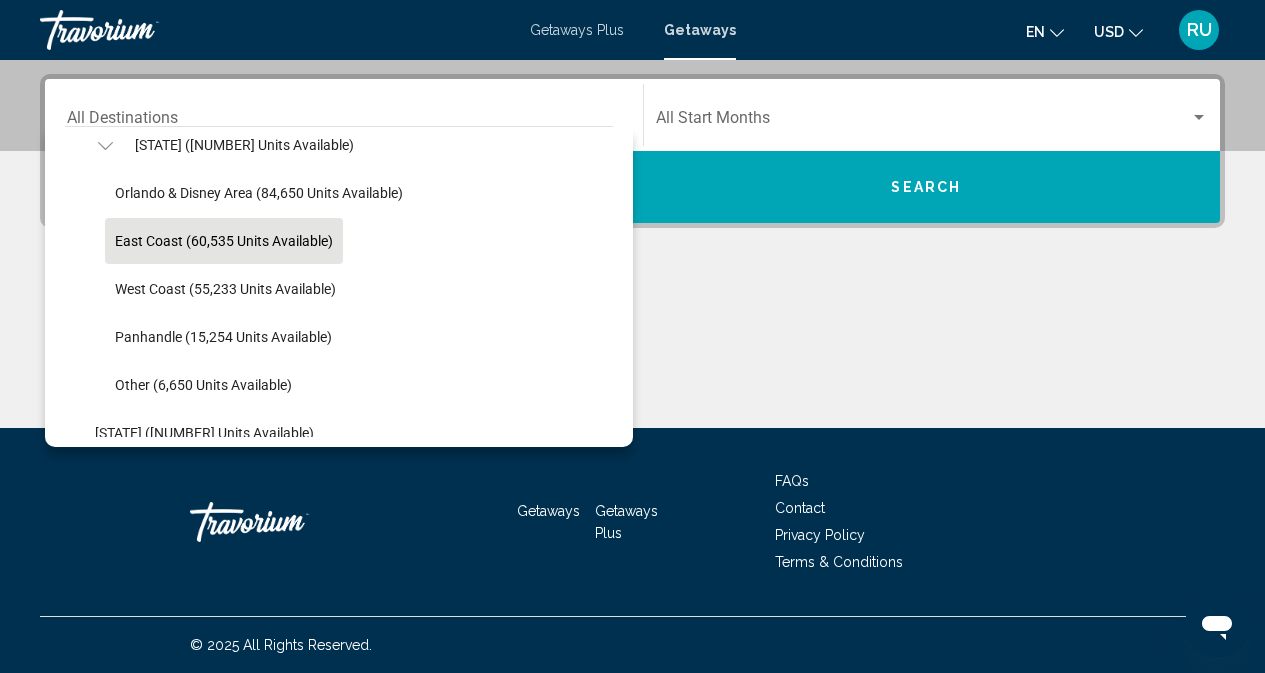 click on "East Coast (60,535 units available)" 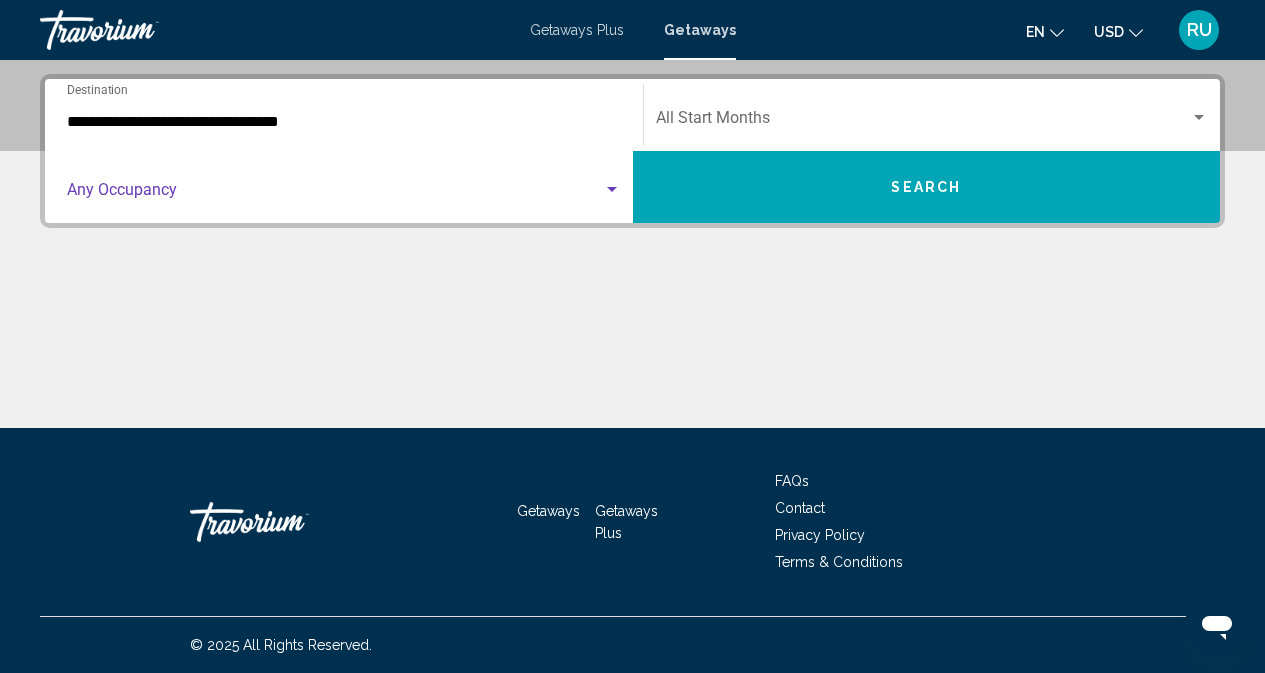 click at bounding box center [335, 194] 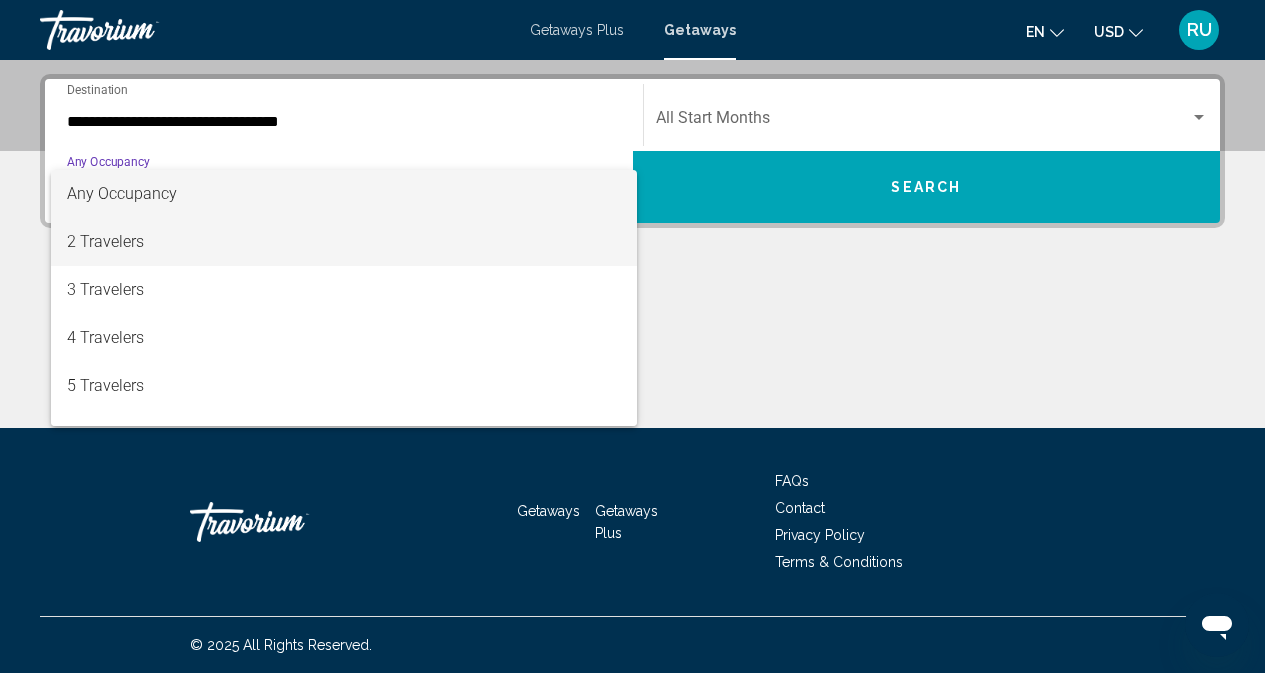 click on "2 Travelers" at bounding box center [344, 242] 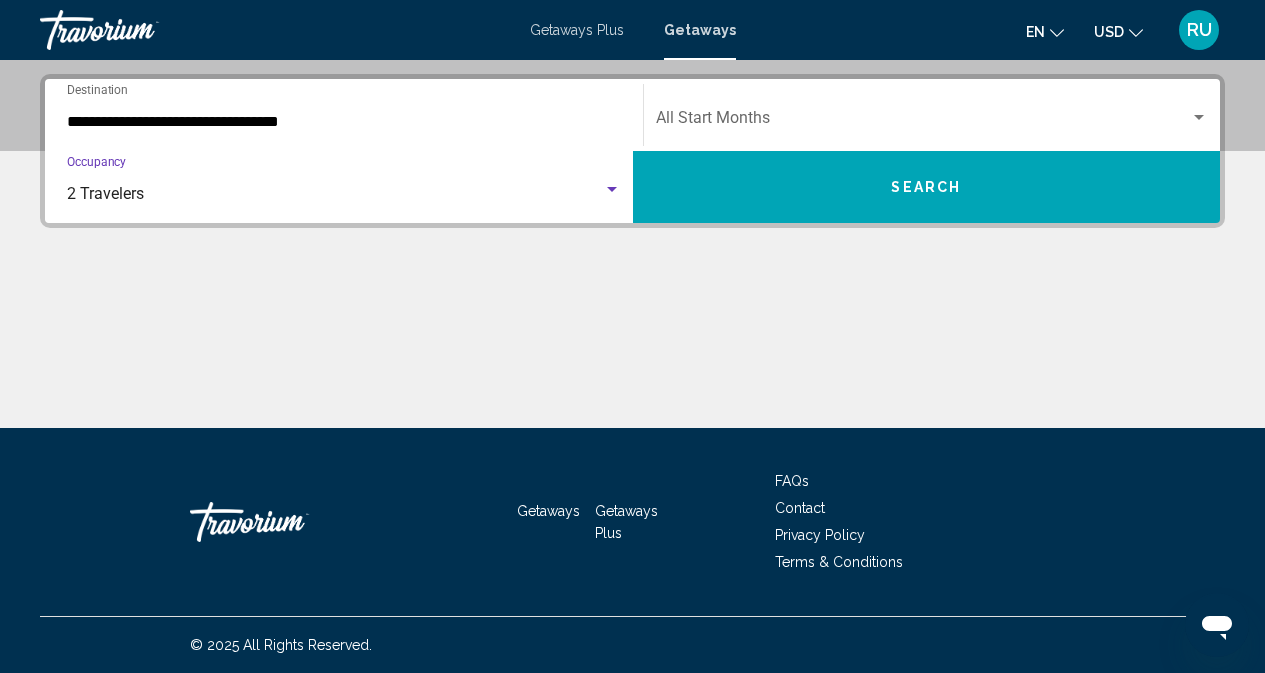 click on "Search" at bounding box center (926, 188) 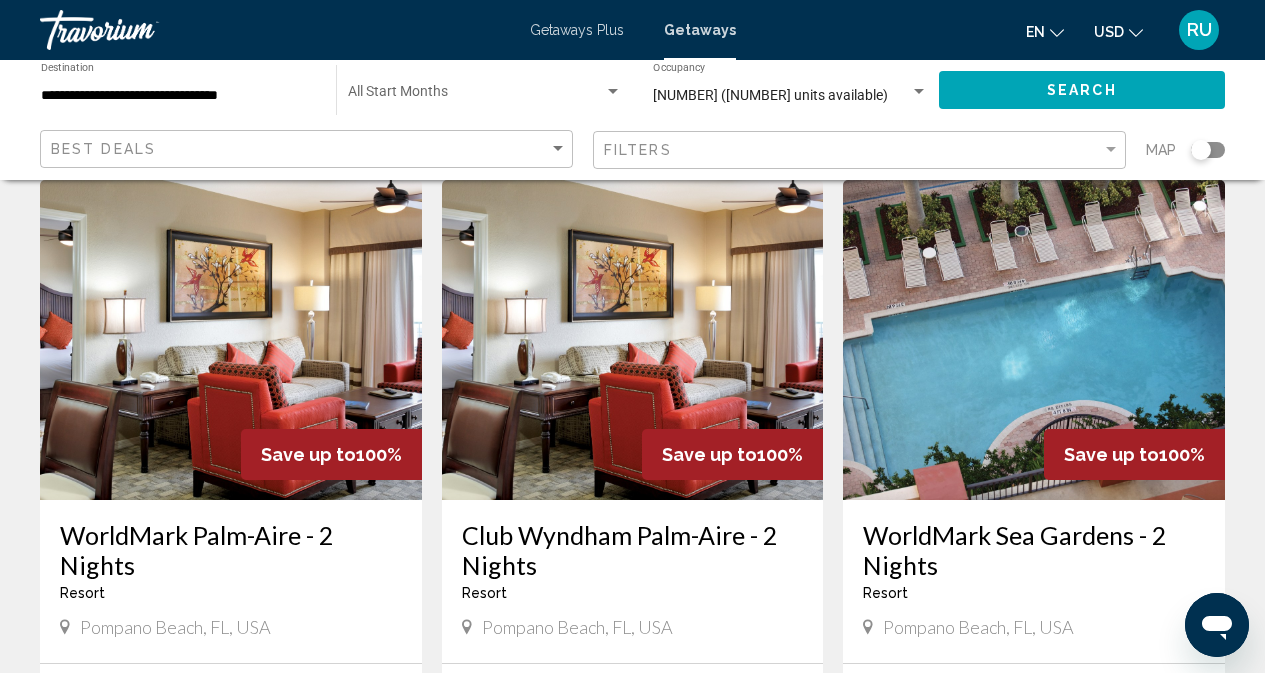 scroll, scrollTop: 0, scrollLeft: 0, axis: both 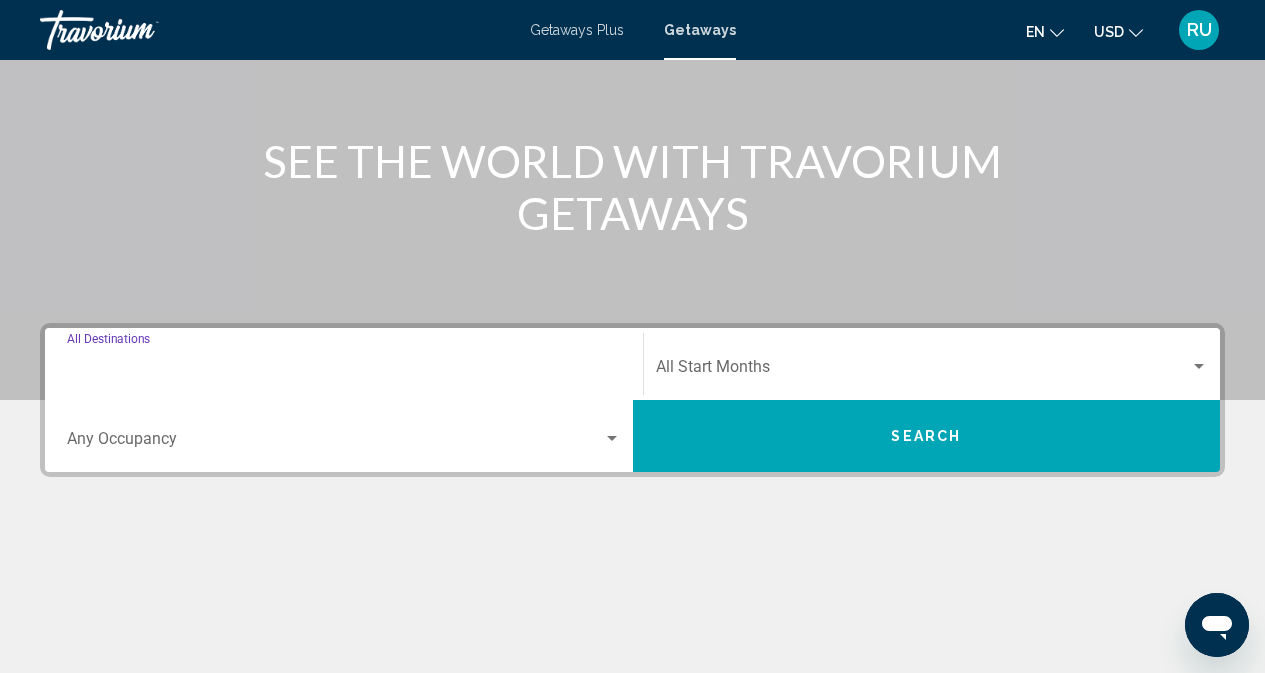 click on "Destination All Destinations" at bounding box center (344, 371) 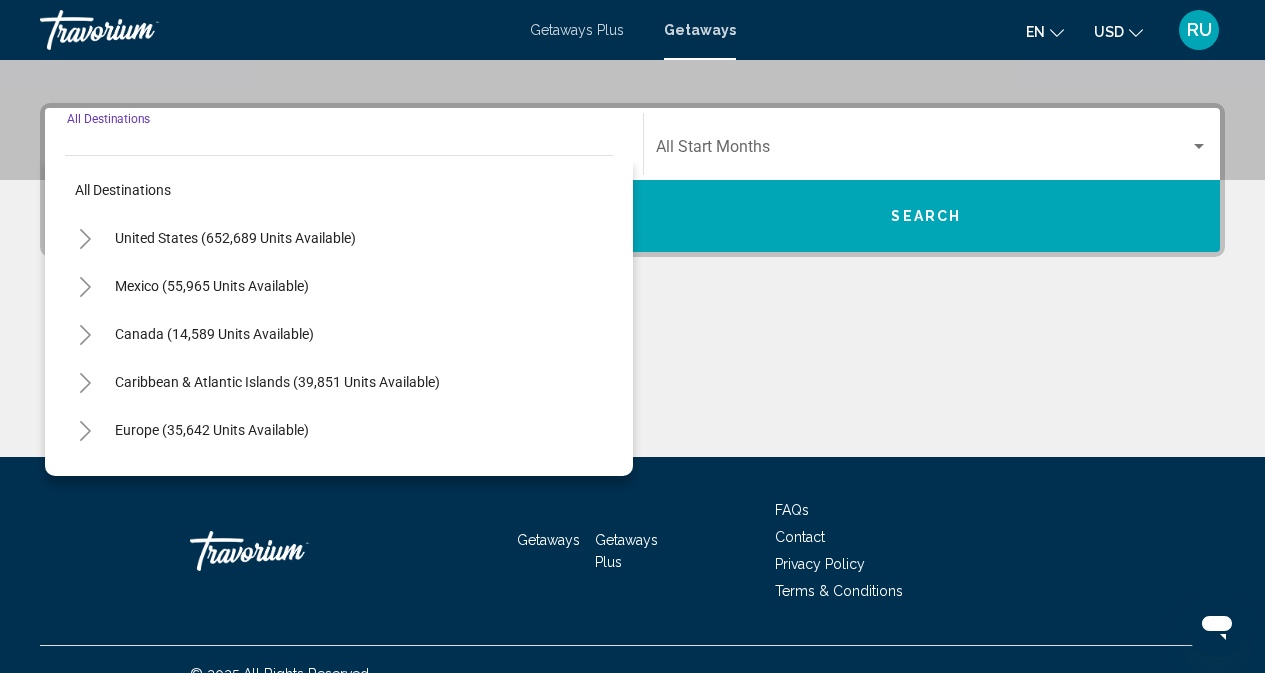 scroll, scrollTop: 449, scrollLeft: 0, axis: vertical 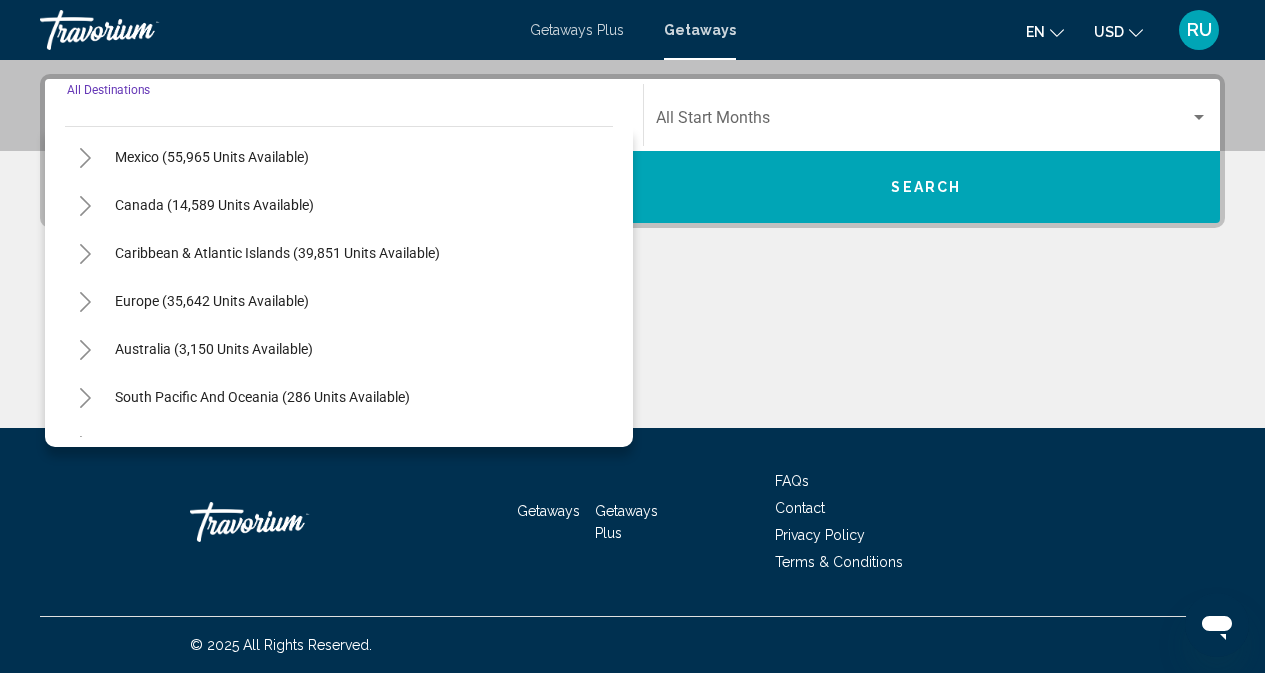 click 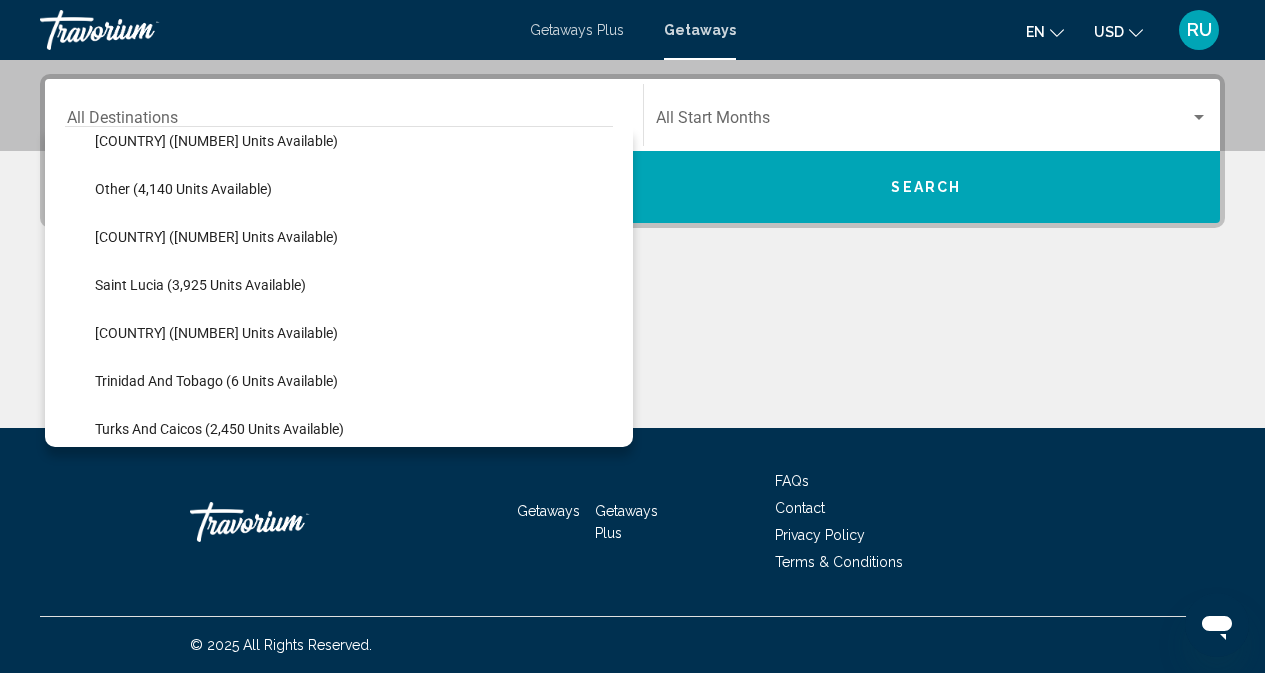 scroll, scrollTop: 600, scrollLeft: 0, axis: vertical 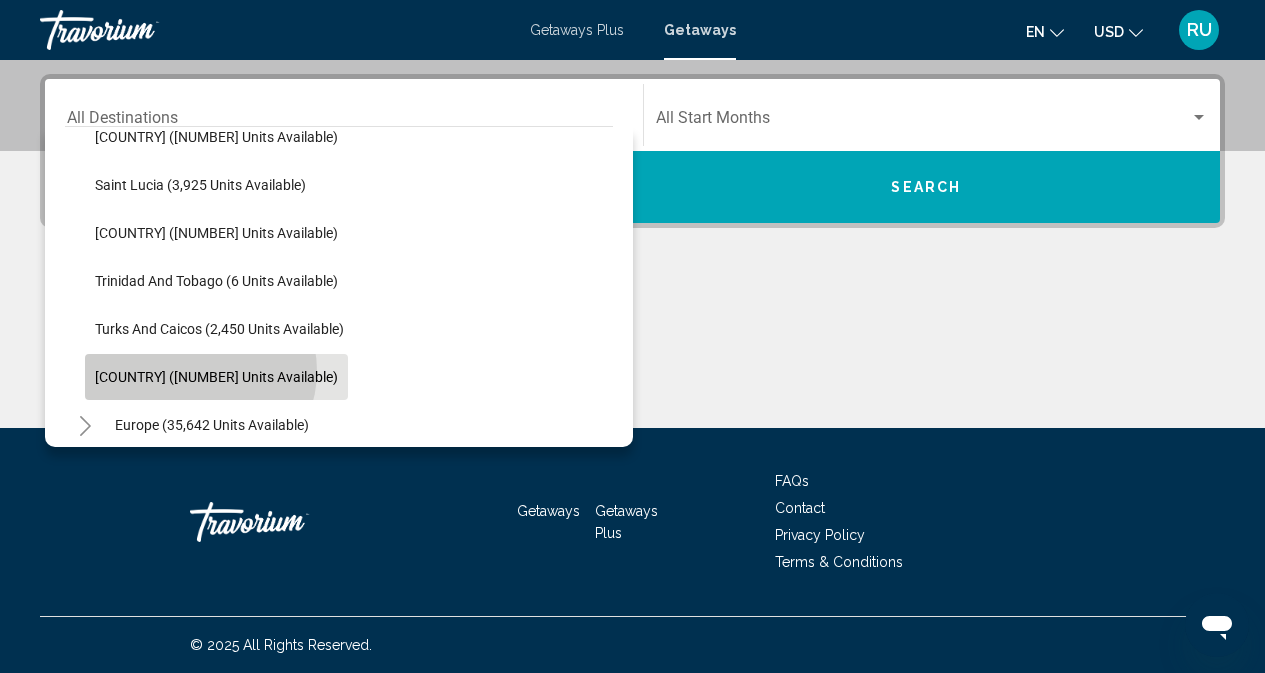 click on "[COUNTRY] ([NUMBER] units available)" 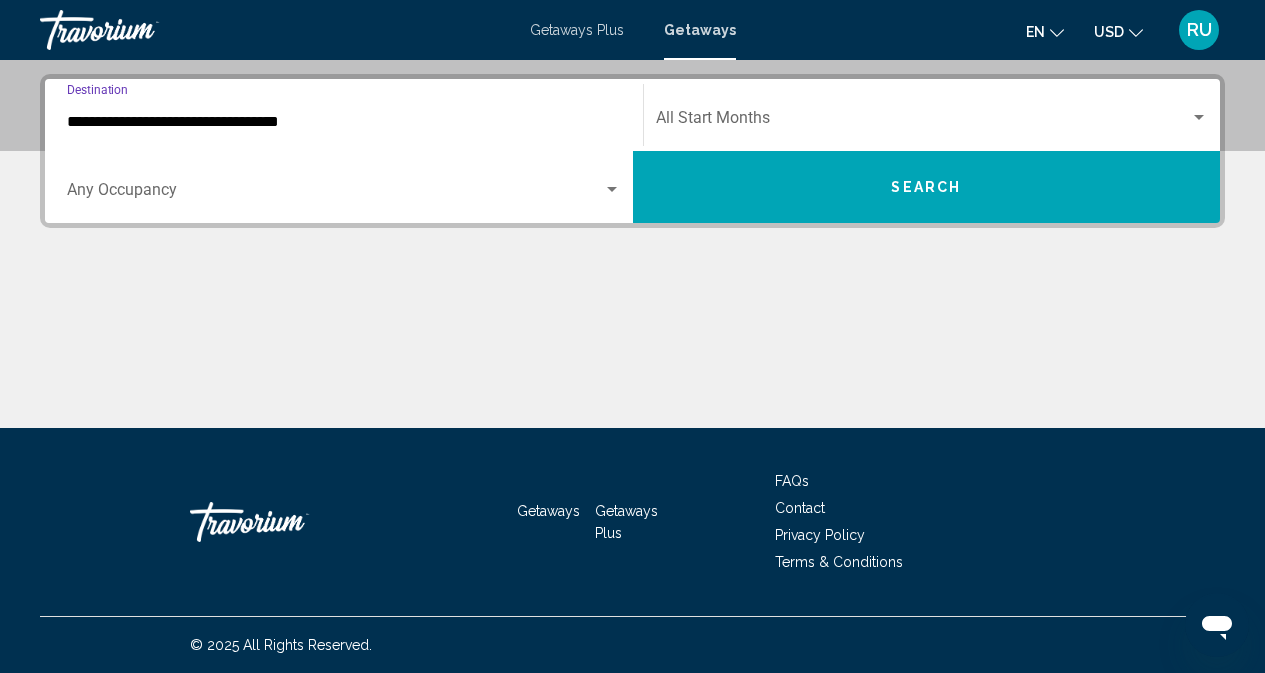 click at bounding box center [335, 194] 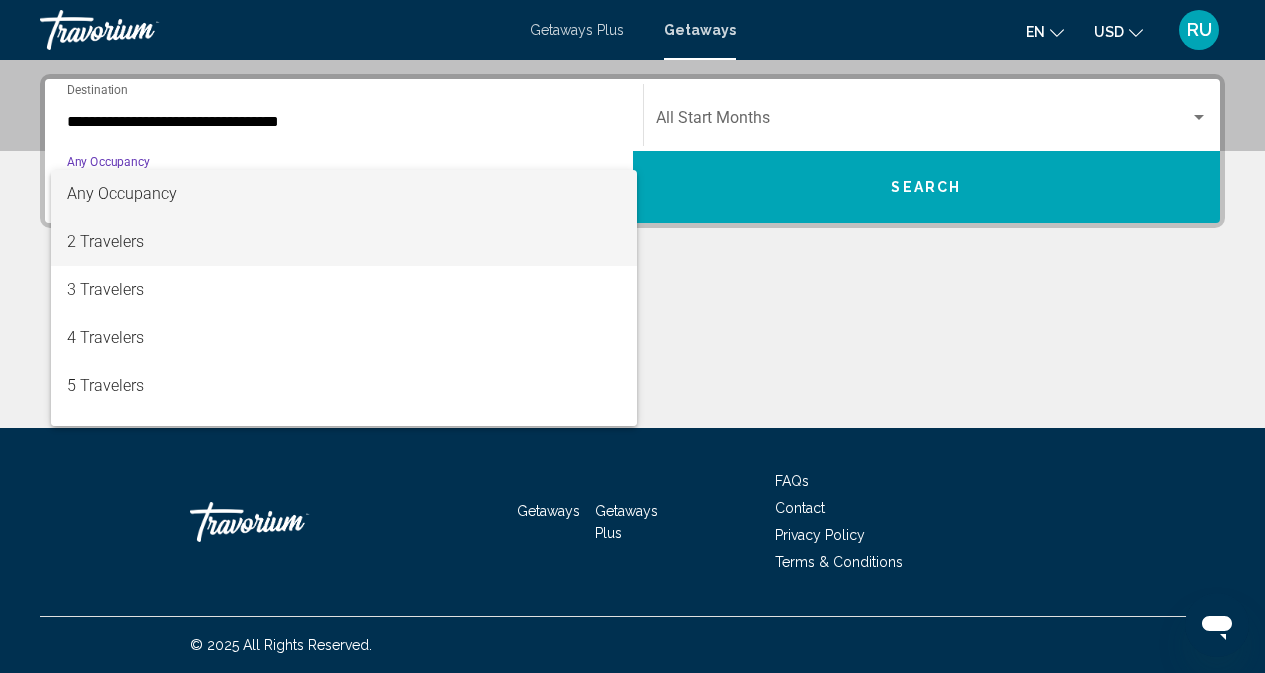 click on "2 Travelers" at bounding box center (344, 242) 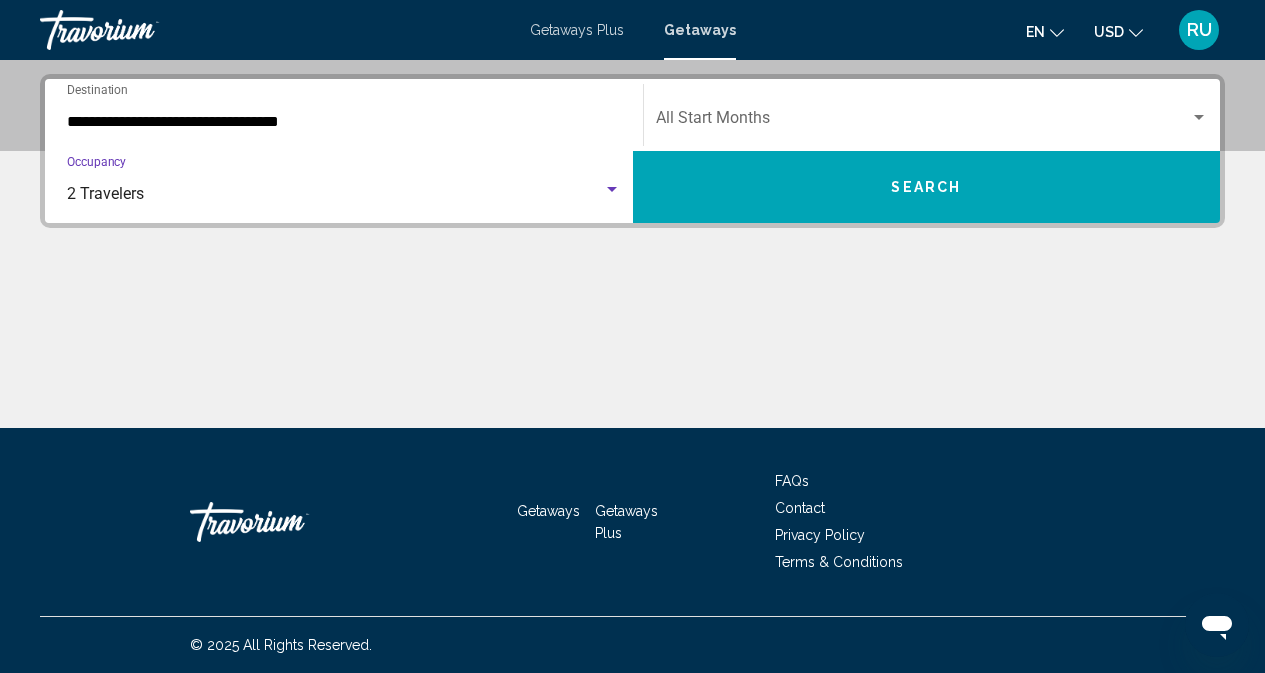 click on "Search" at bounding box center [926, 188] 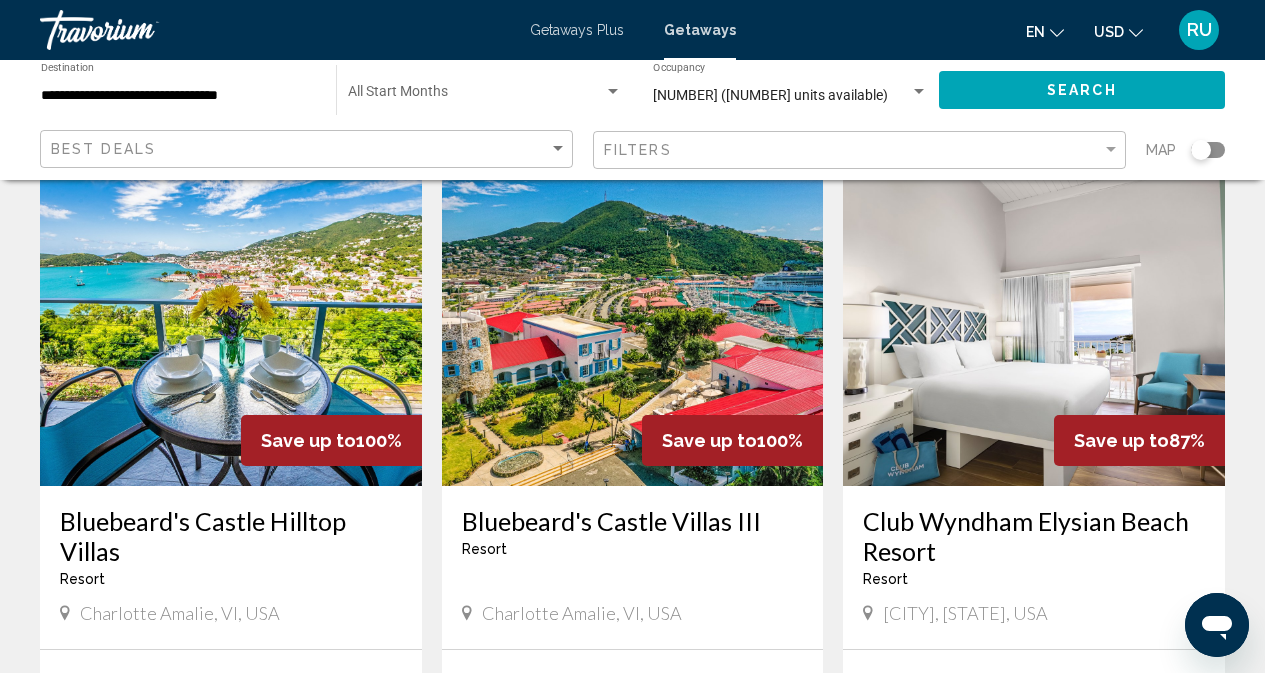 scroll, scrollTop: 0, scrollLeft: 0, axis: both 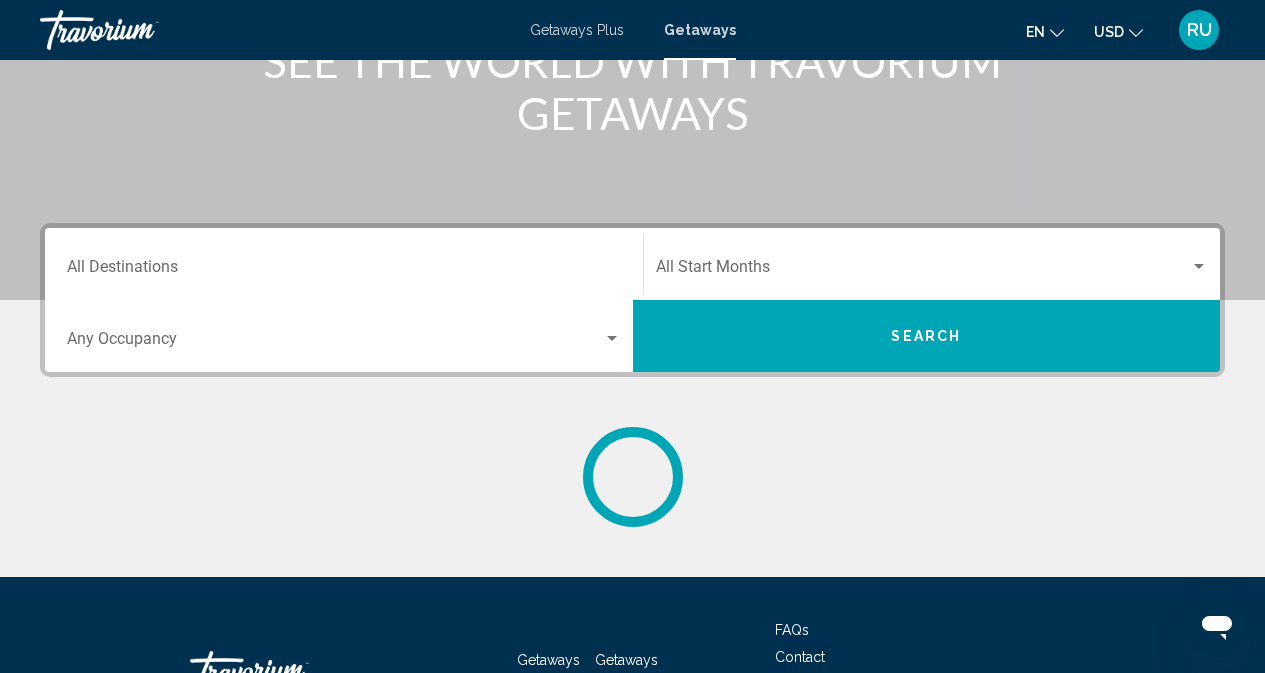 click on "Destination All Destinations" at bounding box center (344, 271) 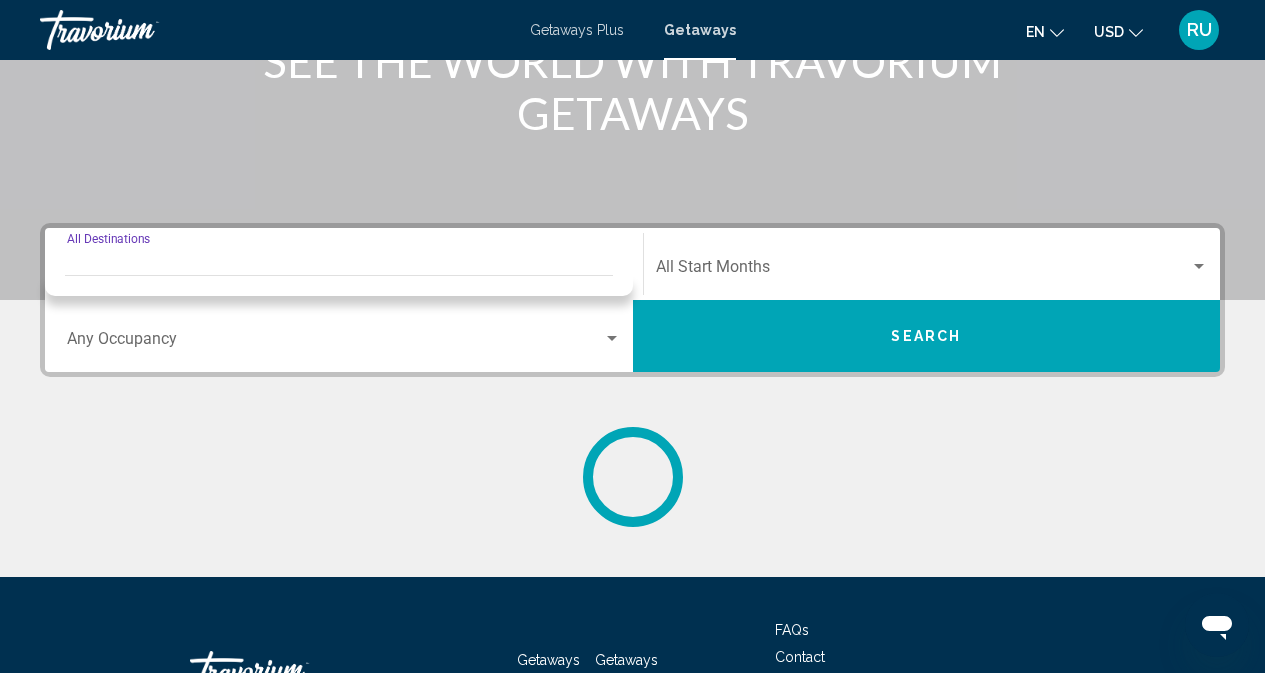 scroll, scrollTop: 449, scrollLeft: 0, axis: vertical 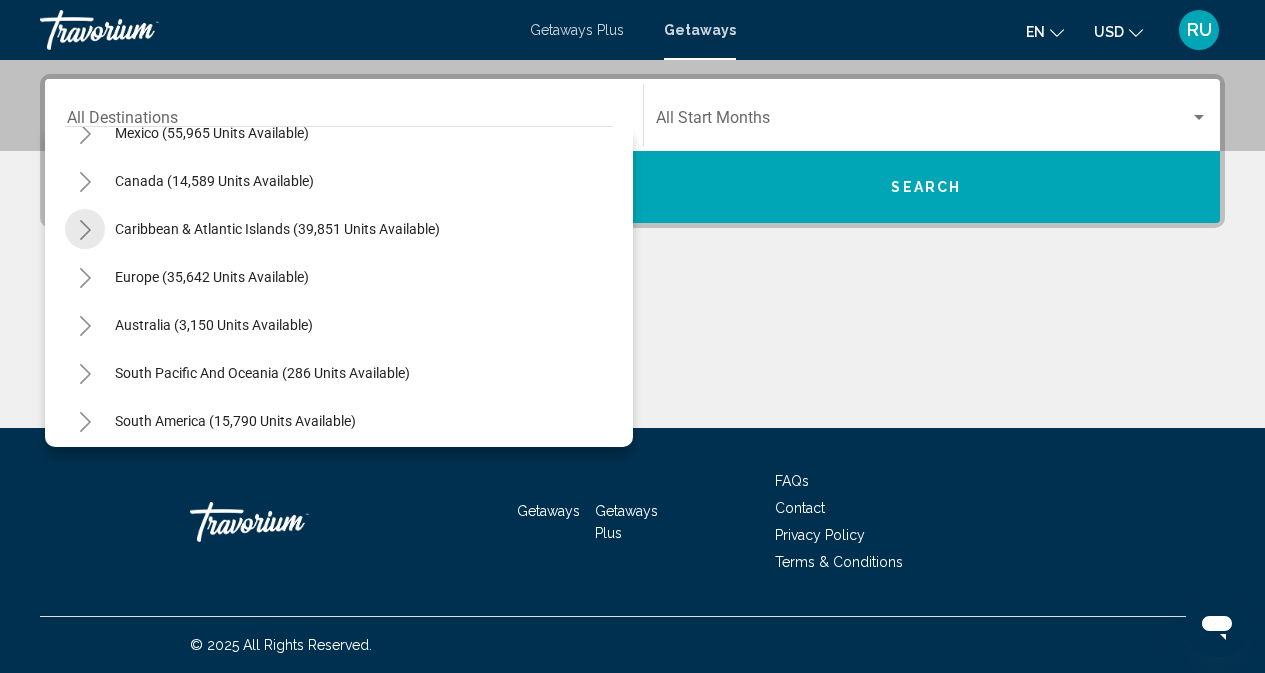 click 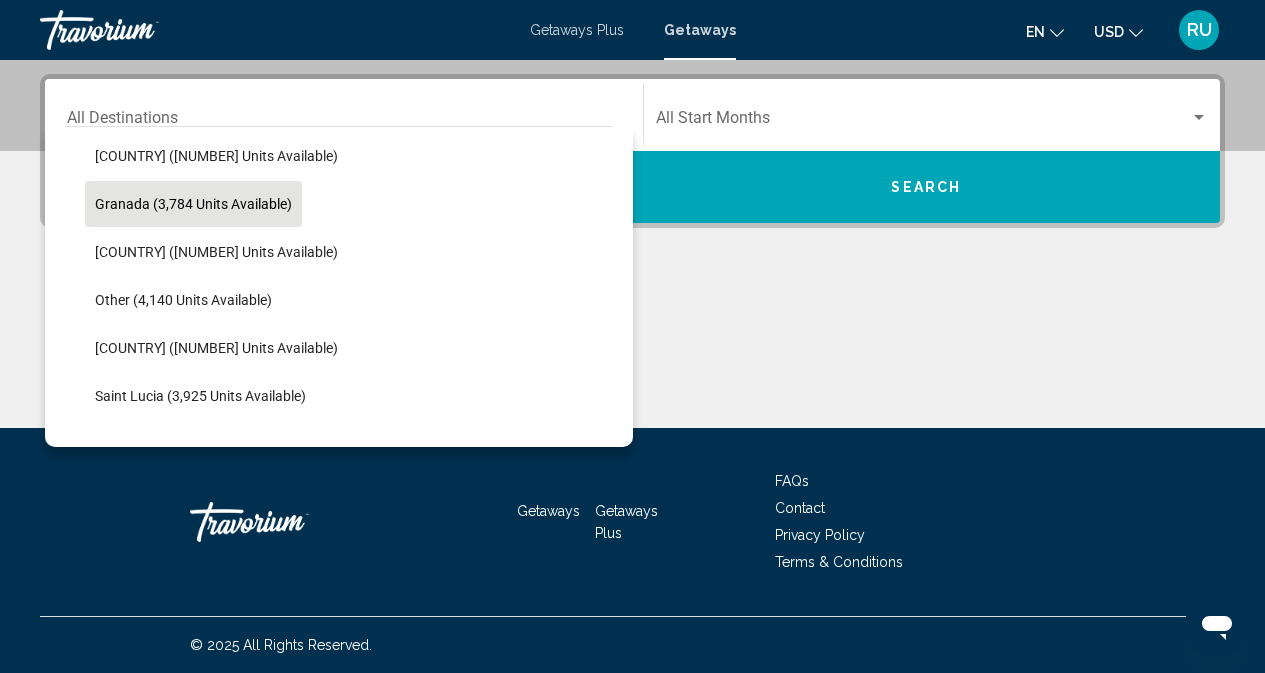 scroll, scrollTop: 424, scrollLeft: 0, axis: vertical 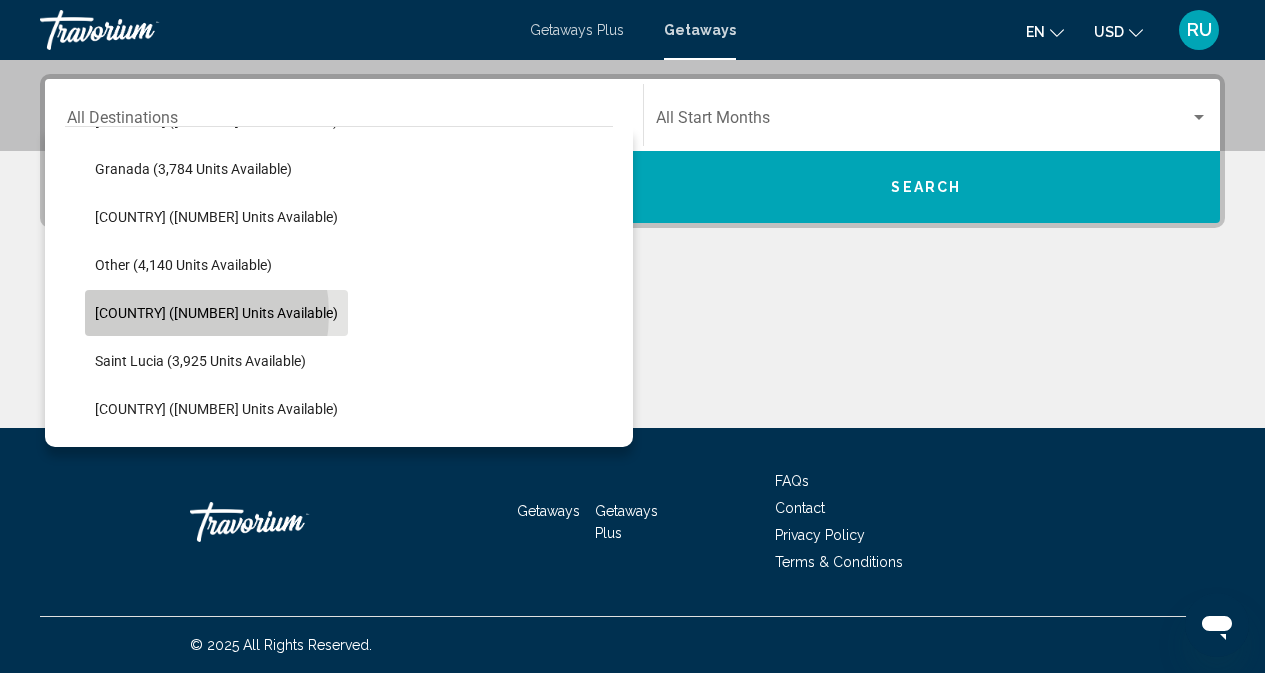 click on "[COUNTRY] ([NUMBER] units available)" 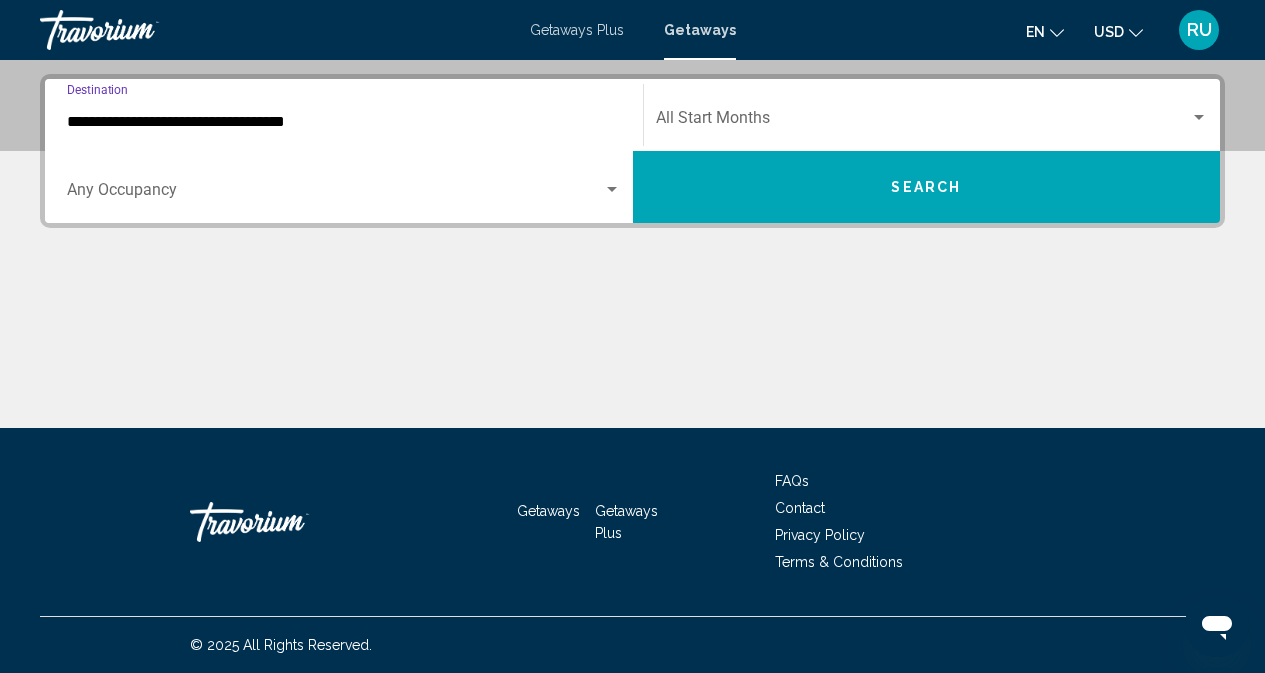 click on "Occupancy Any Occupancy" at bounding box center [344, 187] 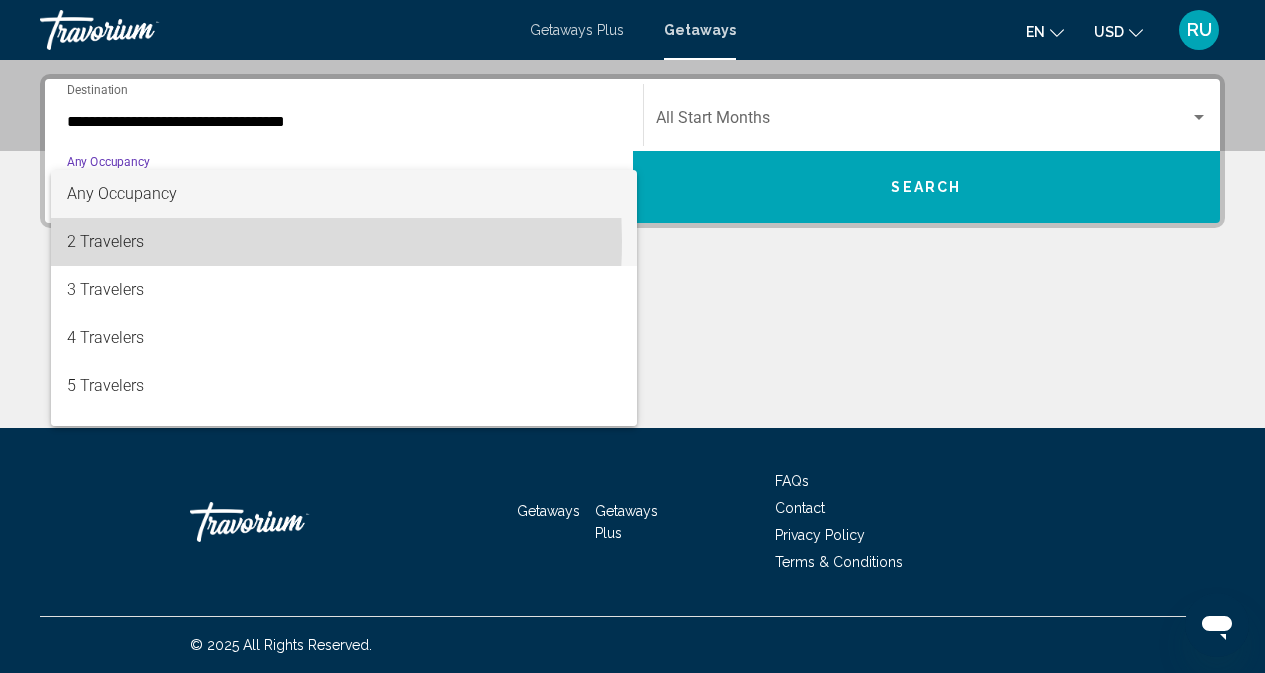 click on "2 Travelers" at bounding box center (344, 242) 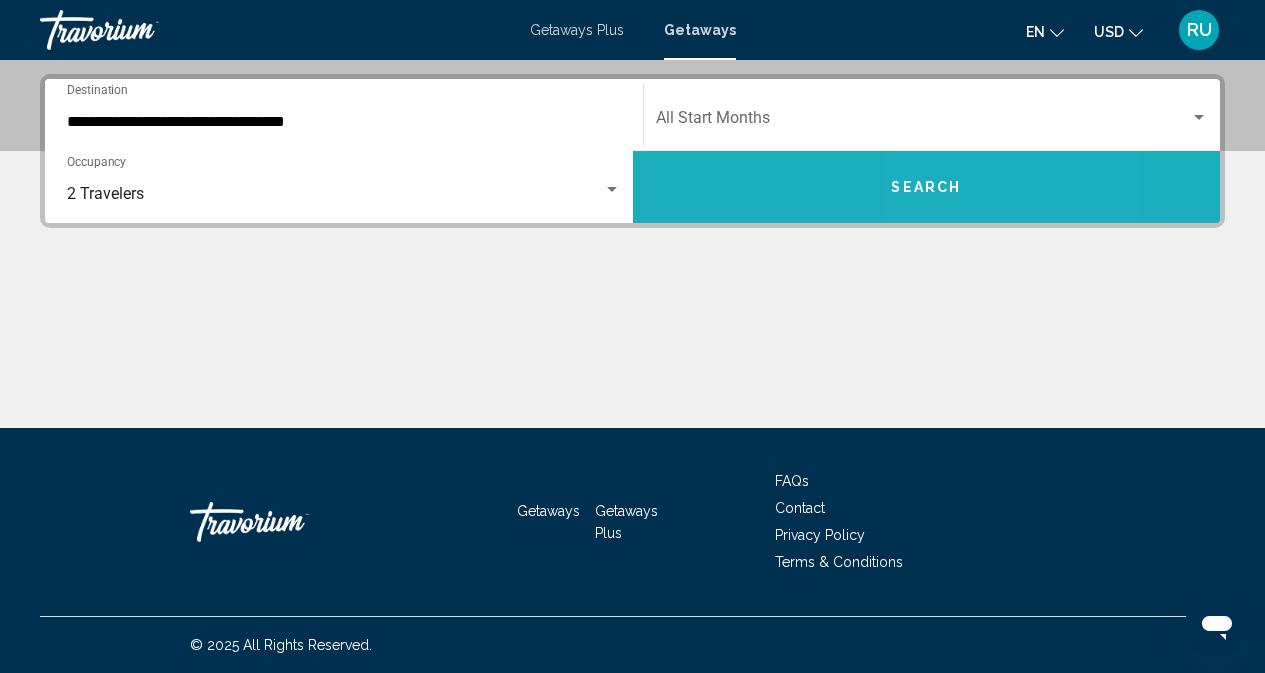 click on "Search" at bounding box center [926, 188] 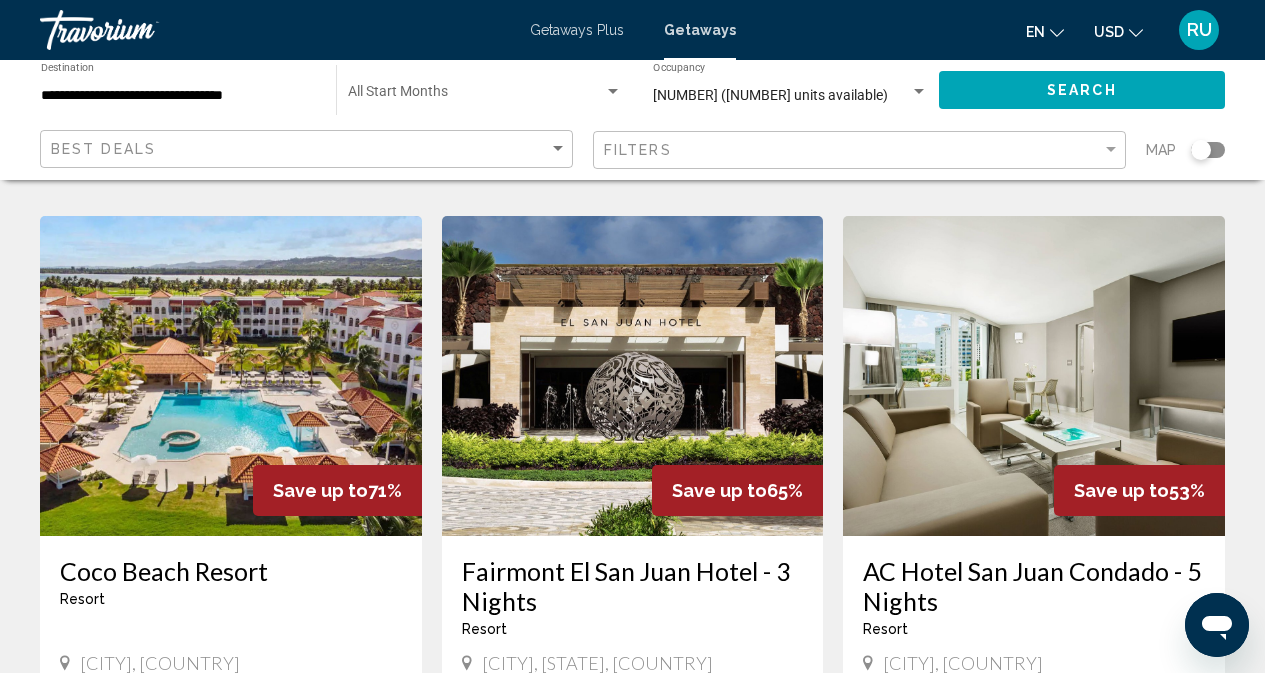 scroll, scrollTop: 800, scrollLeft: 0, axis: vertical 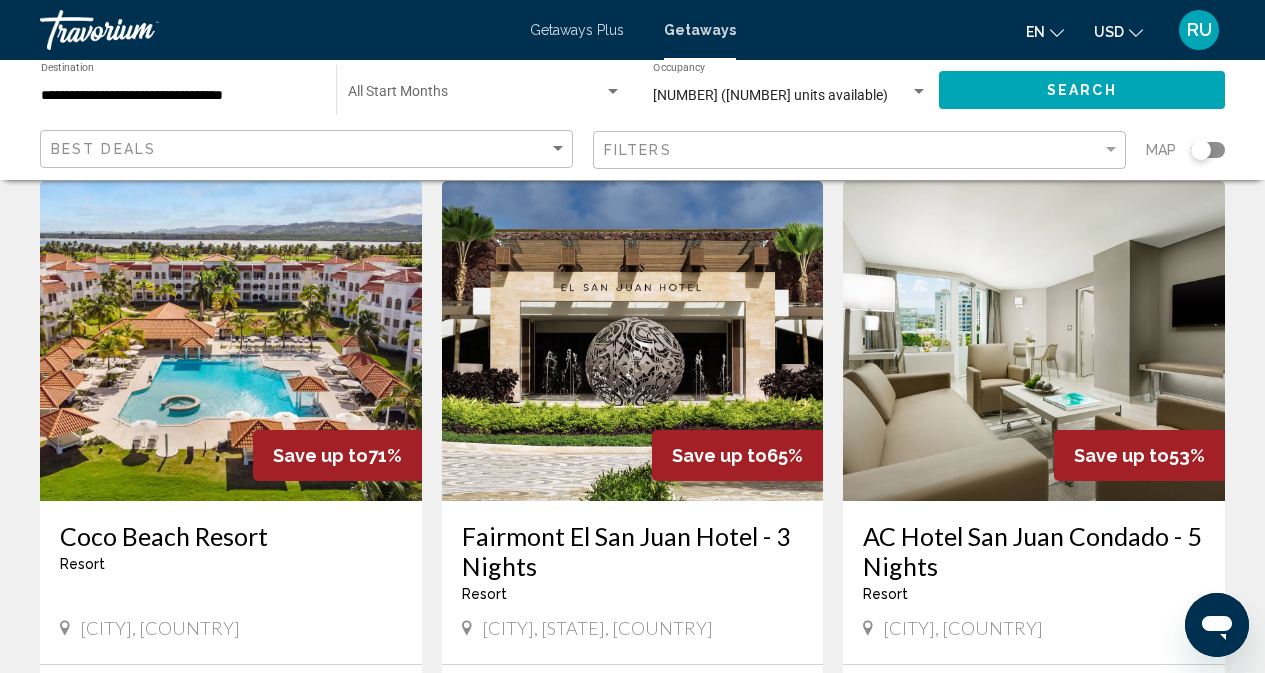click at bounding box center (633, 341) 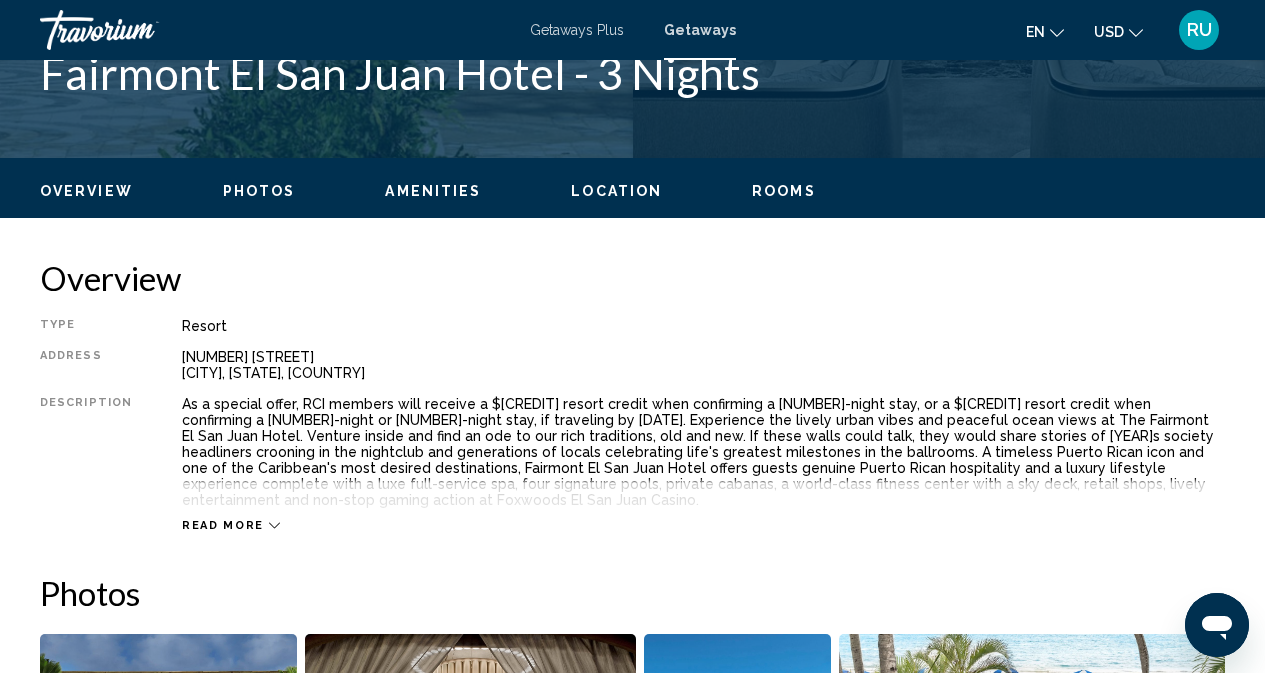 scroll, scrollTop: 899, scrollLeft: 0, axis: vertical 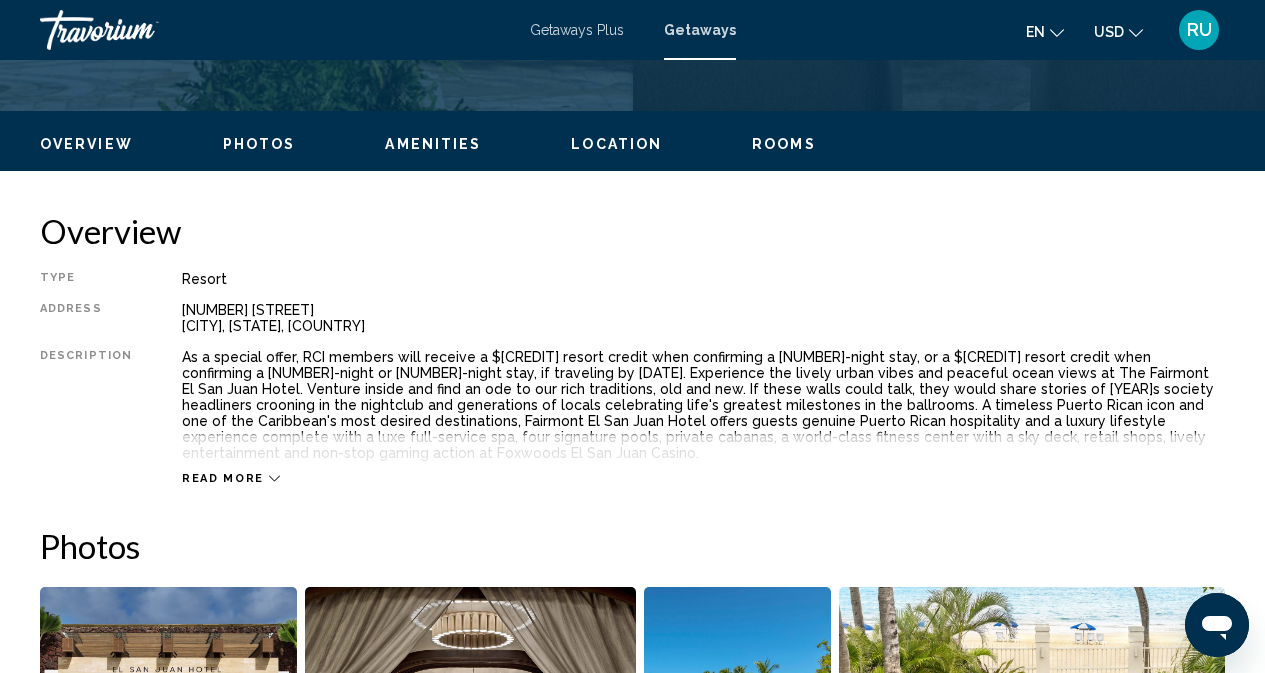 click 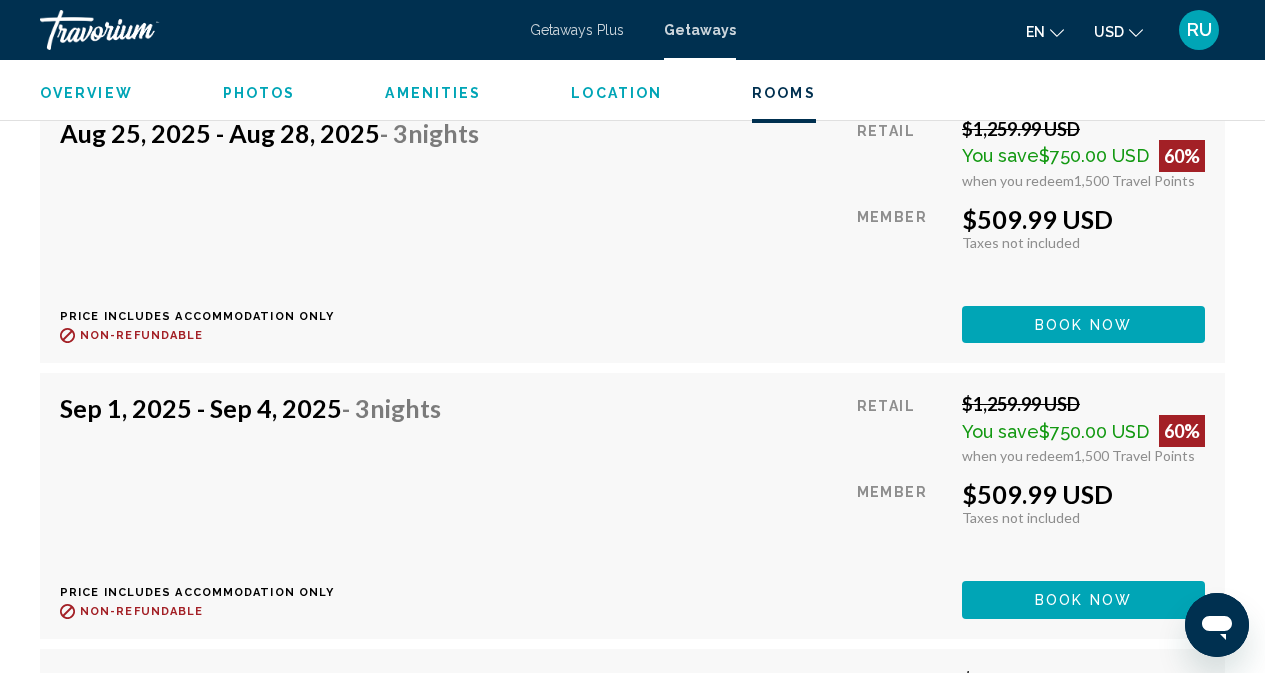 scroll, scrollTop: 4299, scrollLeft: 0, axis: vertical 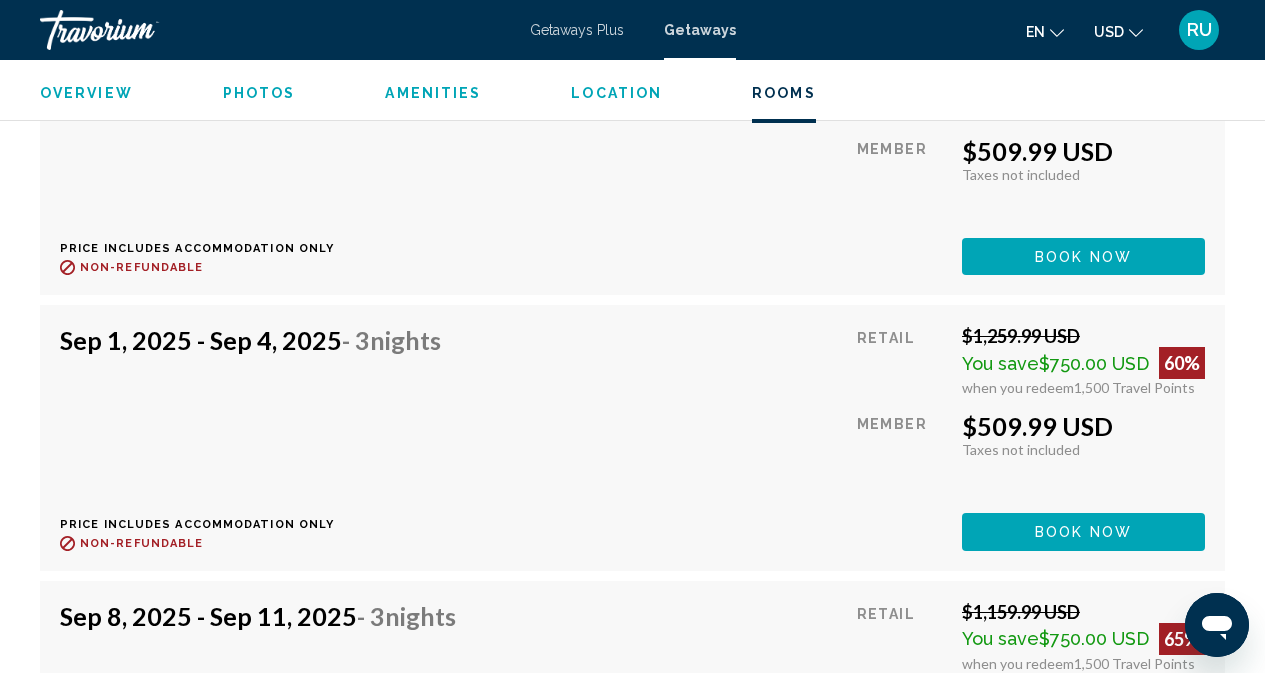 click on "Book now" at bounding box center (1083, -18) 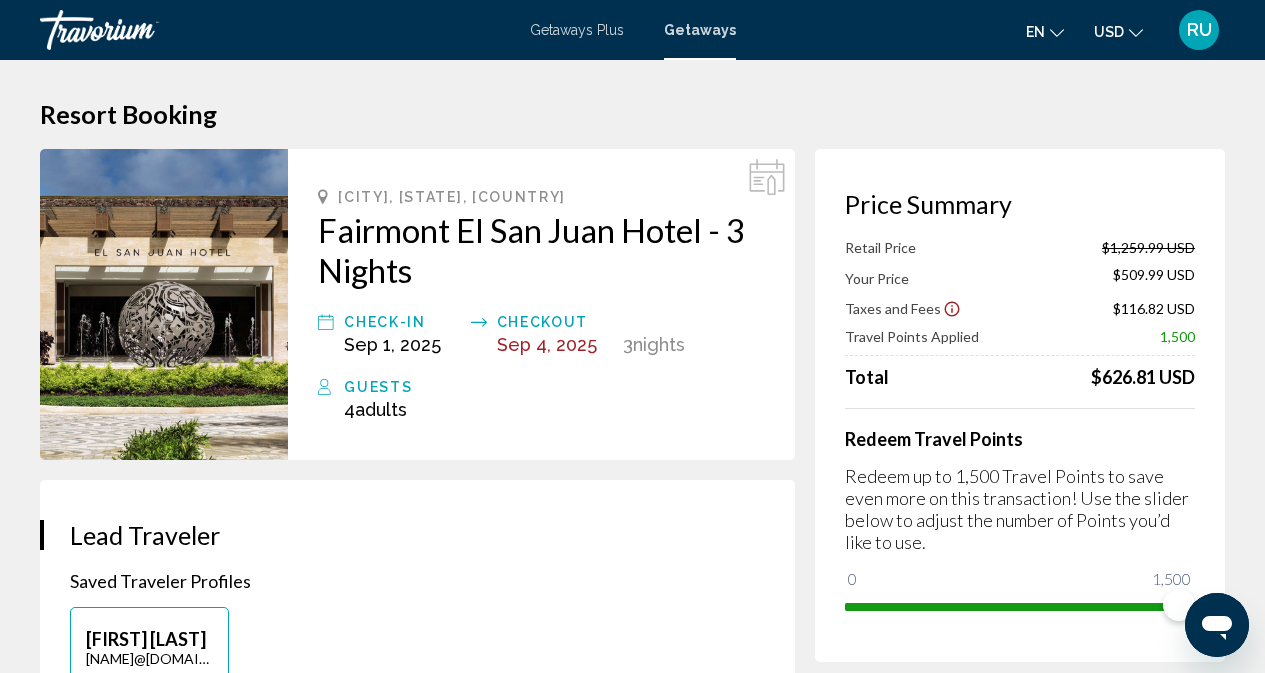 scroll, scrollTop: 0, scrollLeft: 0, axis: both 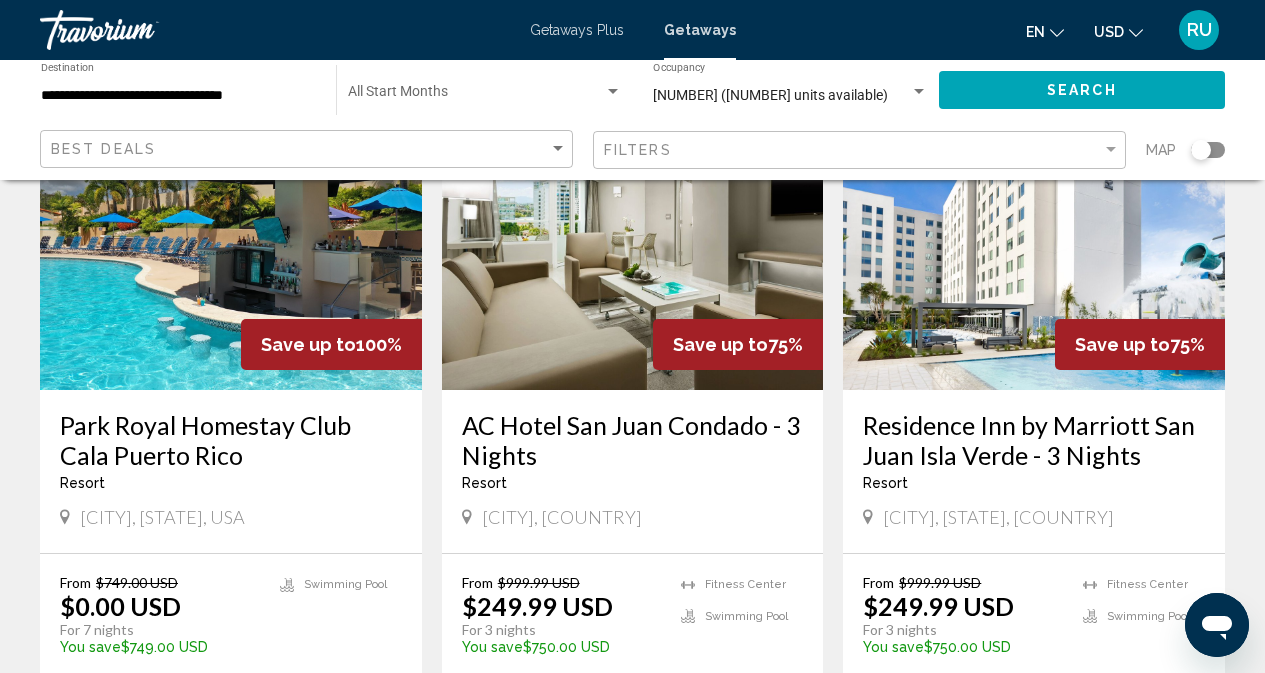 click at bounding box center (1034, 230) 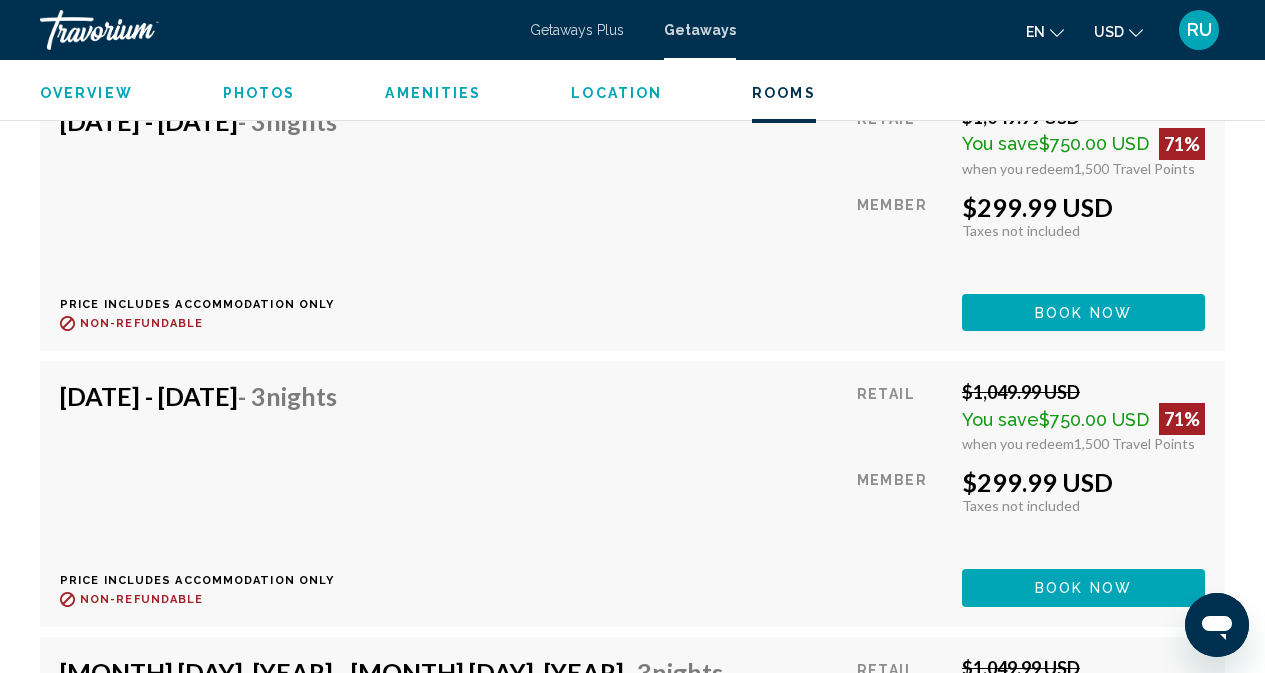 scroll, scrollTop: 6399, scrollLeft: 0, axis: vertical 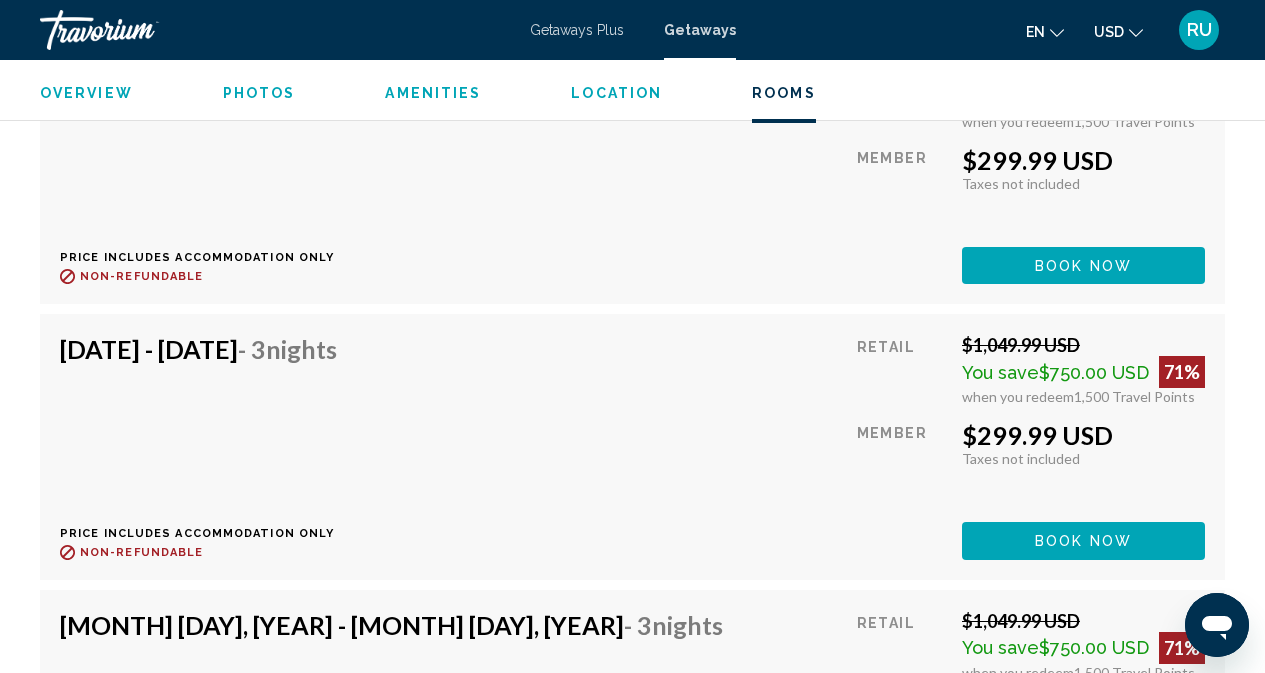 click on "Book now" at bounding box center (1083, -2212) 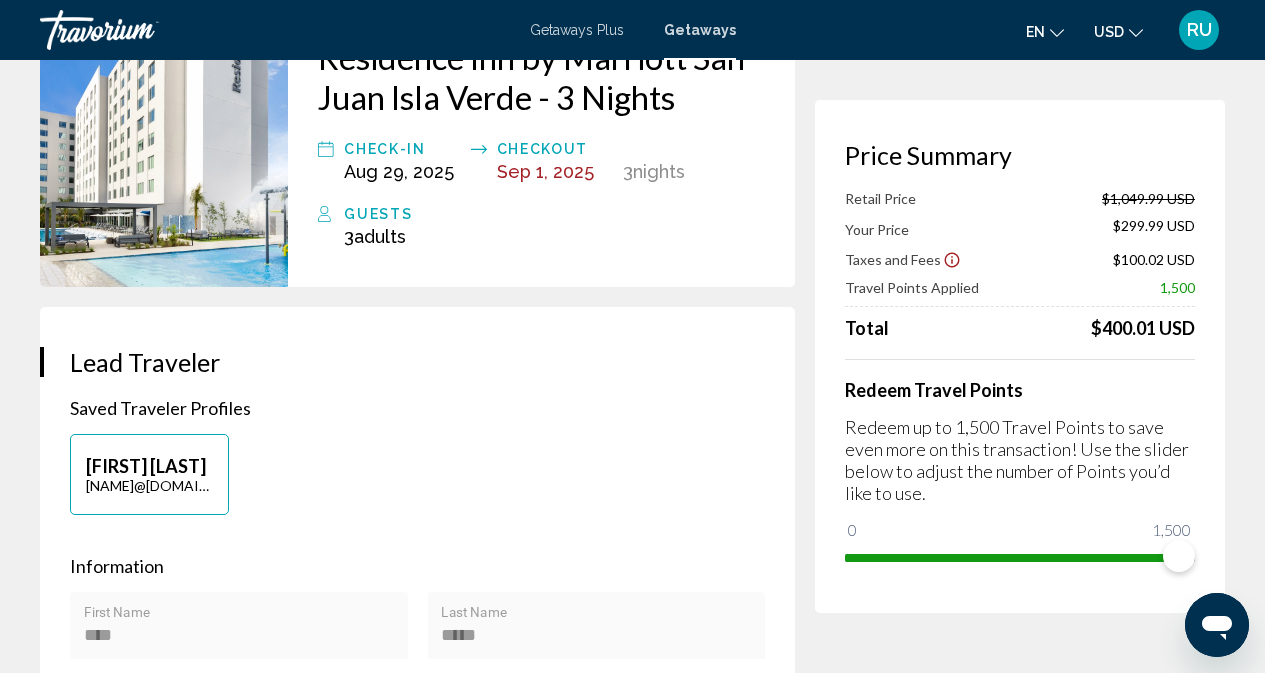 scroll, scrollTop: 200, scrollLeft: 0, axis: vertical 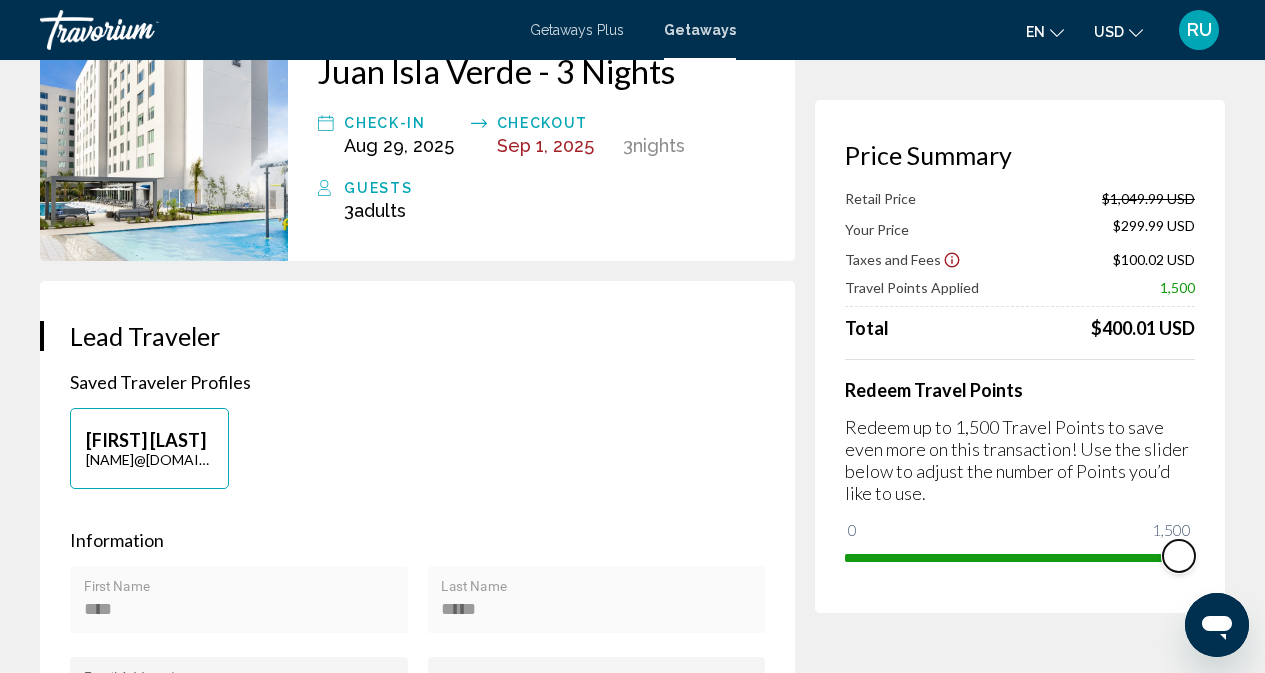 drag, startPoint x: 1161, startPoint y: 558, endPoint x: 1201, endPoint y: 558, distance: 40 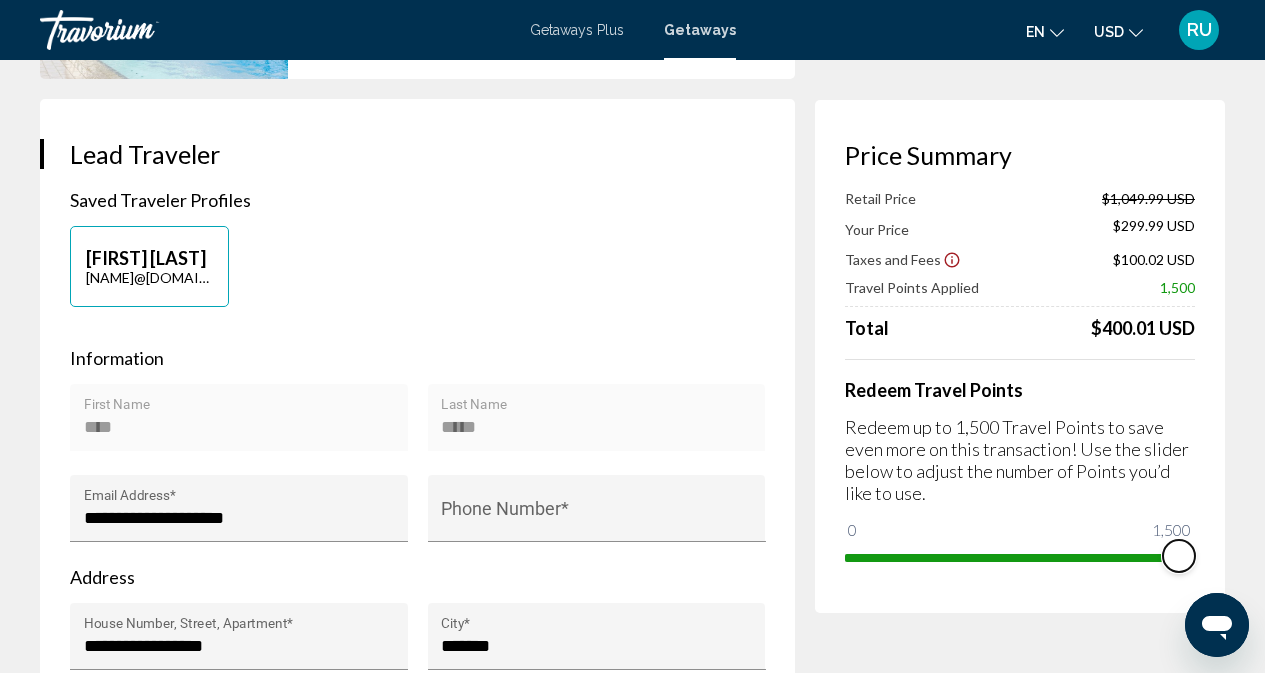 scroll, scrollTop: 400, scrollLeft: 0, axis: vertical 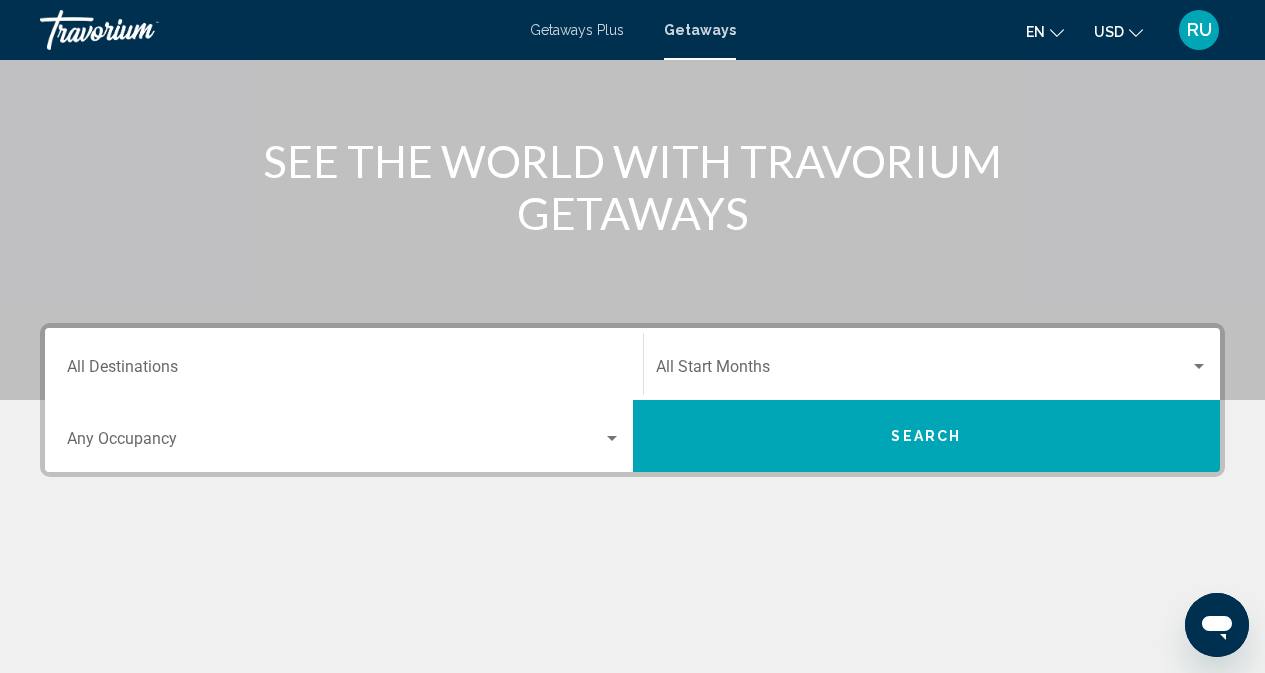 click on "Destination All Destinations" at bounding box center [344, 371] 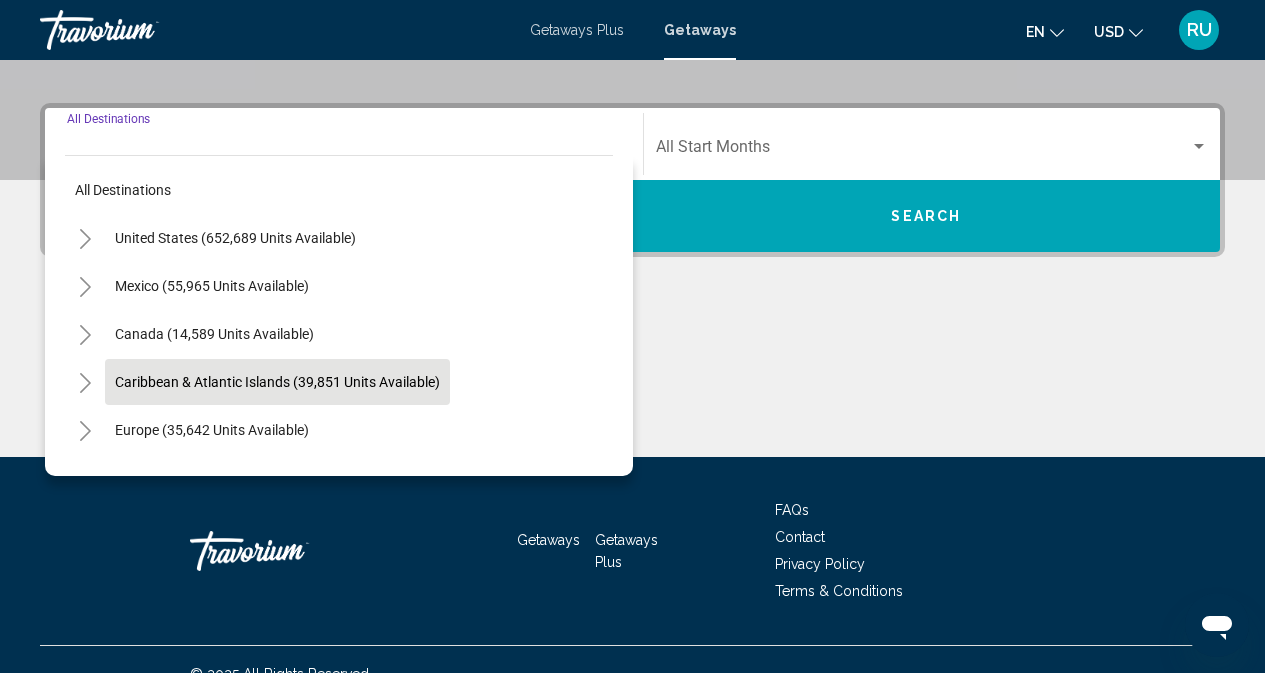 scroll, scrollTop: 449, scrollLeft: 0, axis: vertical 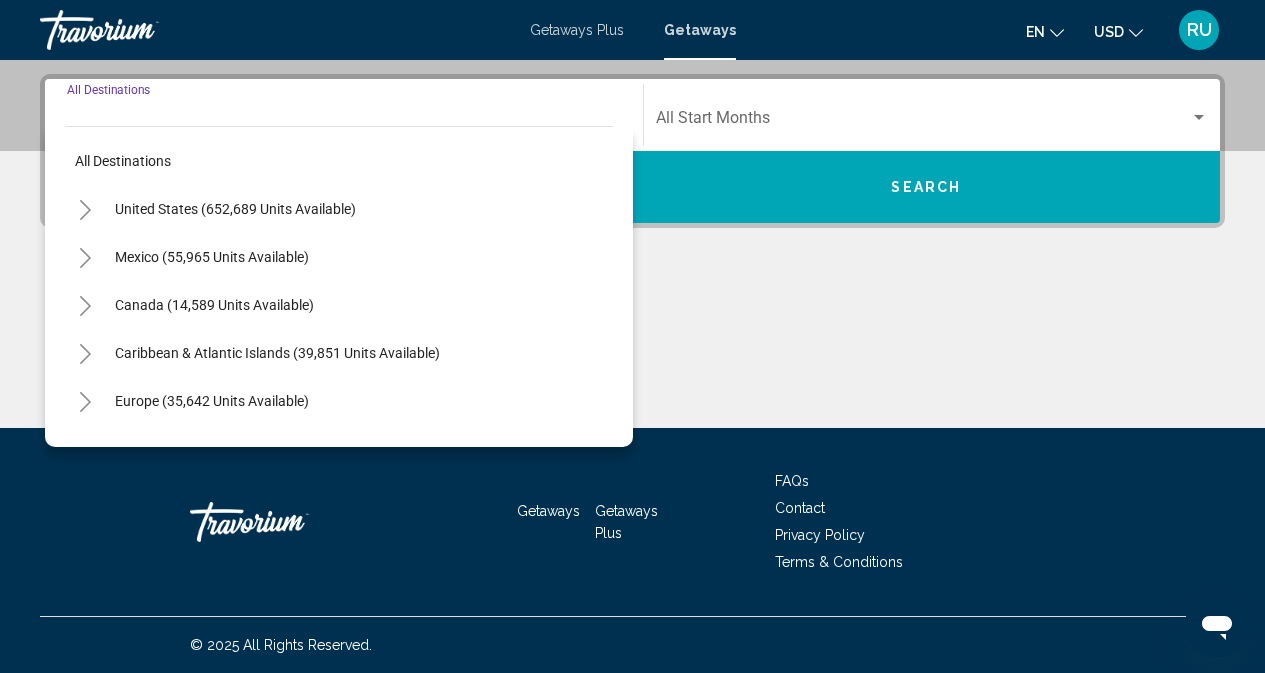 click 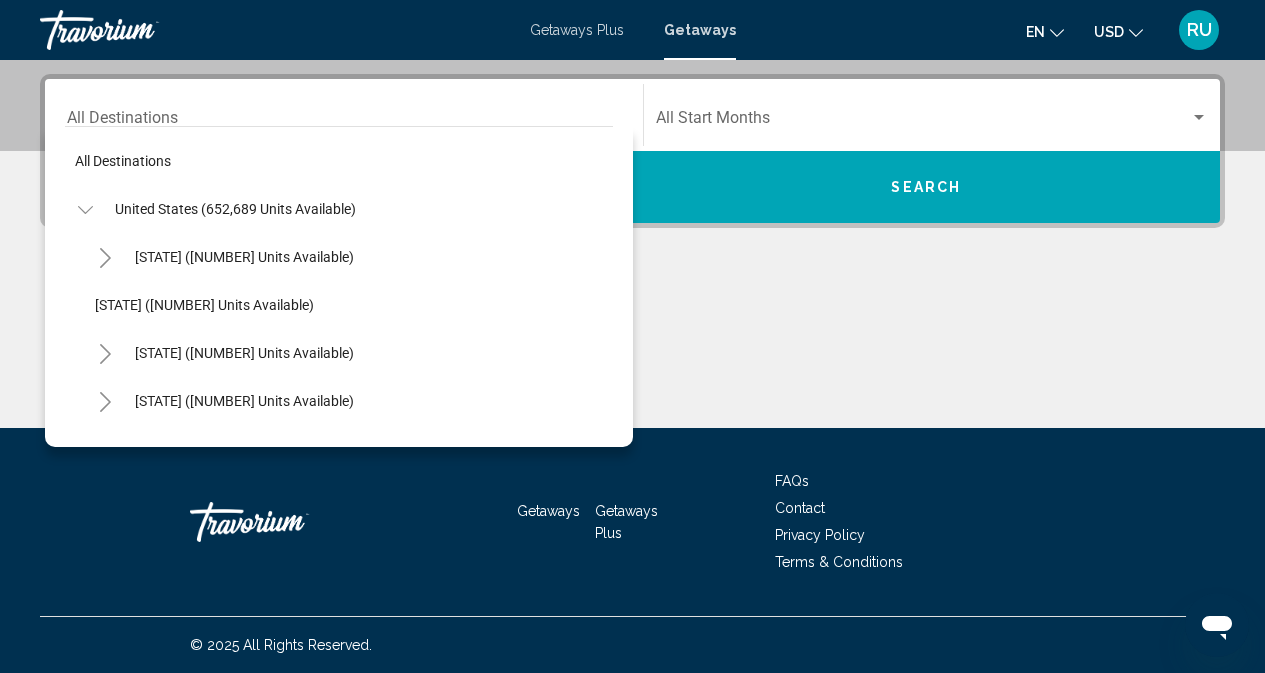 click 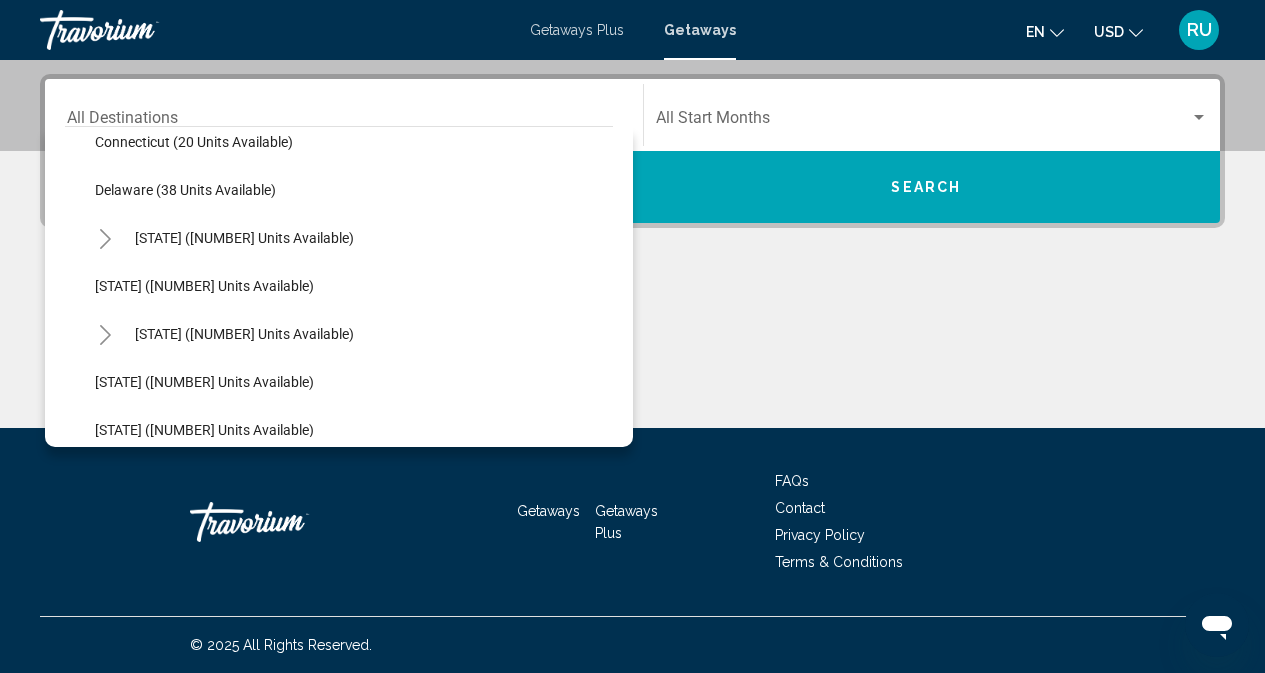scroll, scrollTop: 500, scrollLeft: 0, axis: vertical 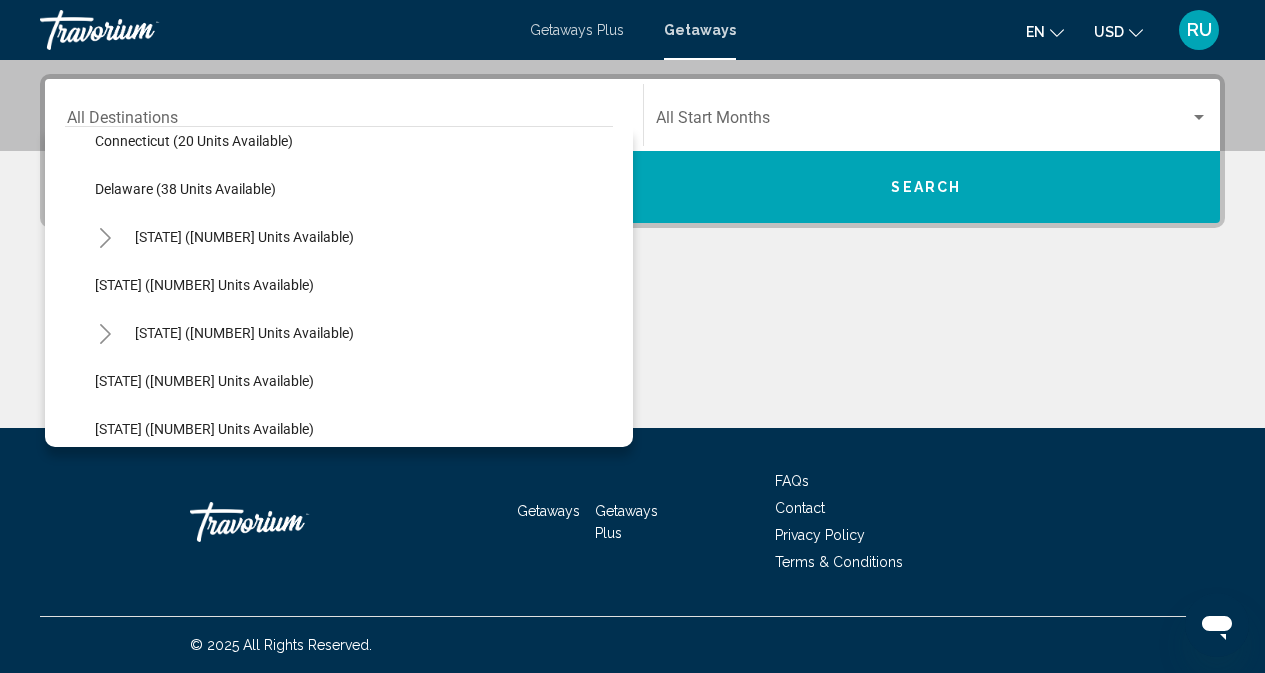 click 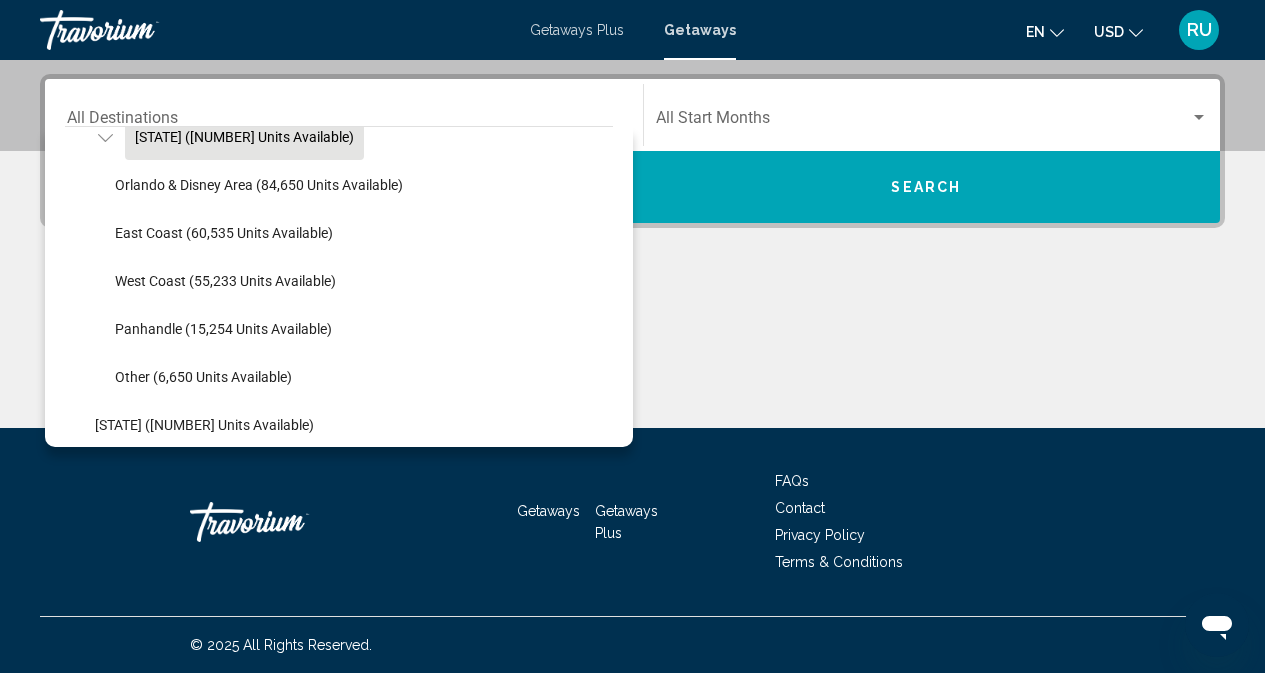 scroll, scrollTop: 700, scrollLeft: 0, axis: vertical 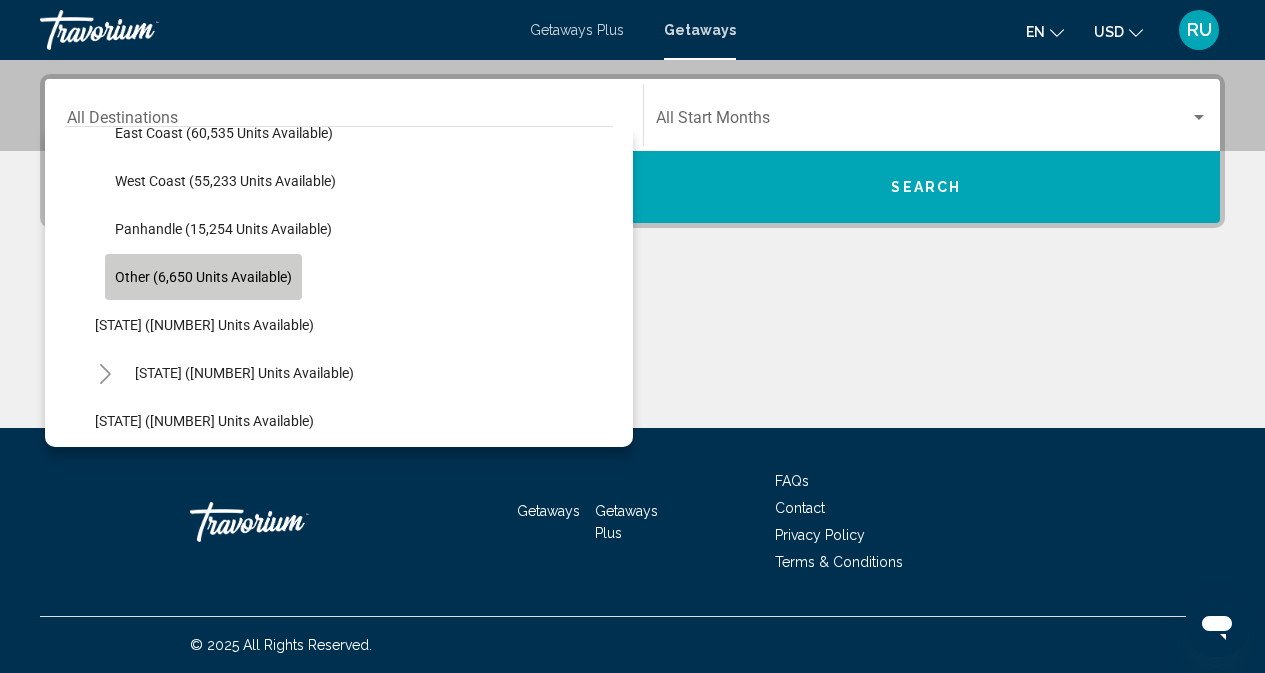 click on "Other (6,650 units available)" 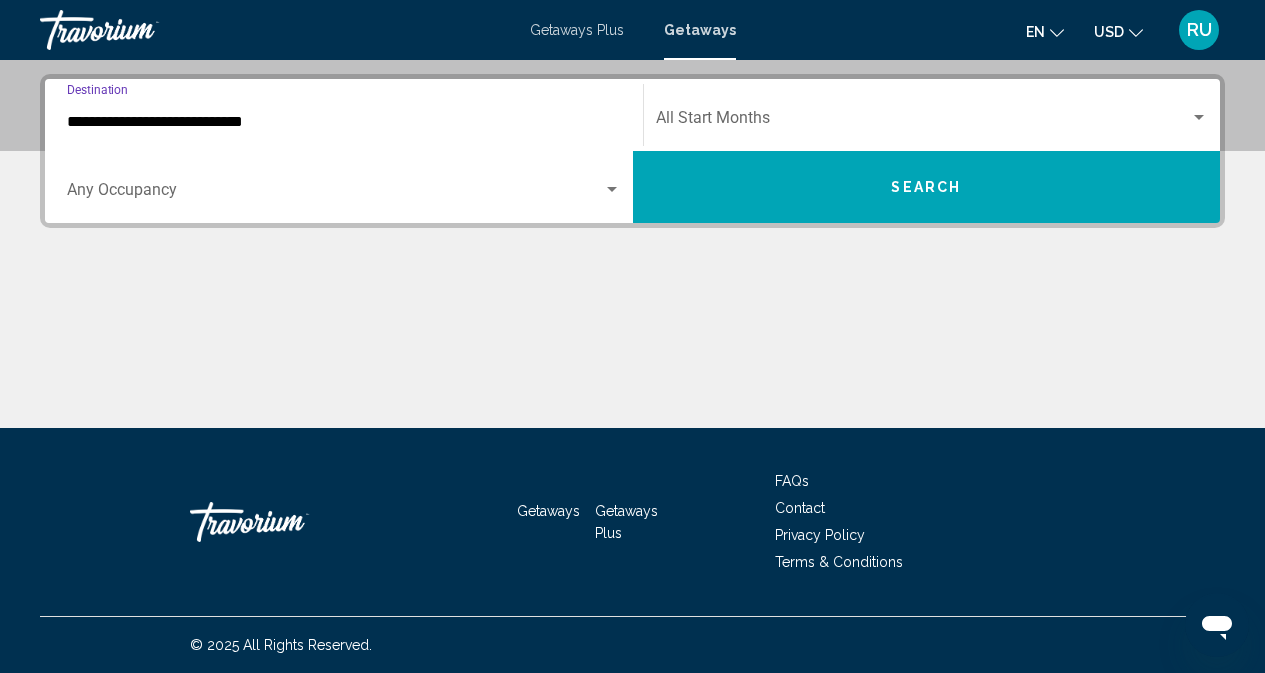 click at bounding box center [335, 194] 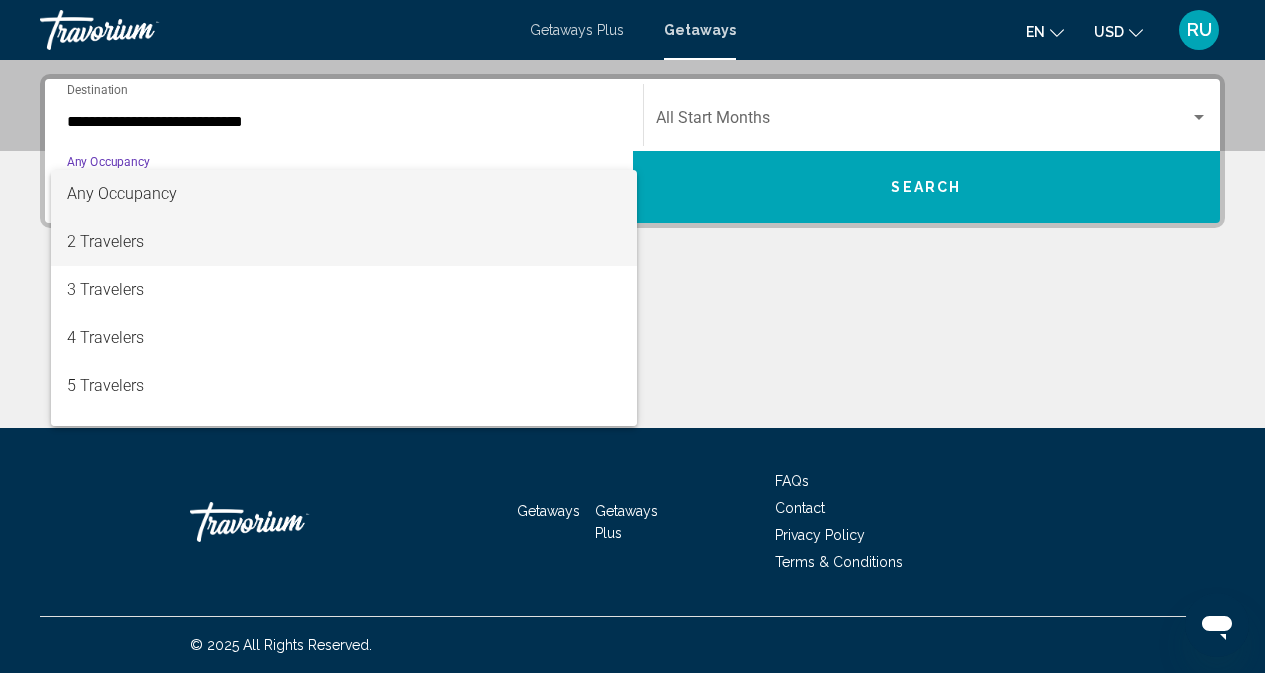 click on "2 Travelers" at bounding box center [344, 242] 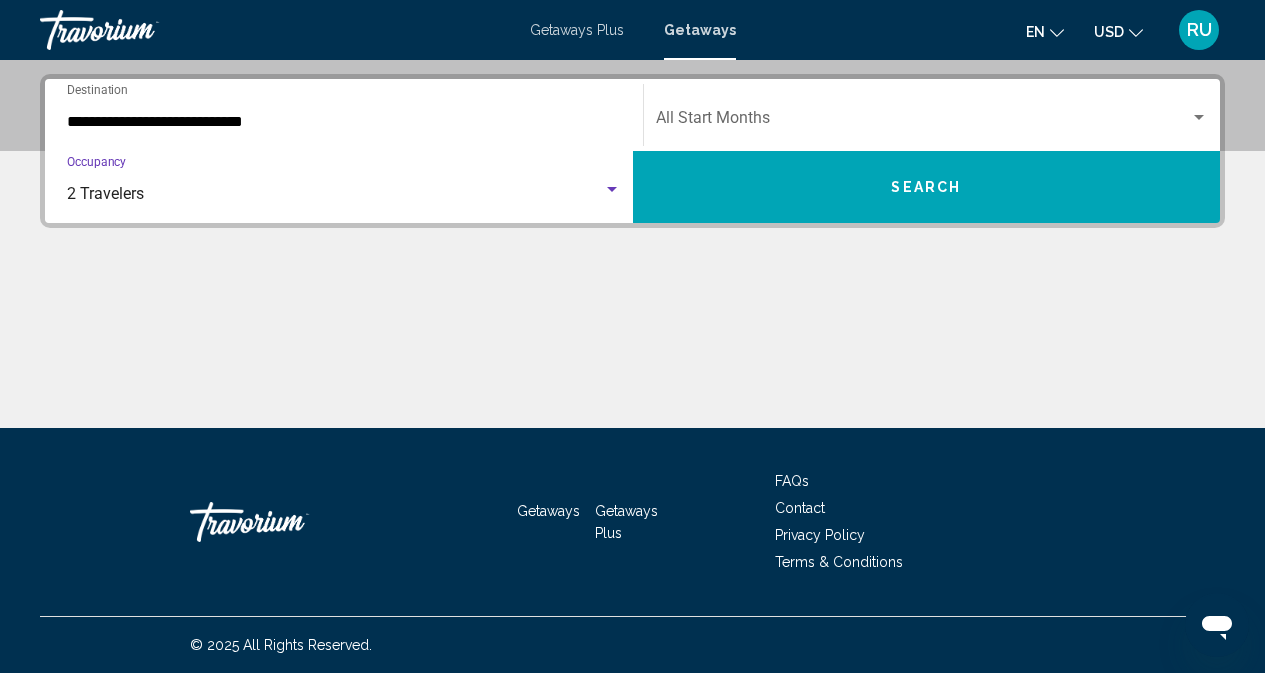 click on "Search" at bounding box center [927, 187] 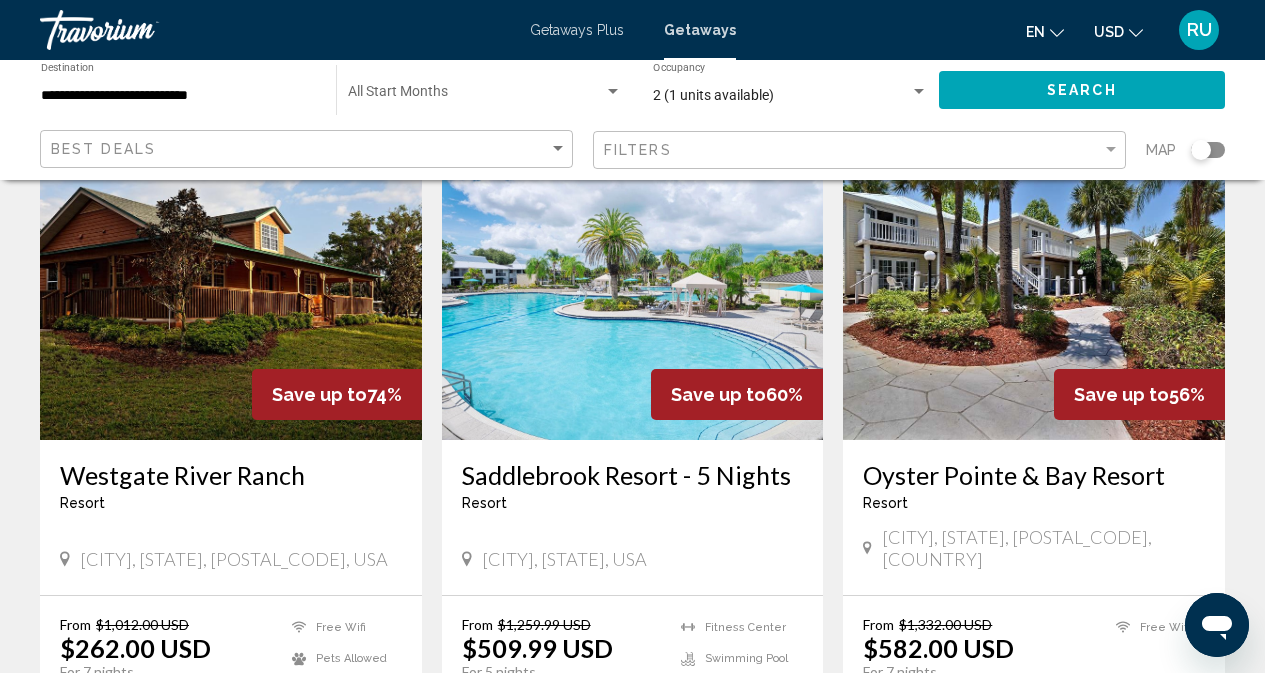 scroll, scrollTop: 800, scrollLeft: 0, axis: vertical 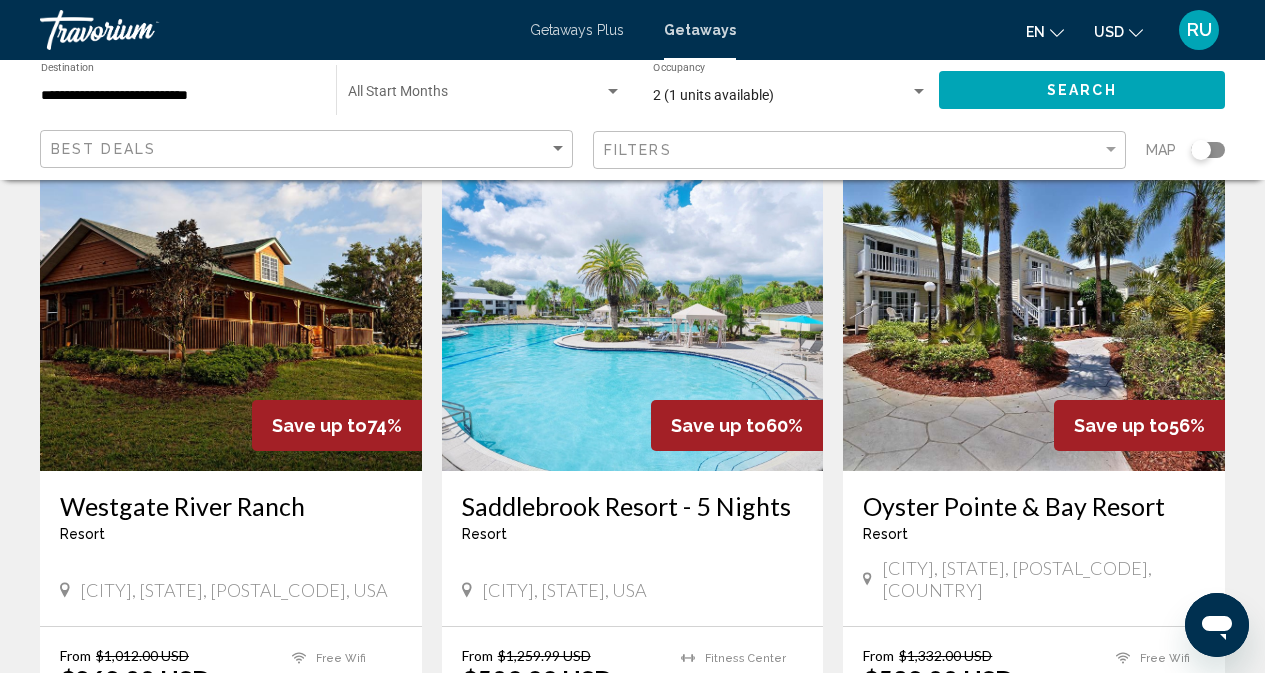 click at bounding box center (1034, 311) 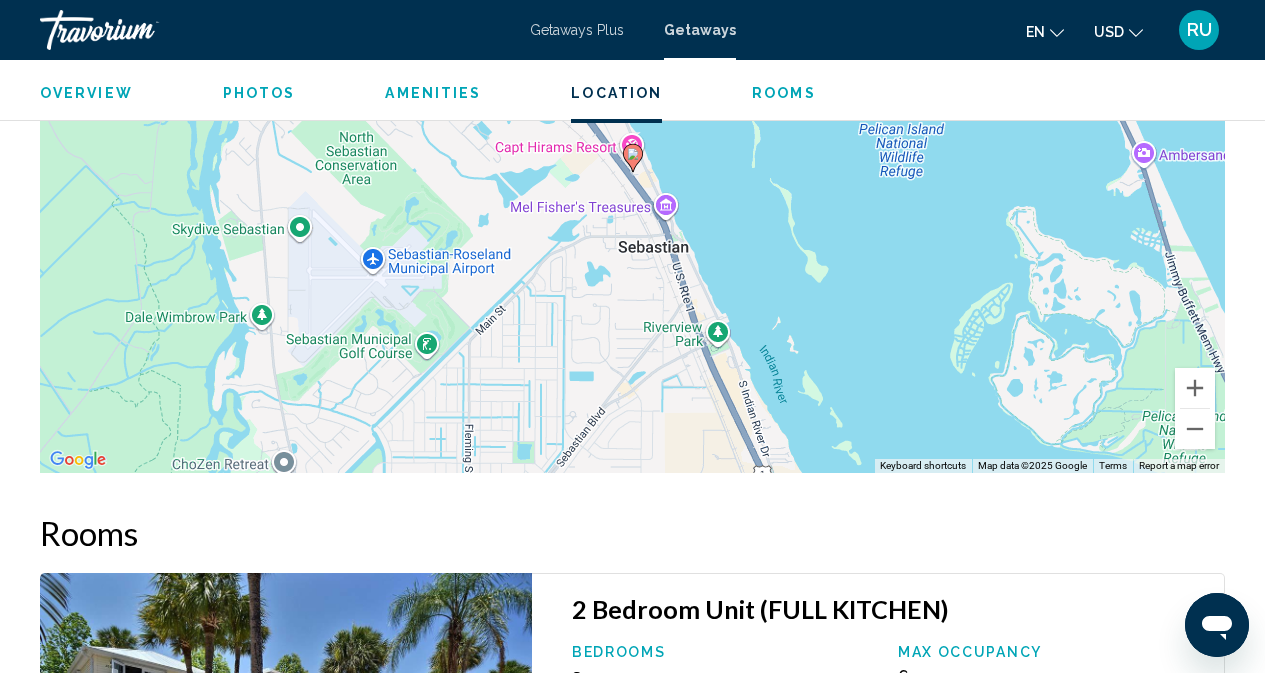 scroll, scrollTop: 2793, scrollLeft: 0, axis: vertical 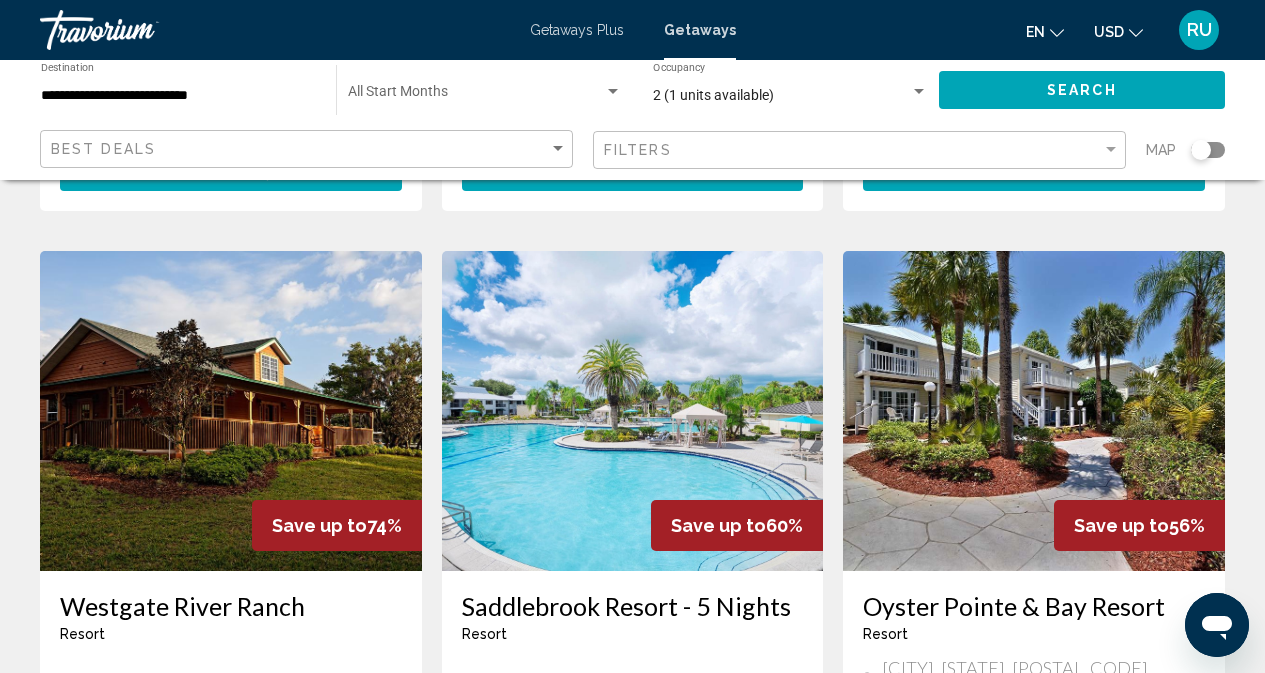 click at bounding box center (231, 411) 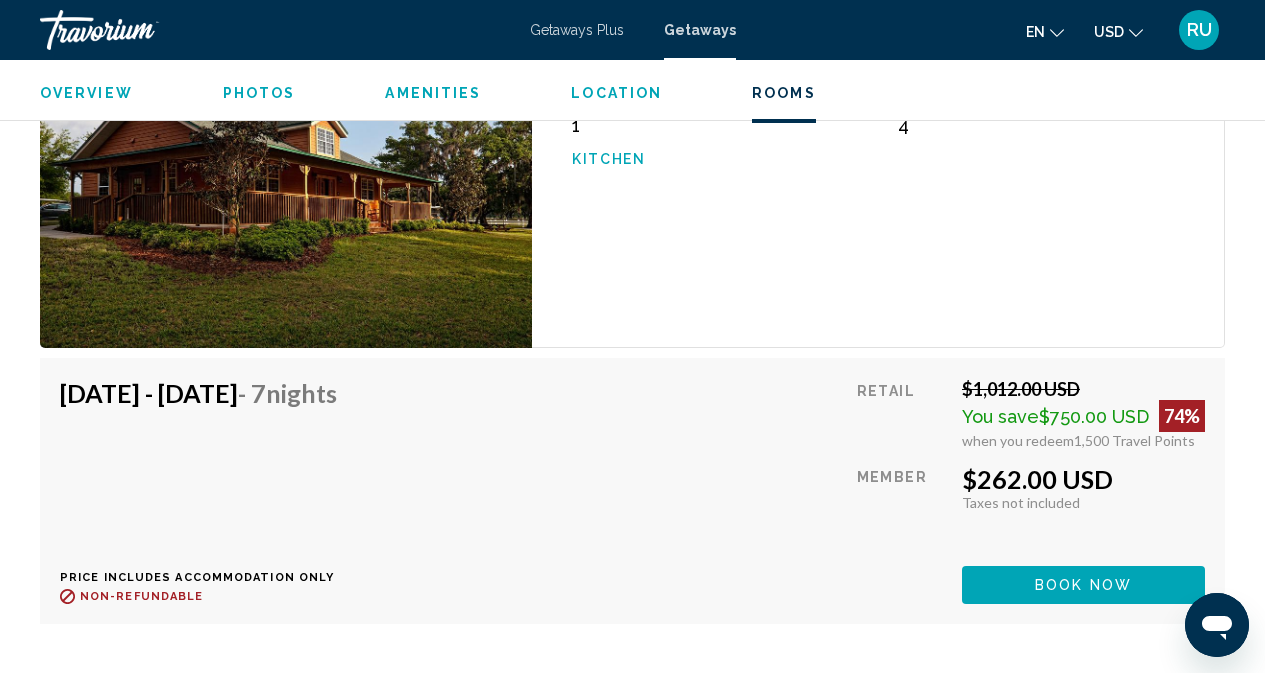 scroll, scrollTop: 3699, scrollLeft: 0, axis: vertical 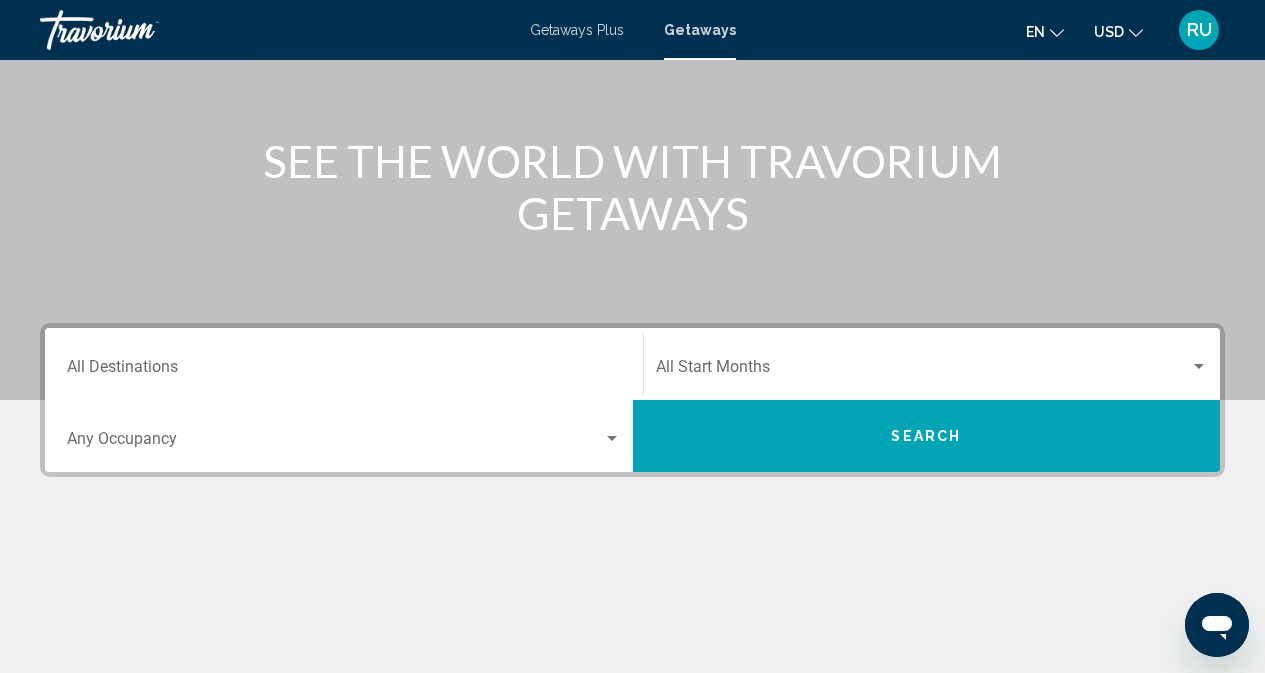 click on "Destination All Destinations" at bounding box center (344, 371) 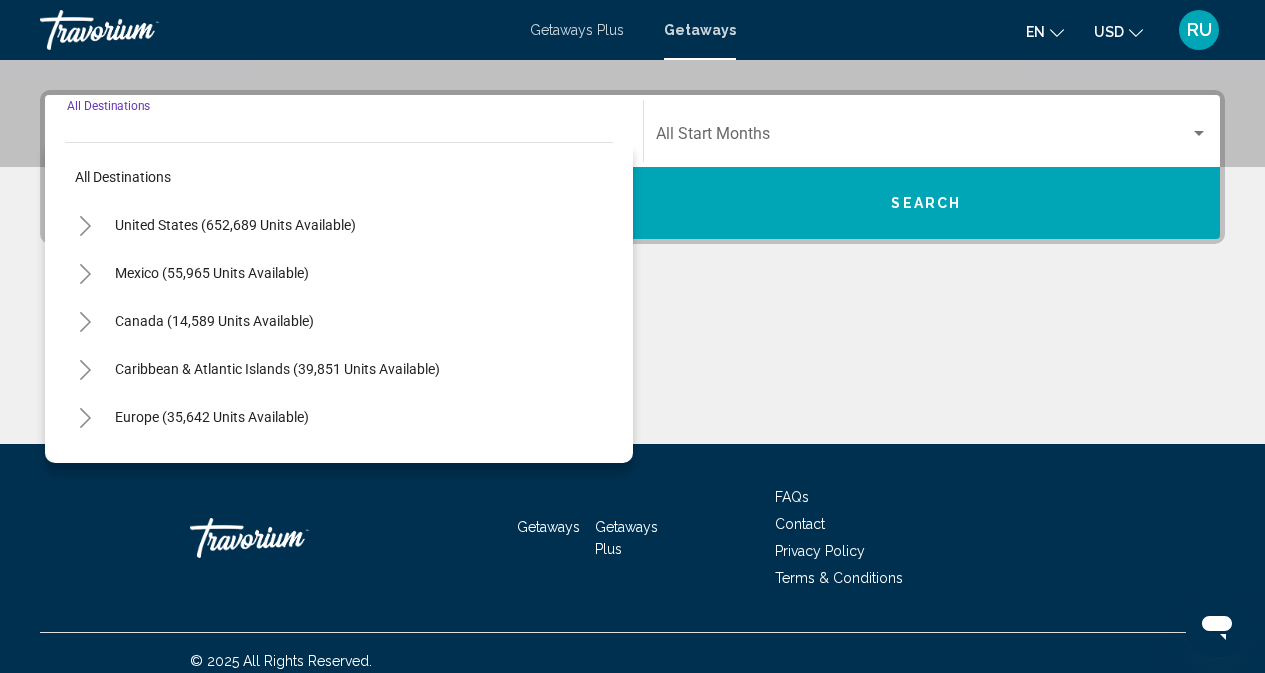 scroll, scrollTop: 449, scrollLeft: 0, axis: vertical 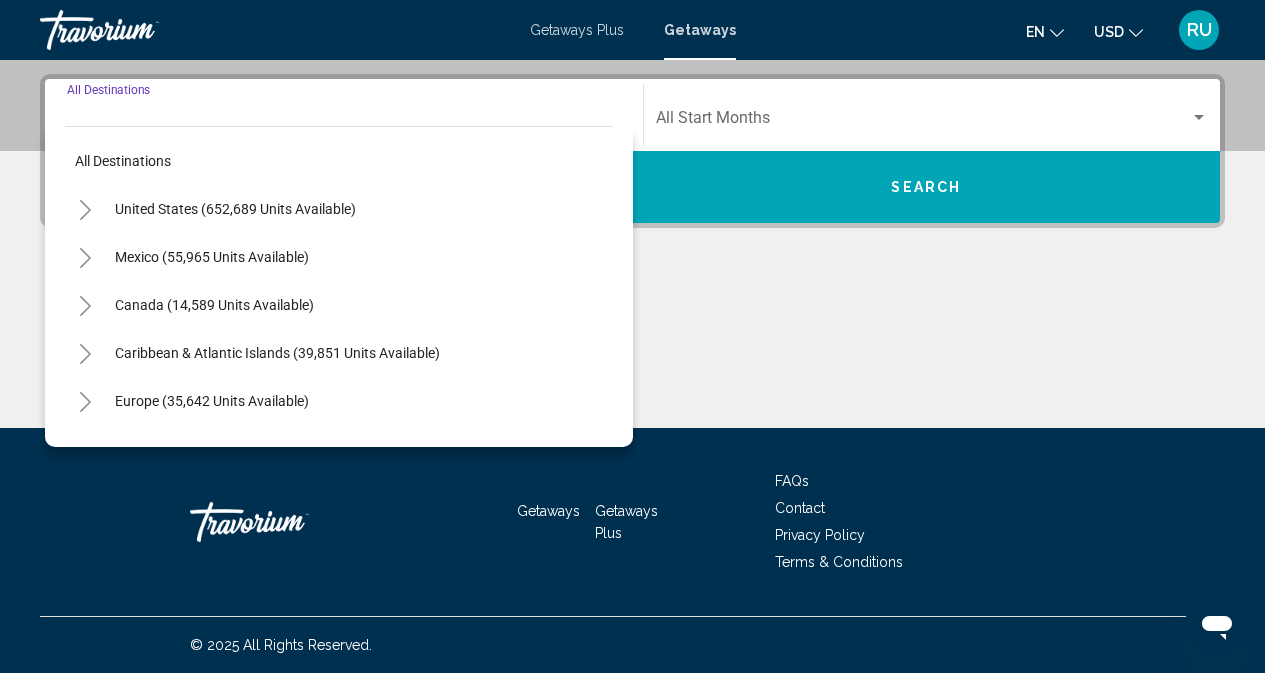 click 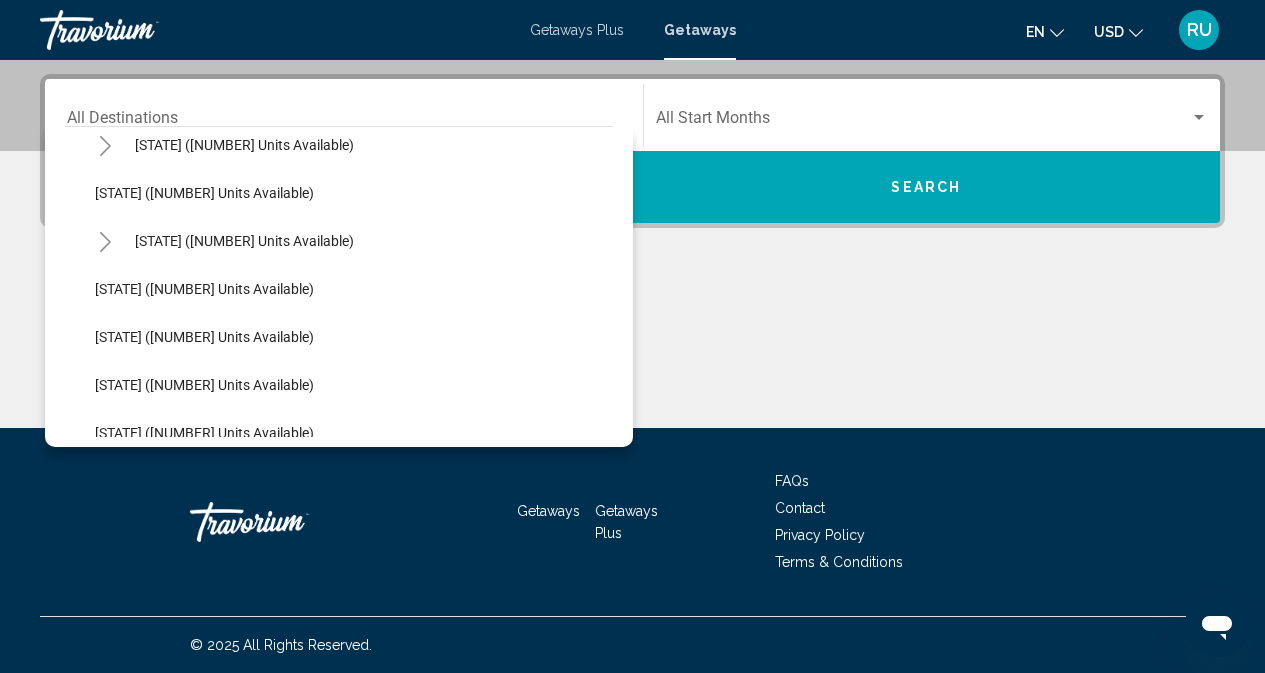 scroll, scrollTop: 300, scrollLeft: 0, axis: vertical 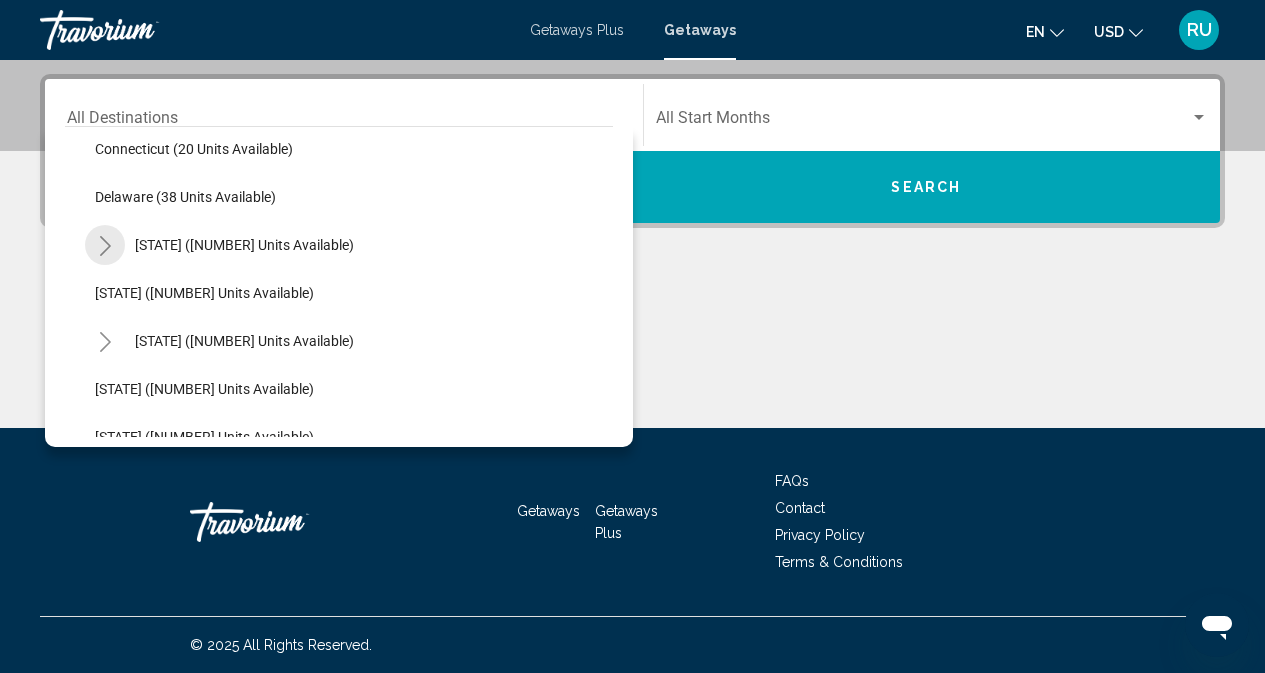 click 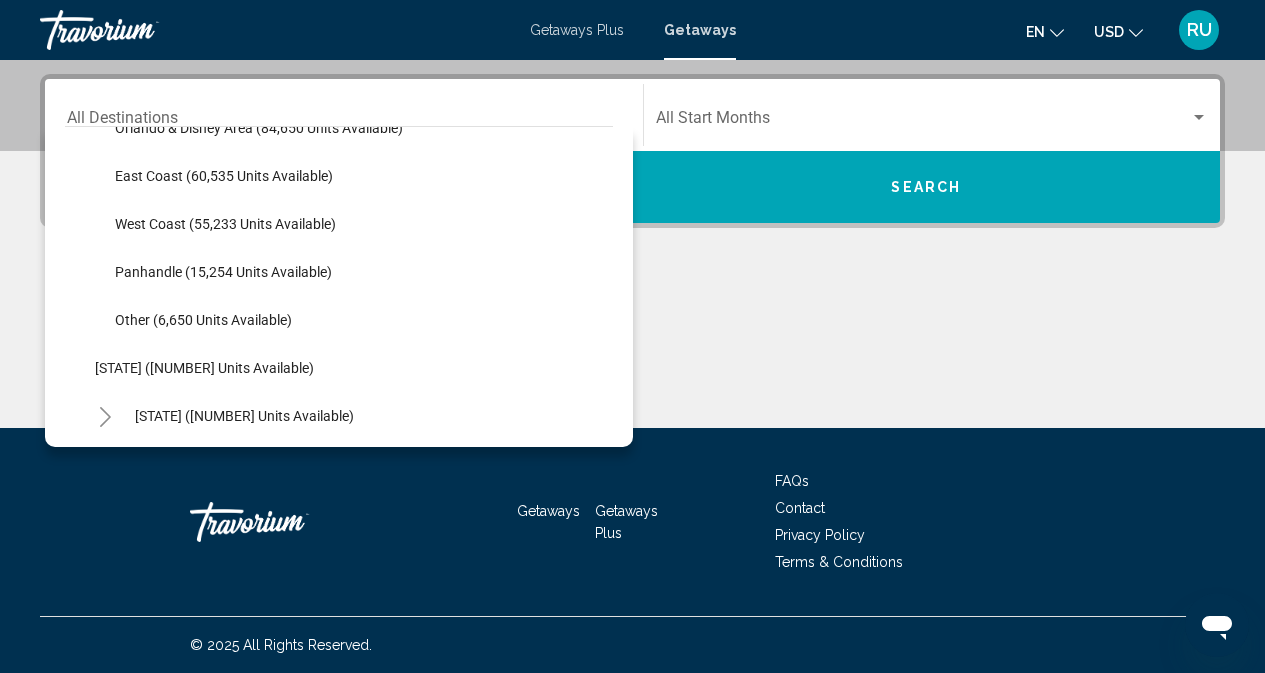 scroll, scrollTop: 500, scrollLeft: 0, axis: vertical 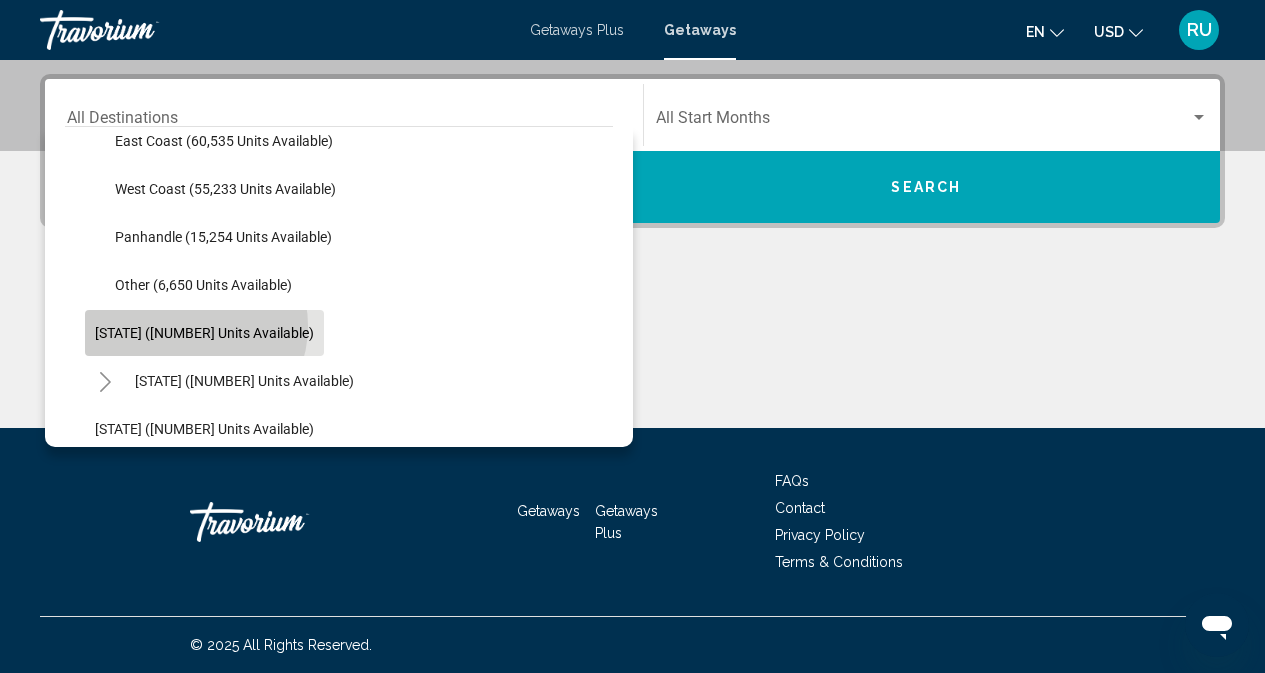 click on "[STATE] ([NUMBER] units available)" 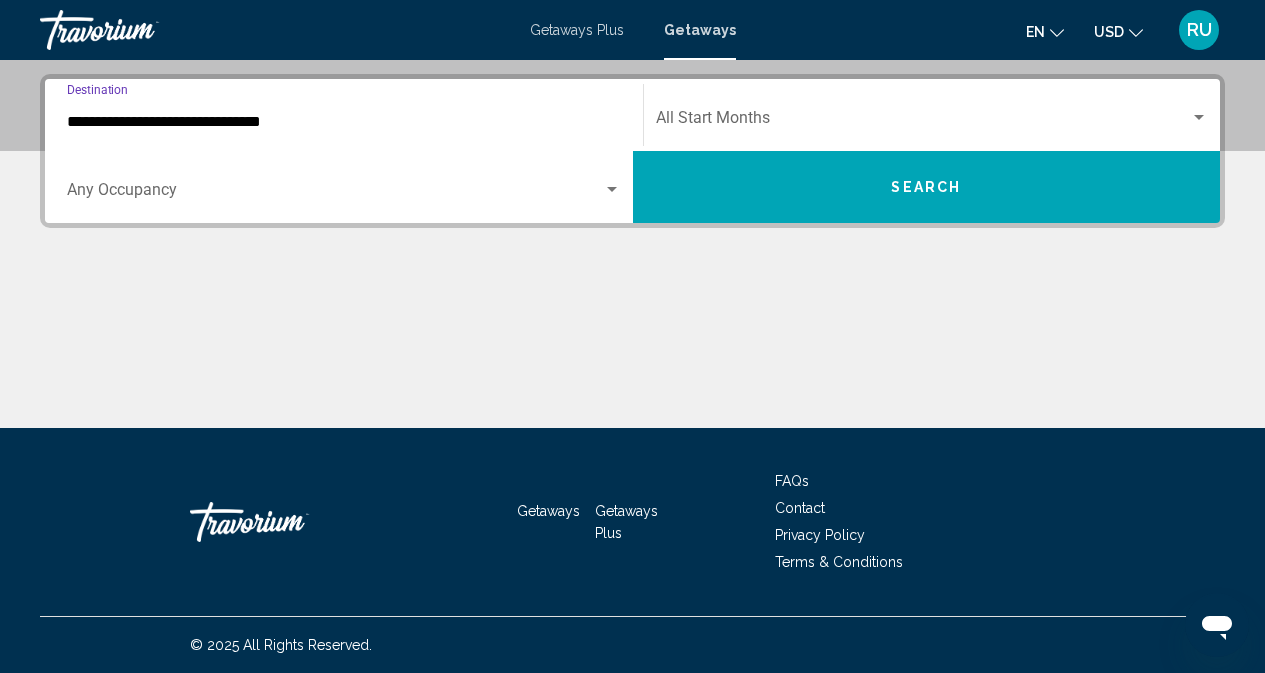 click at bounding box center [335, 194] 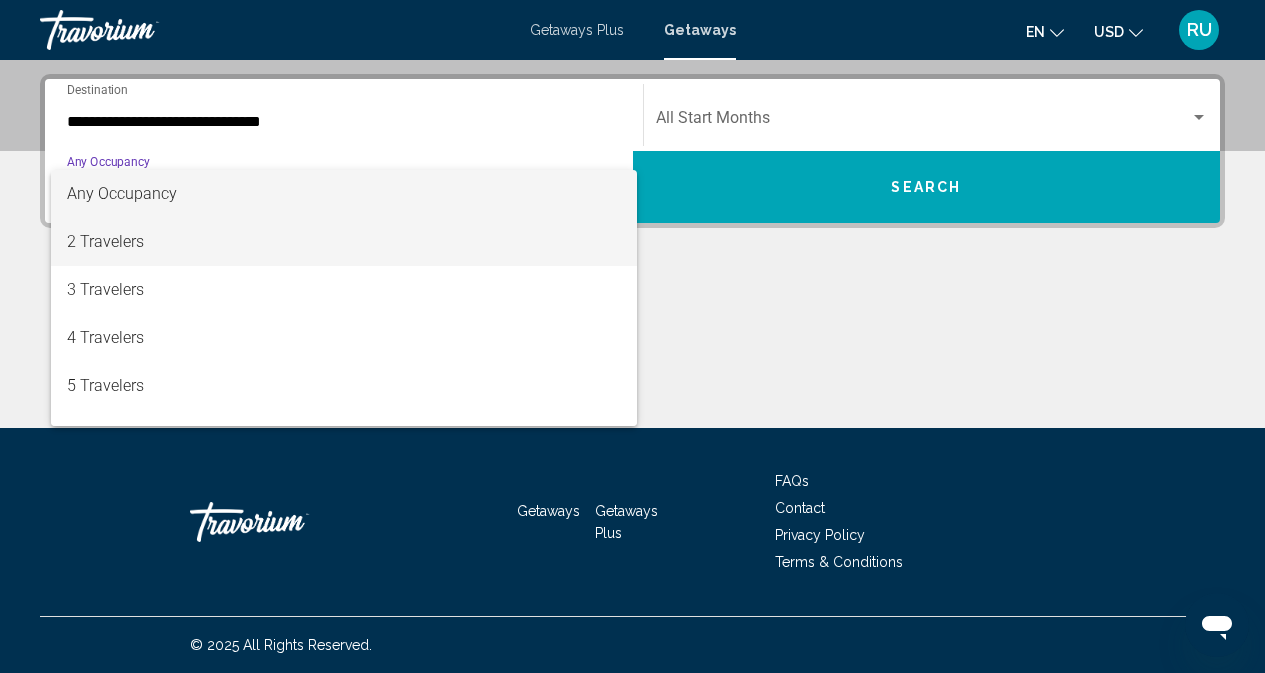 click on "2 Travelers" at bounding box center [344, 242] 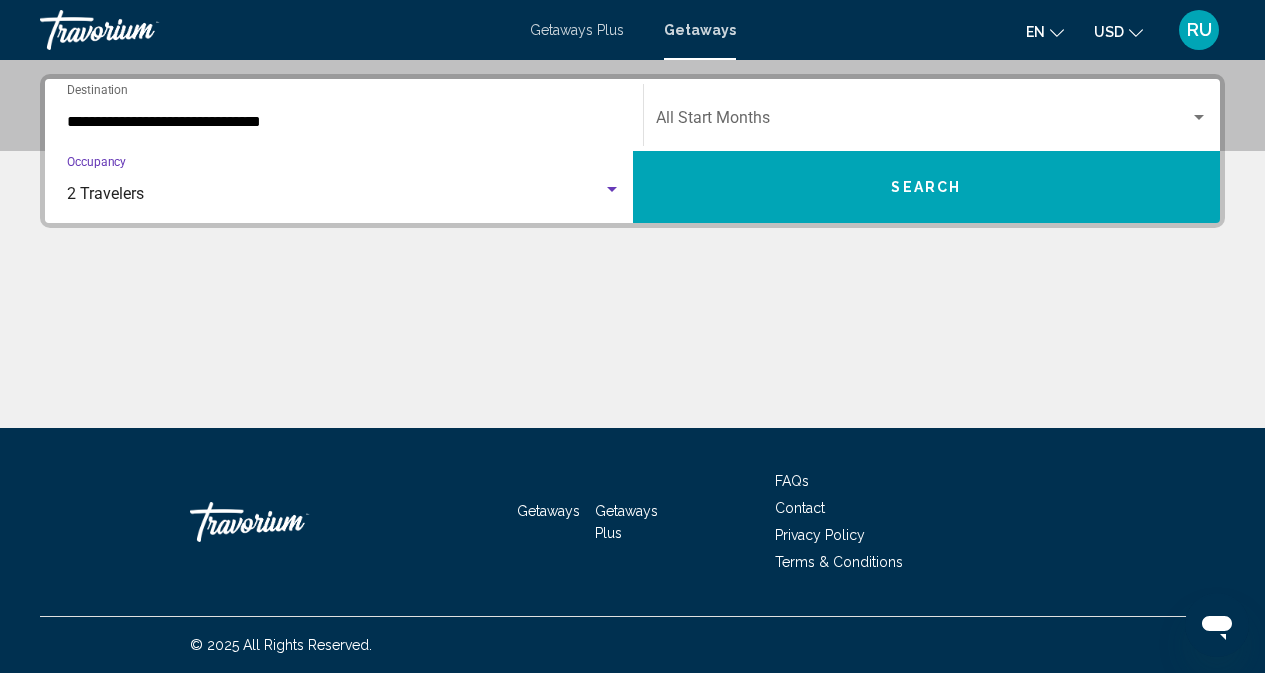 click on "Search" at bounding box center [926, 188] 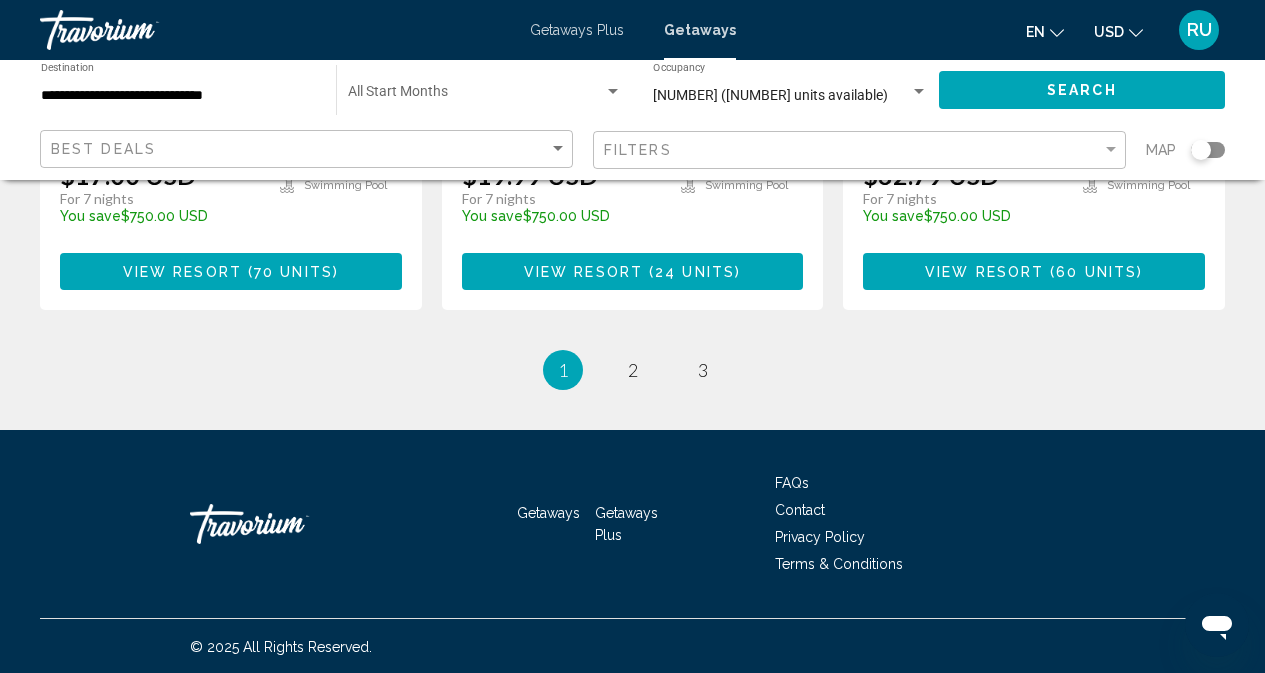 scroll, scrollTop: 2767, scrollLeft: 0, axis: vertical 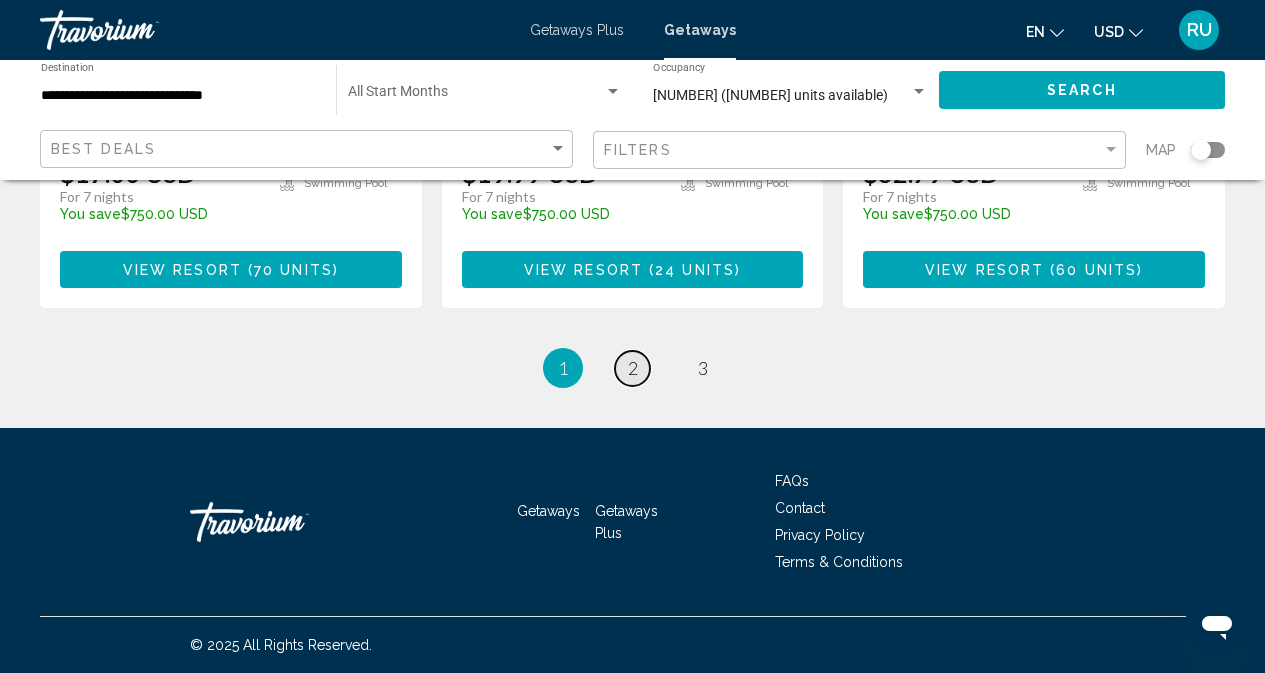 click on "2" at bounding box center [633, 368] 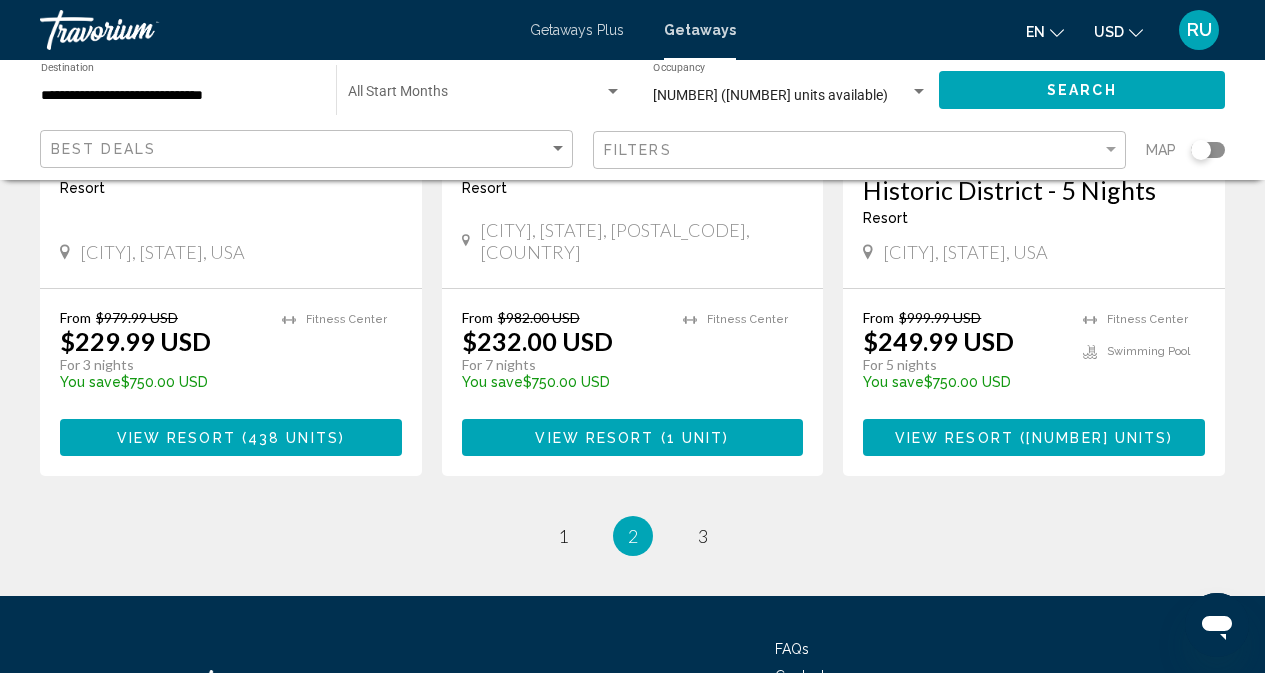 scroll, scrollTop: 2600, scrollLeft: 0, axis: vertical 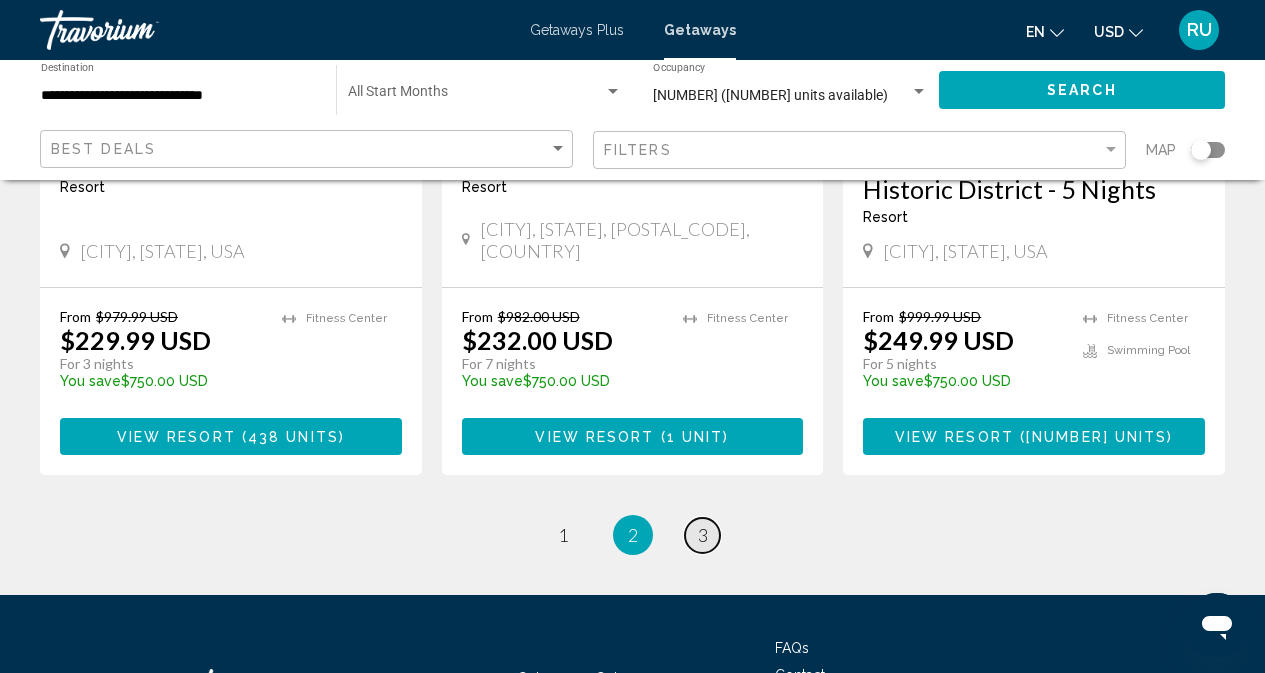 click on "3" at bounding box center (703, 535) 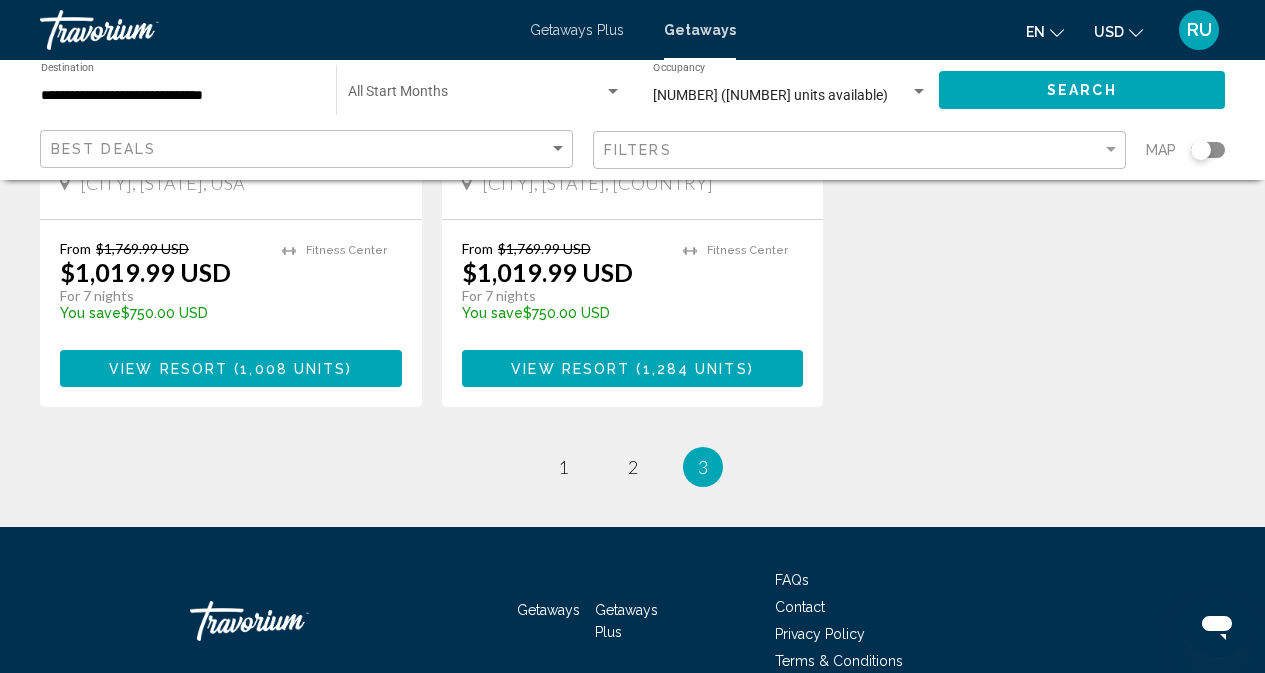 scroll, scrollTop: 2727, scrollLeft: 0, axis: vertical 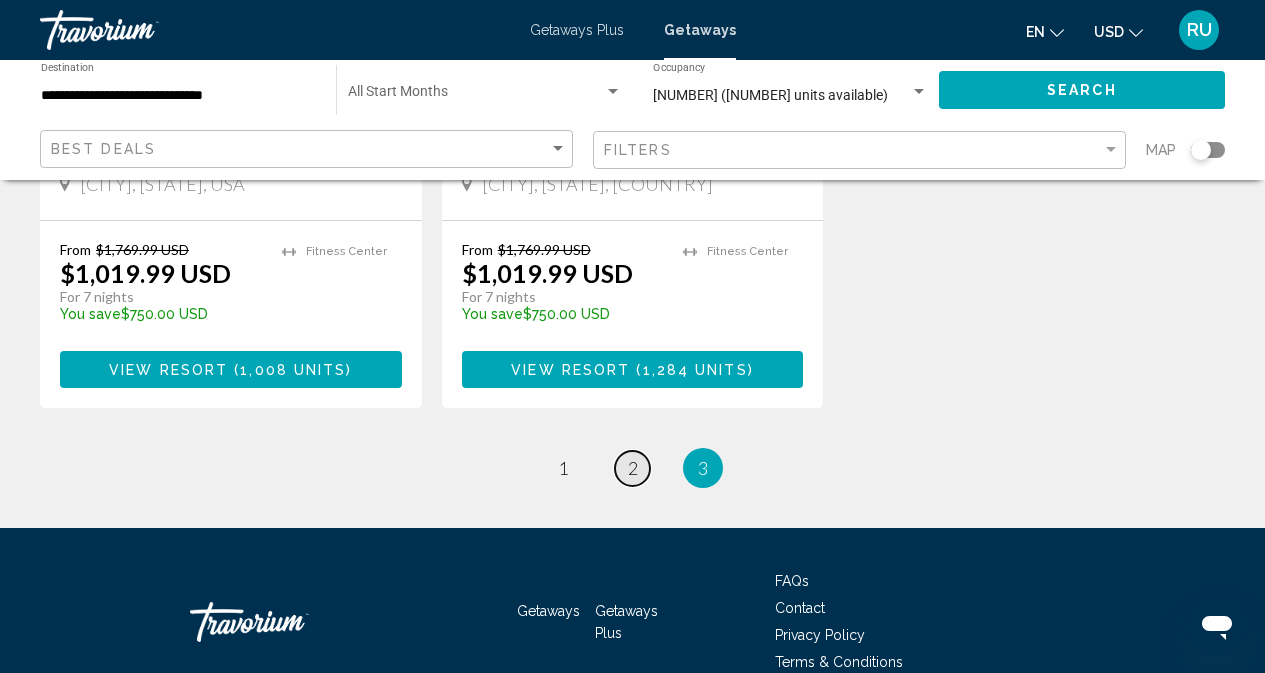 click on "2" at bounding box center [633, 468] 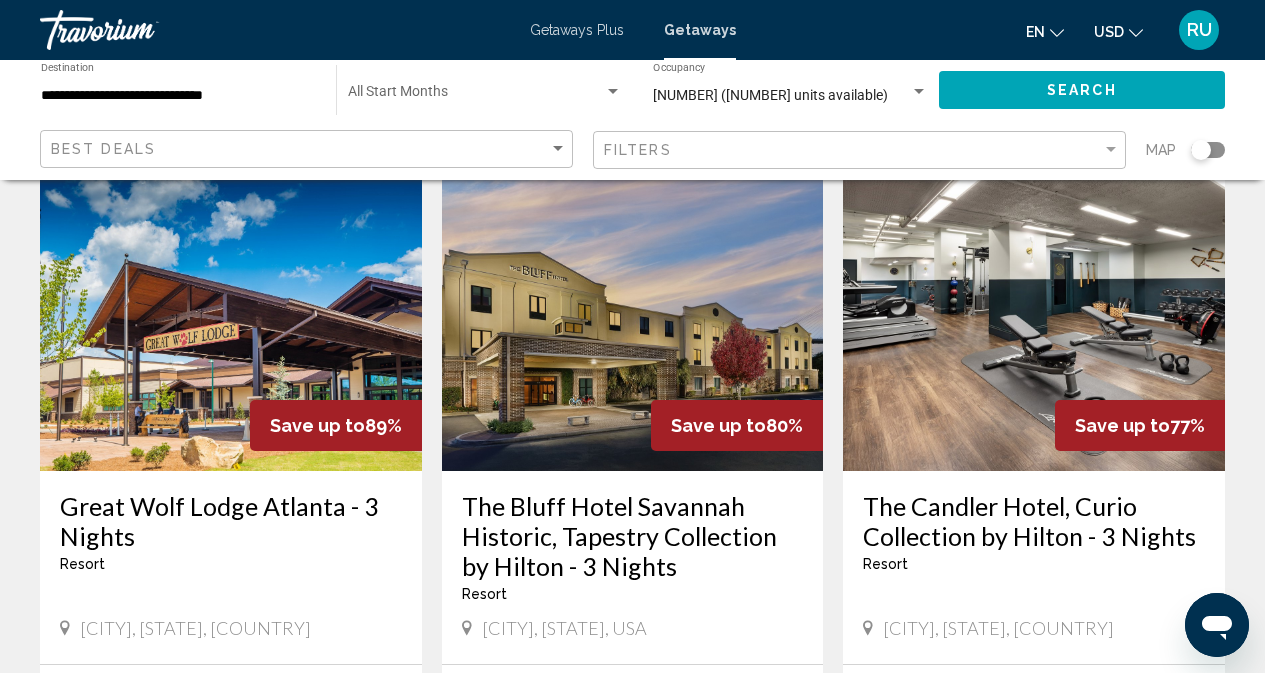 scroll, scrollTop: 1500, scrollLeft: 0, axis: vertical 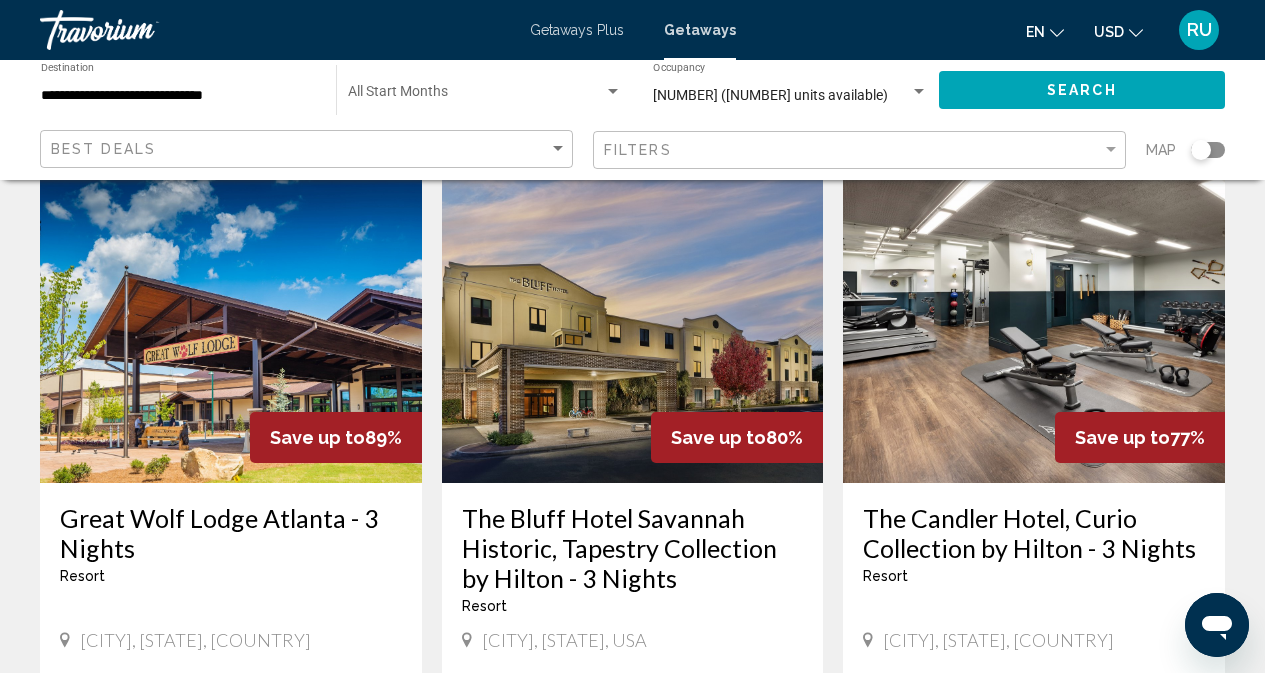 click at bounding box center (231, 323) 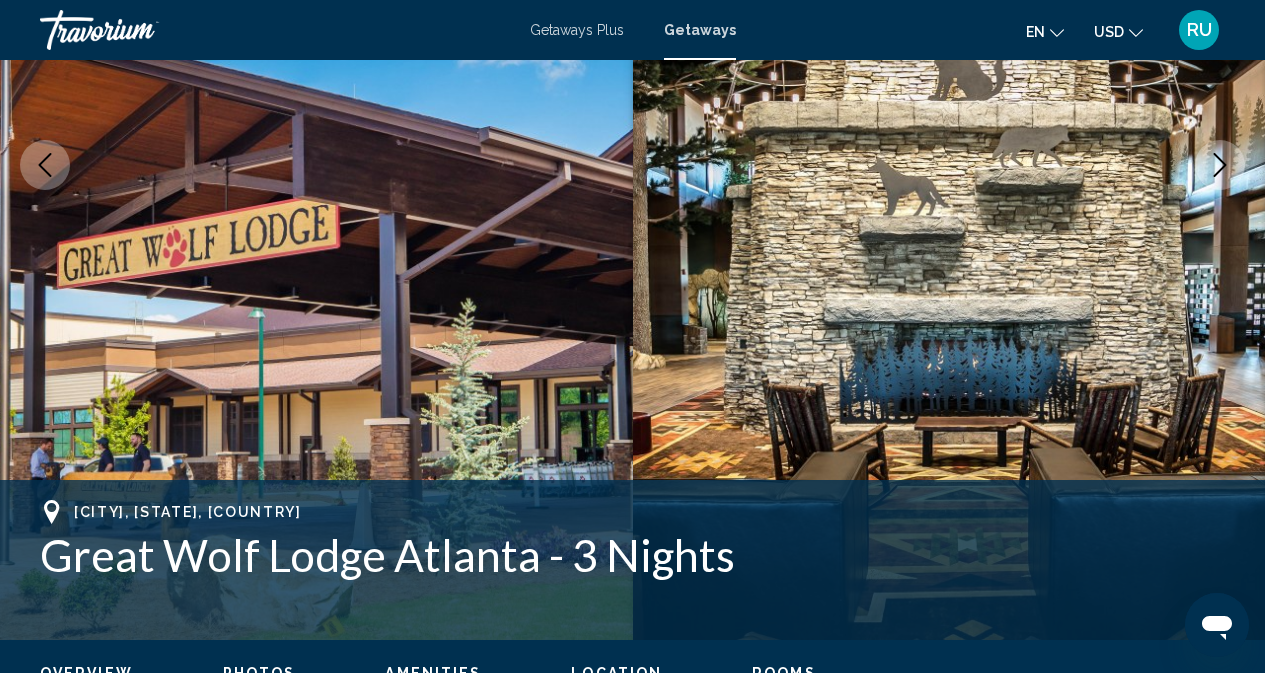 scroll, scrollTop: 199, scrollLeft: 0, axis: vertical 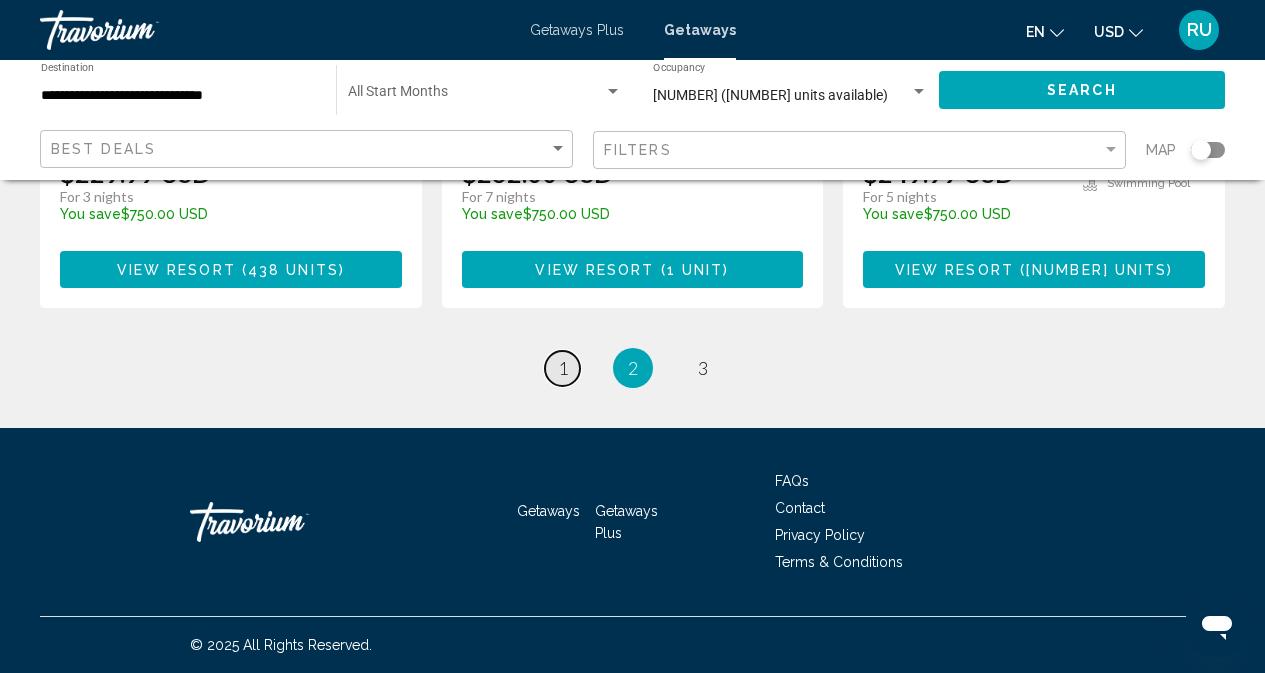 click on "page  1" at bounding box center (562, 368) 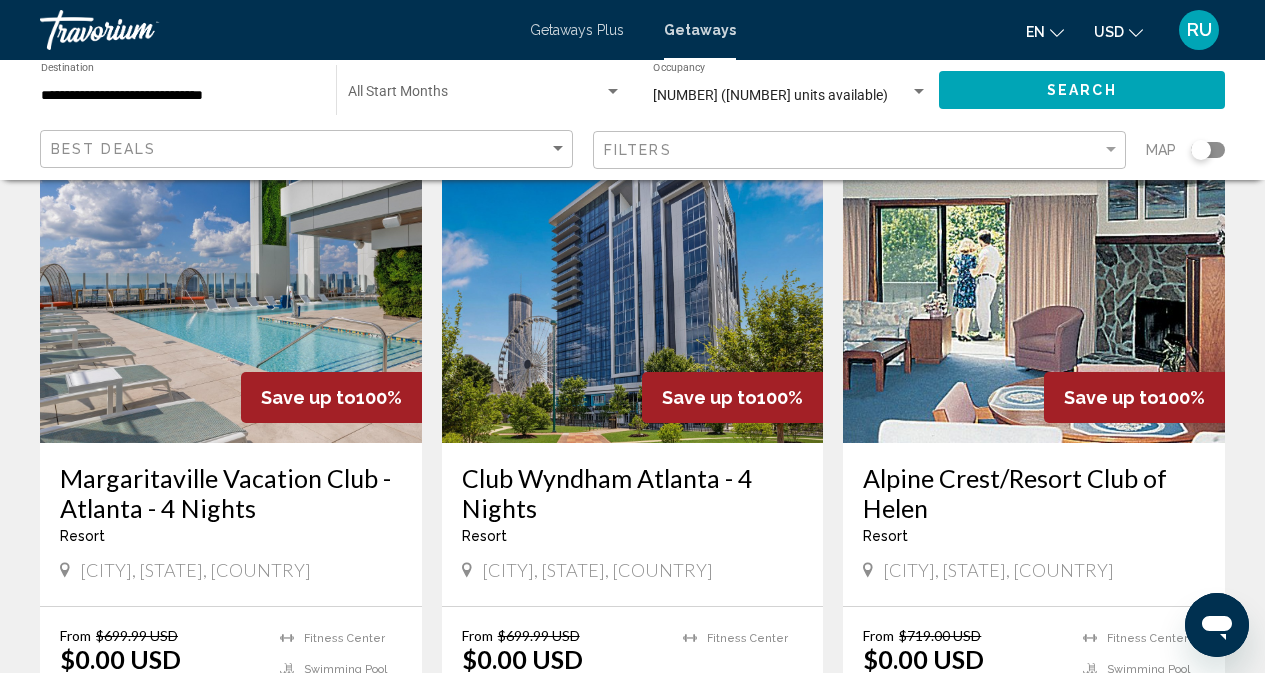 scroll, scrollTop: 900, scrollLeft: 0, axis: vertical 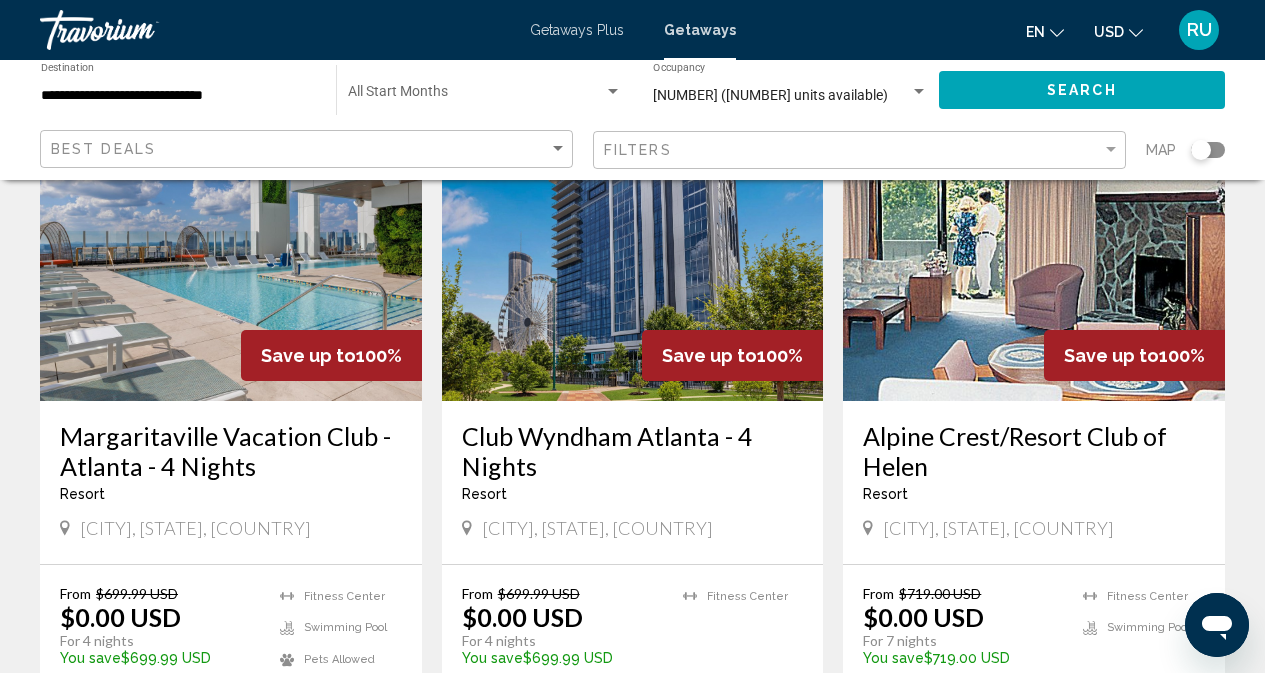 click at bounding box center (1034, 241) 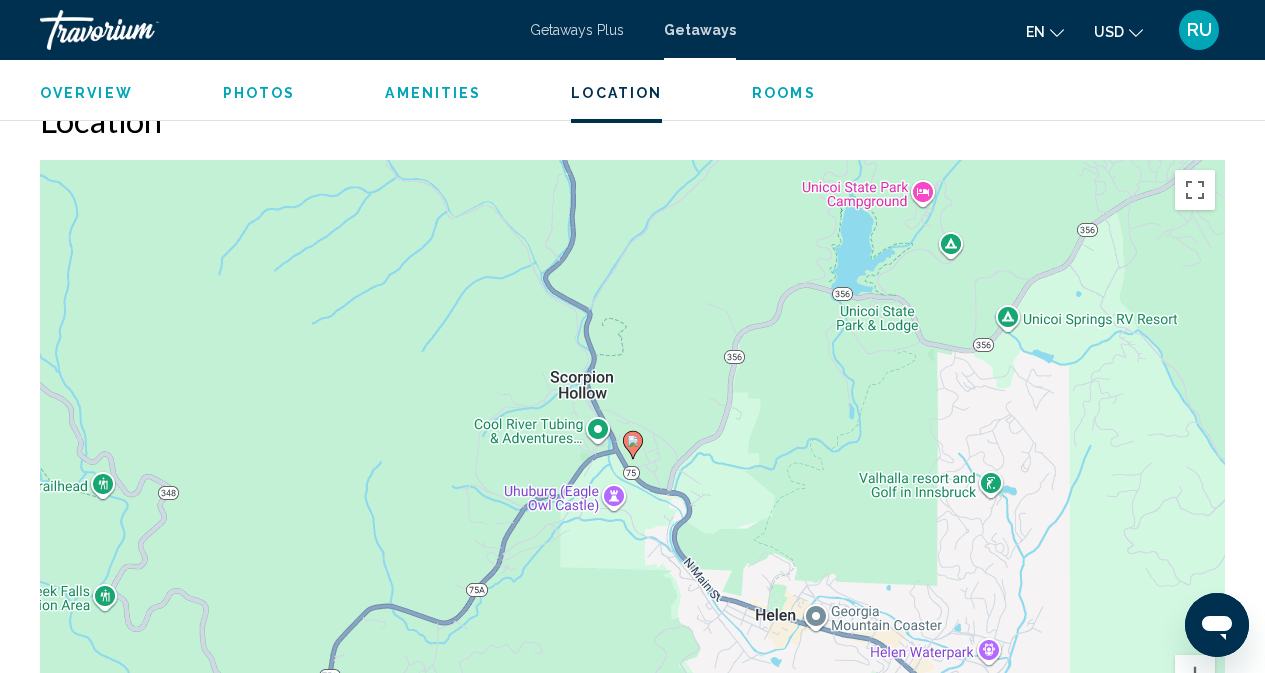 scroll, scrollTop: 3199, scrollLeft: 0, axis: vertical 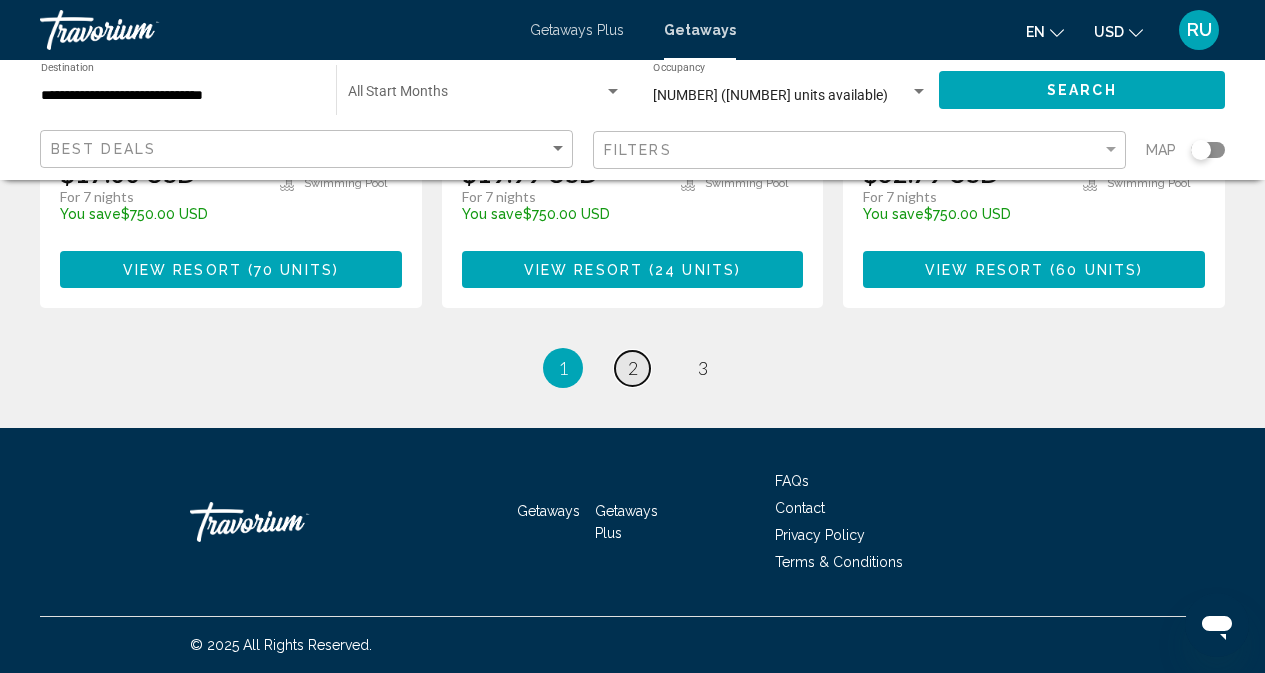 click on "page  2" at bounding box center [632, 368] 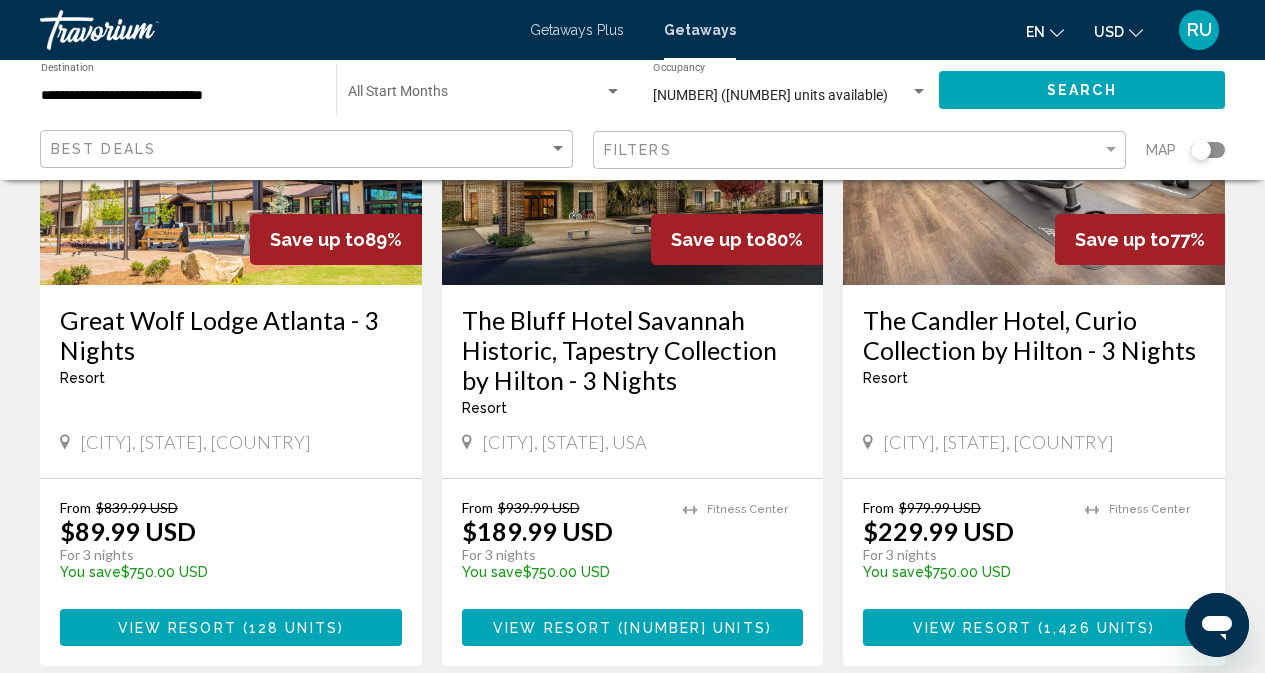 scroll, scrollTop: 1700, scrollLeft: 0, axis: vertical 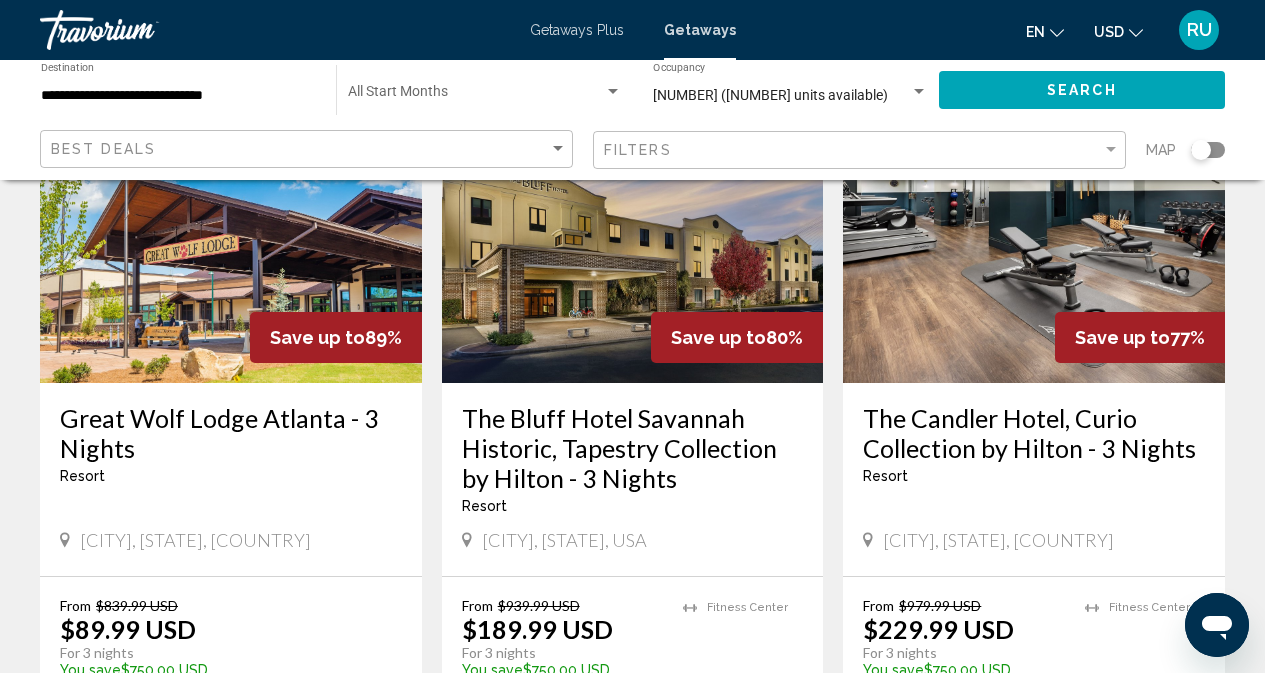 click at bounding box center (231, 223) 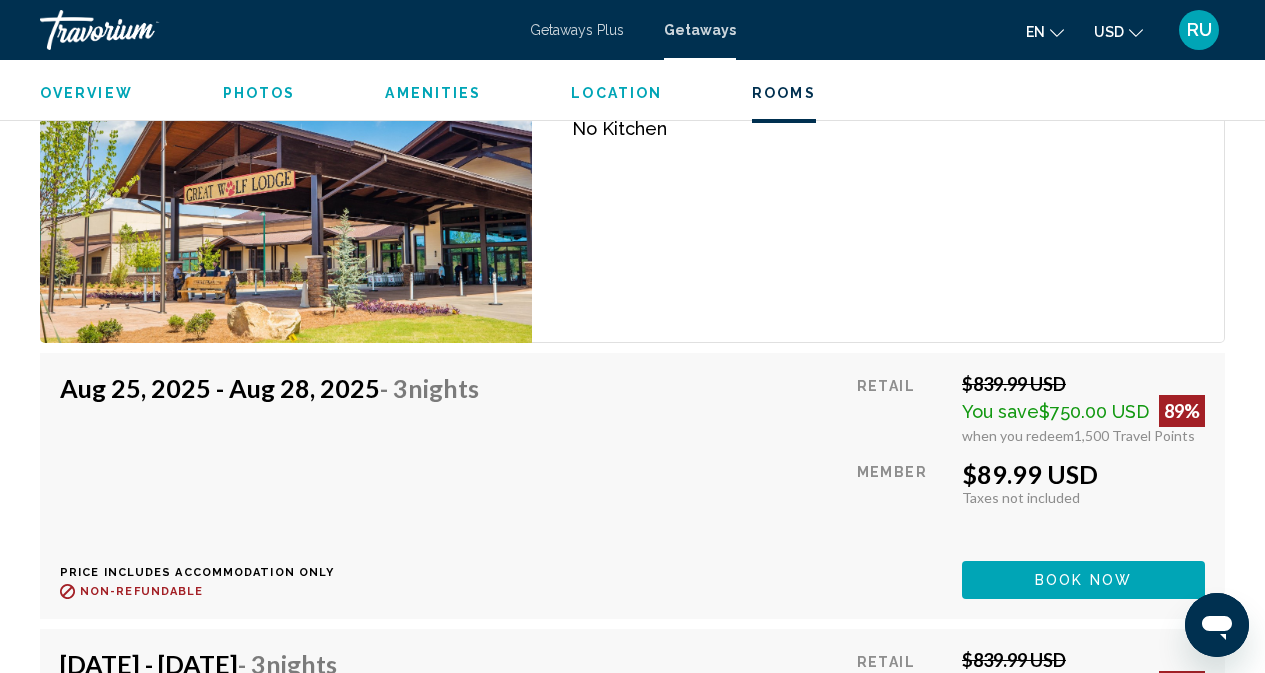 scroll, scrollTop: 3398, scrollLeft: 0, axis: vertical 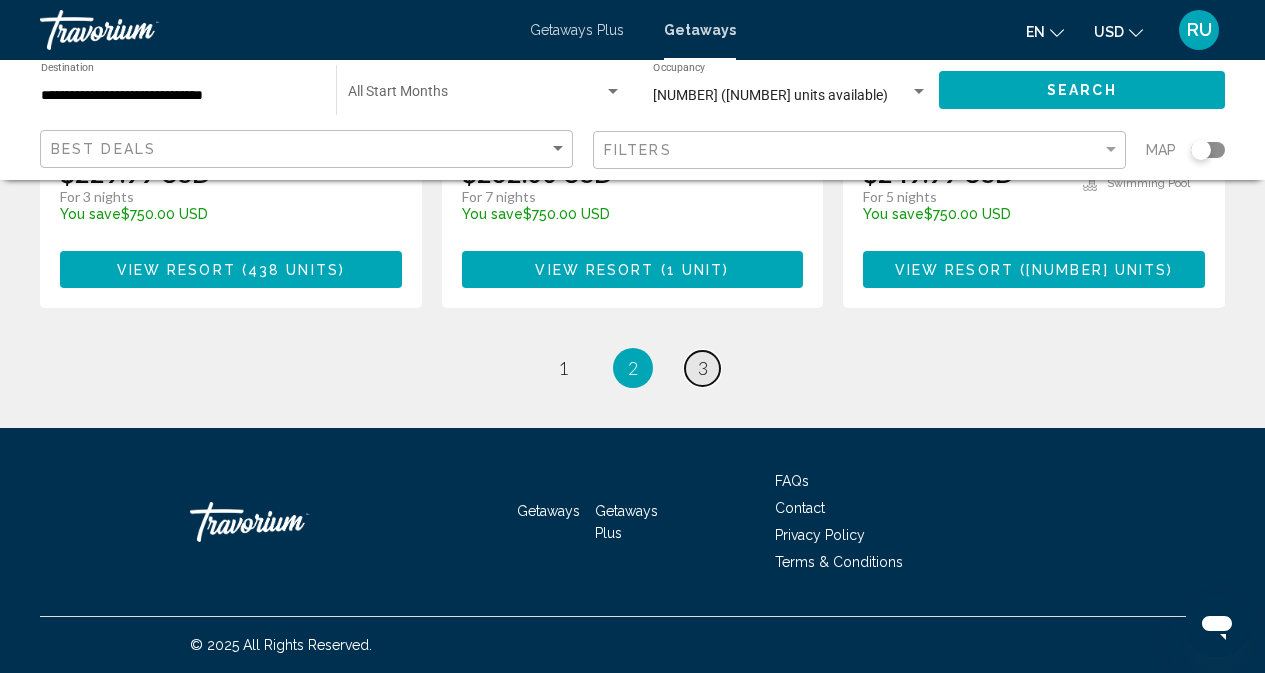 click on "3" at bounding box center [703, 368] 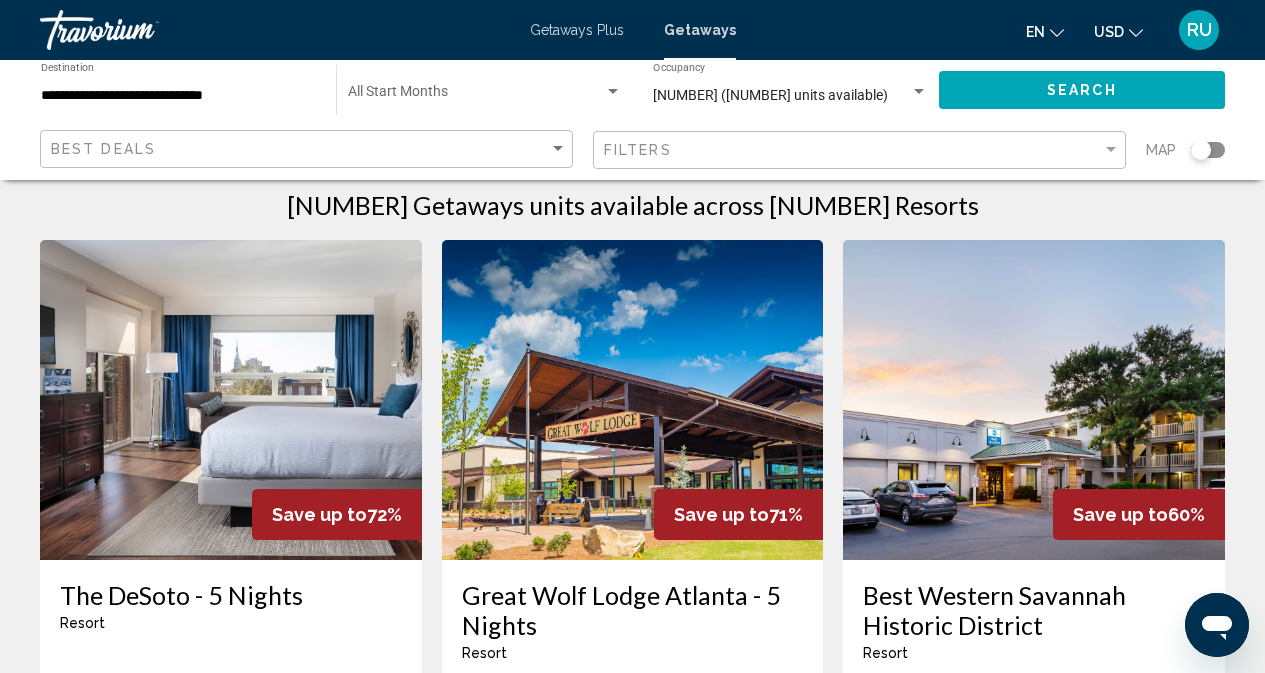 scroll, scrollTop: 0, scrollLeft: 0, axis: both 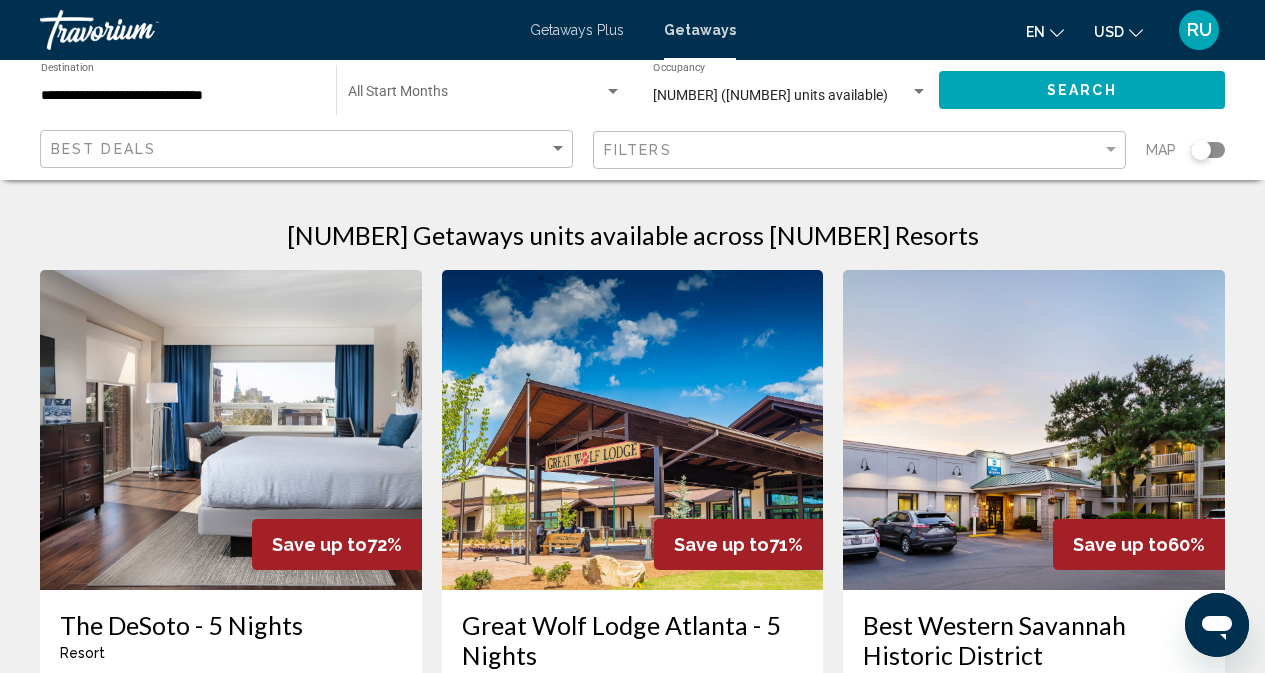 click at bounding box center [633, 430] 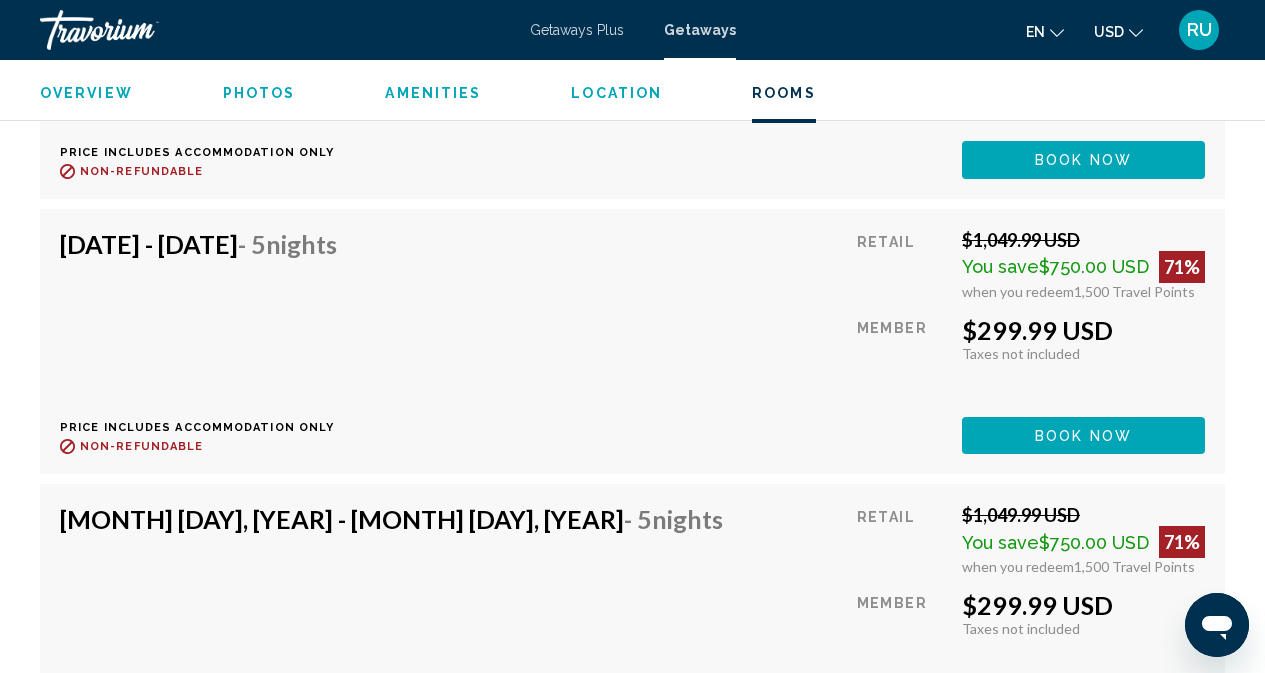 scroll, scrollTop: 6038, scrollLeft: 0, axis: vertical 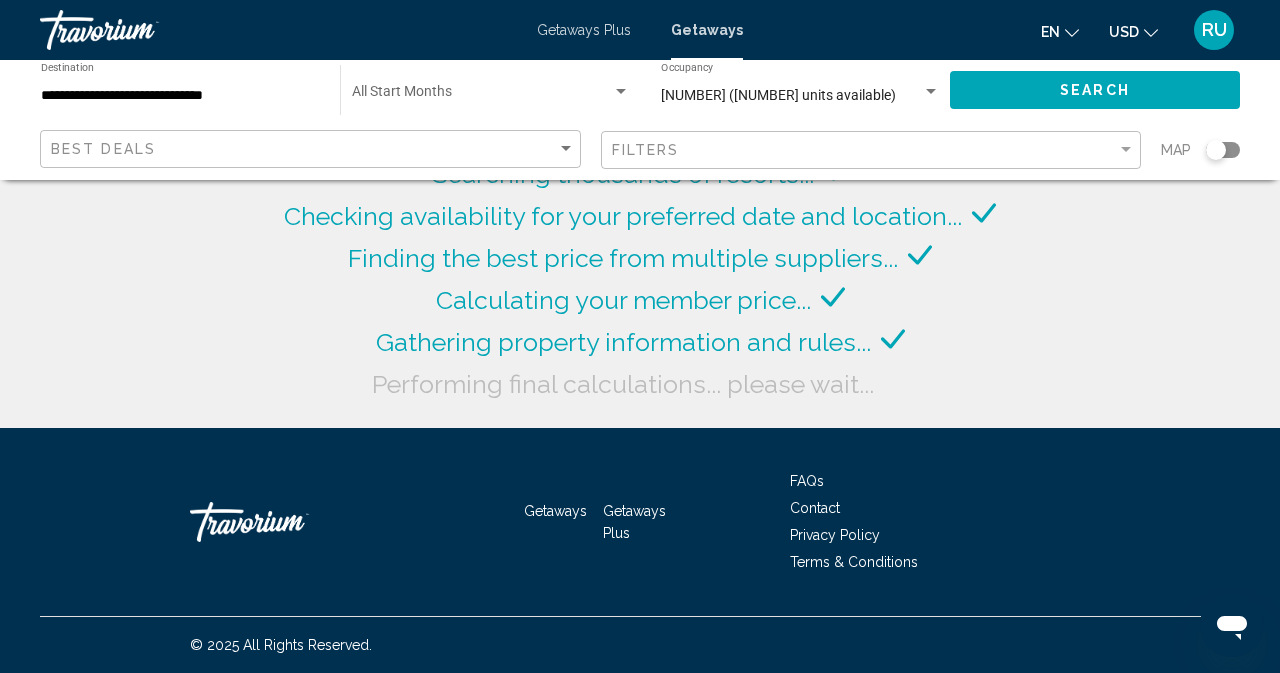 click on "Start Month All Start Months" 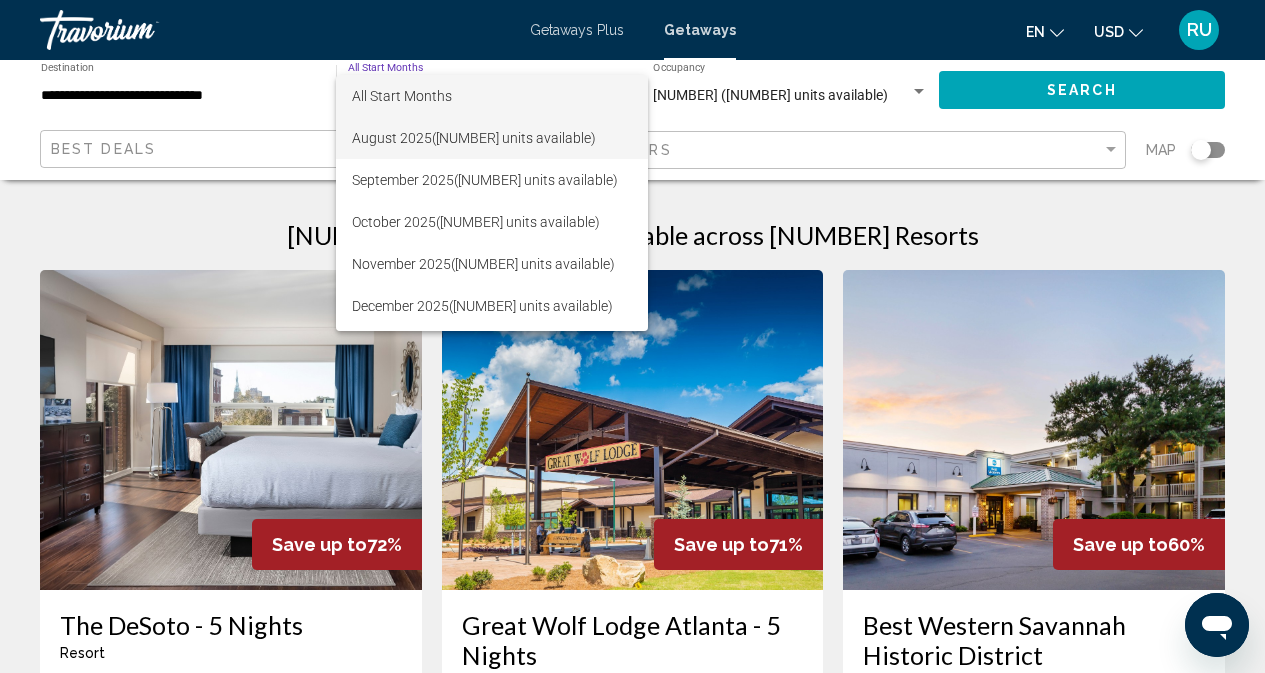 click on "[MONTH] [YEAR]  ([NUMBER] units available)" at bounding box center (492, 138) 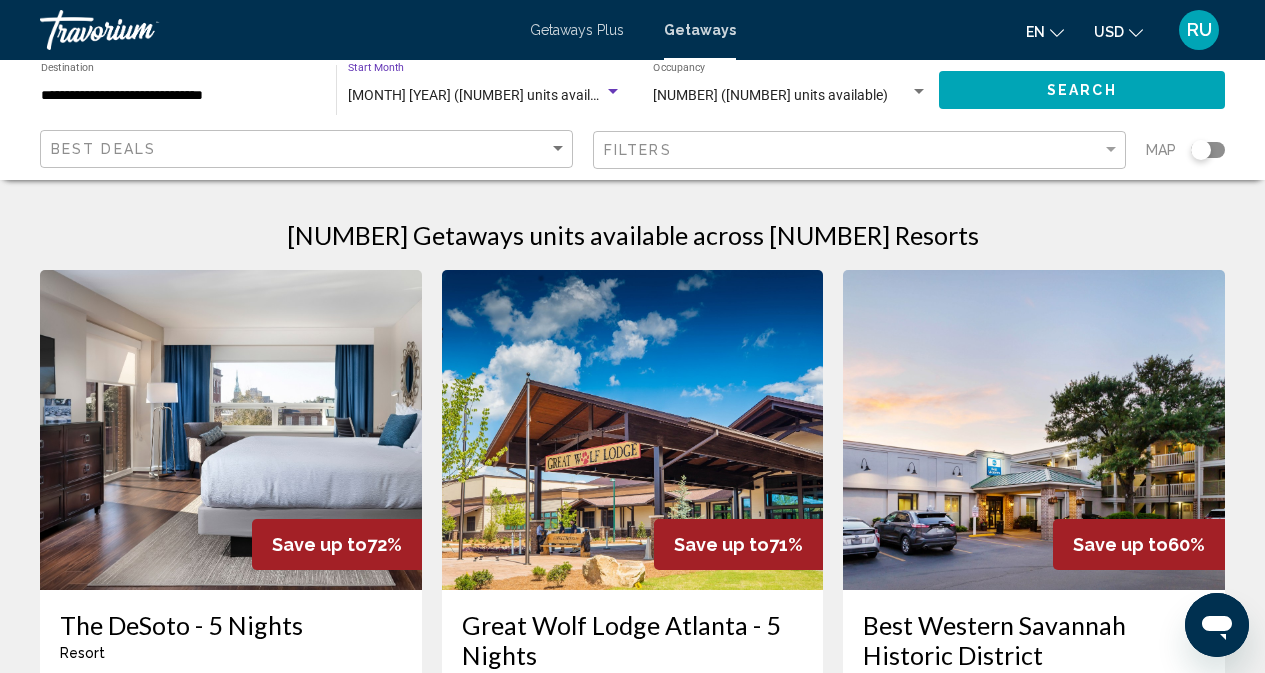 click on "[MONTH] [YEAR] ([NUMBER] units available)" at bounding box center [484, 95] 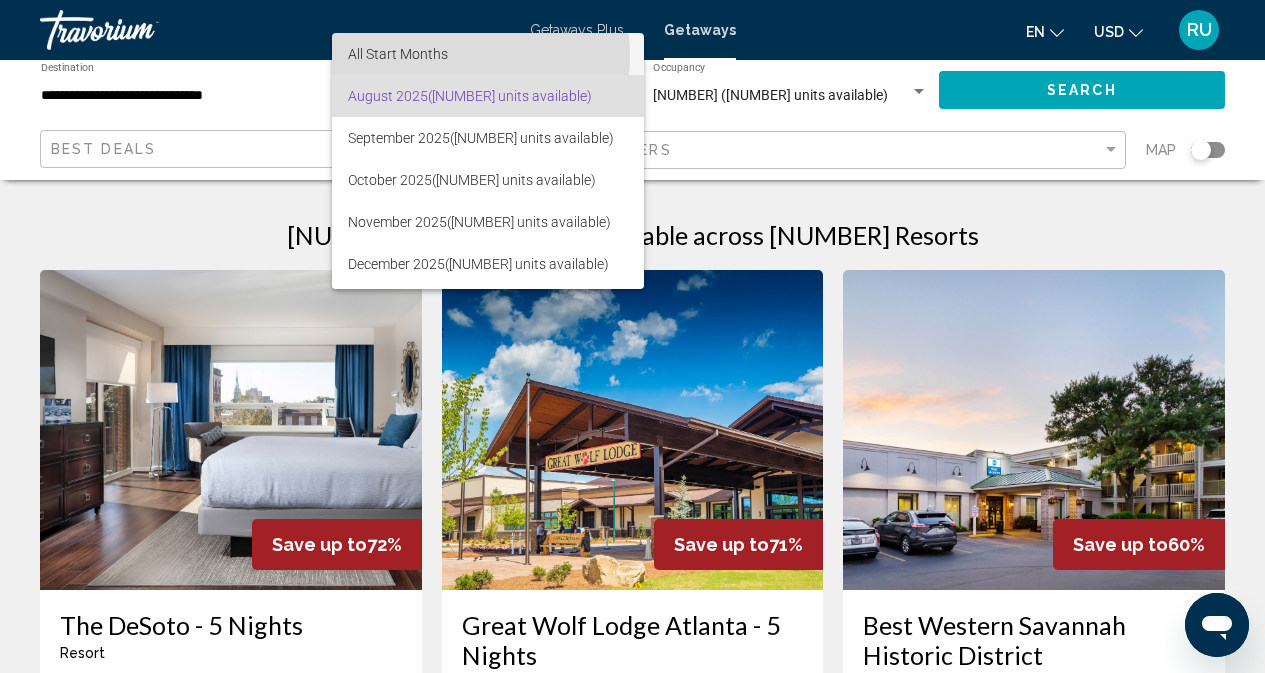 click on "All Start Months" at bounding box center (398, 54) 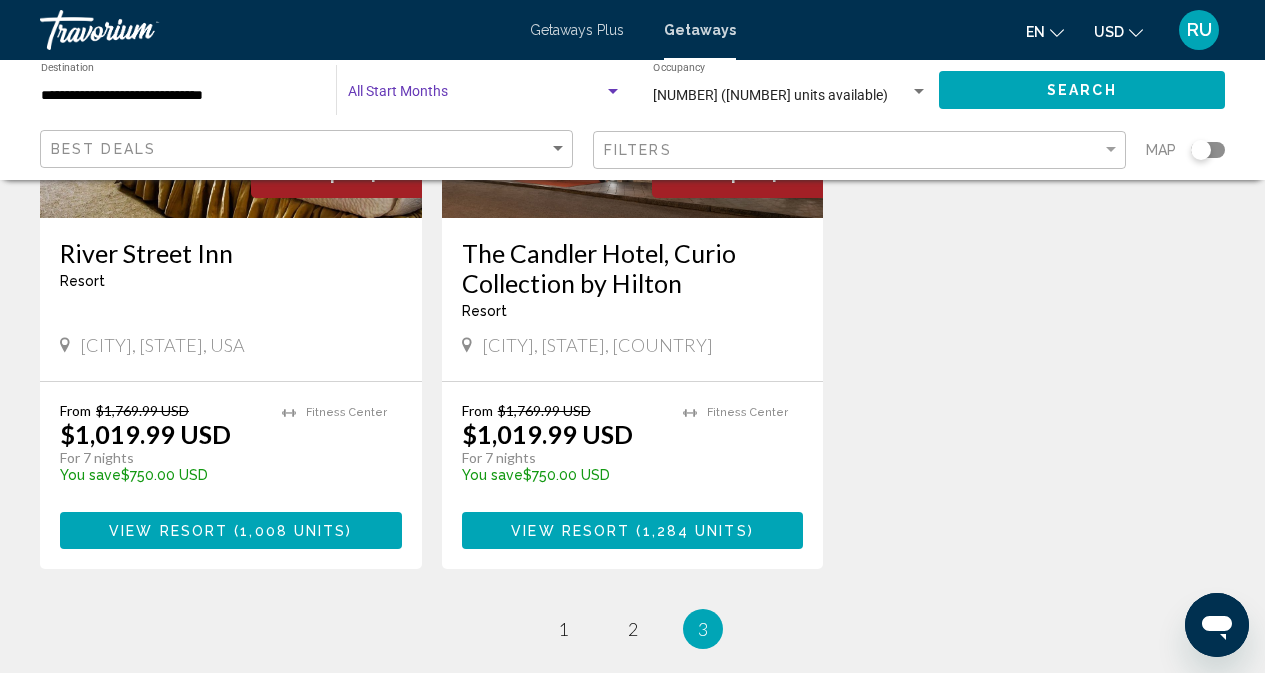 scroll, scrollTop: 2800, scrollLeft: 0, axis: vertical 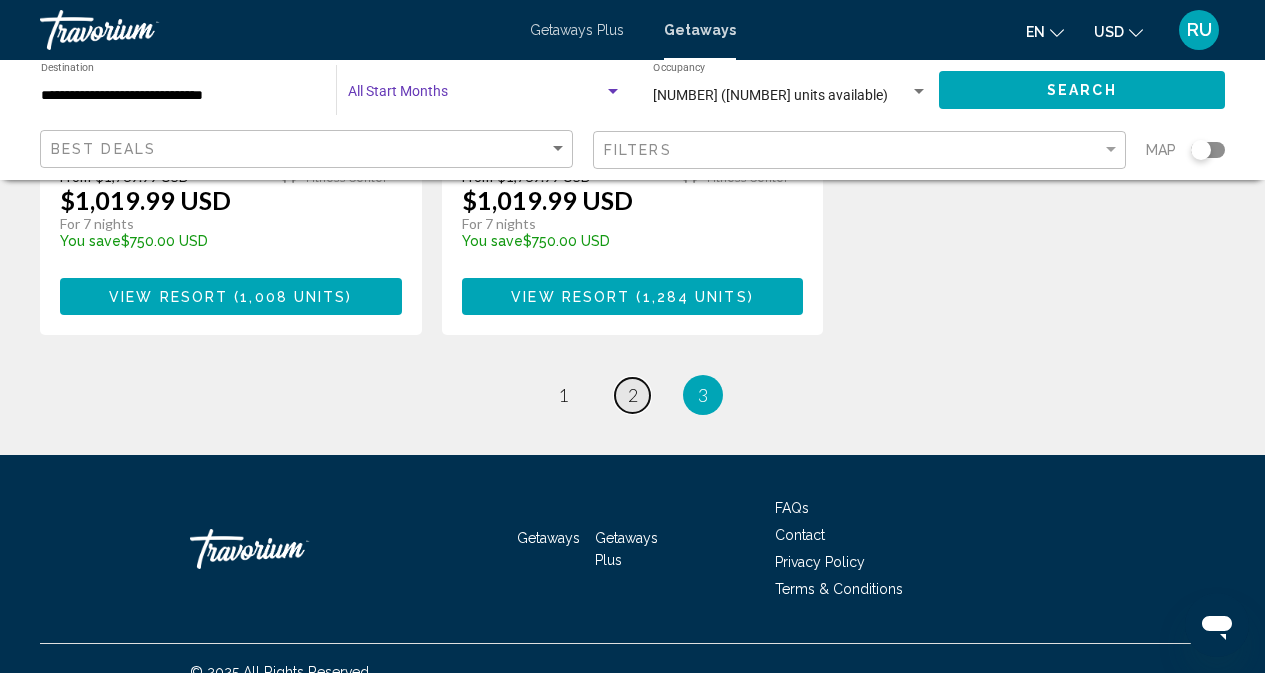 click on "2" at bounding box center (633, 395) 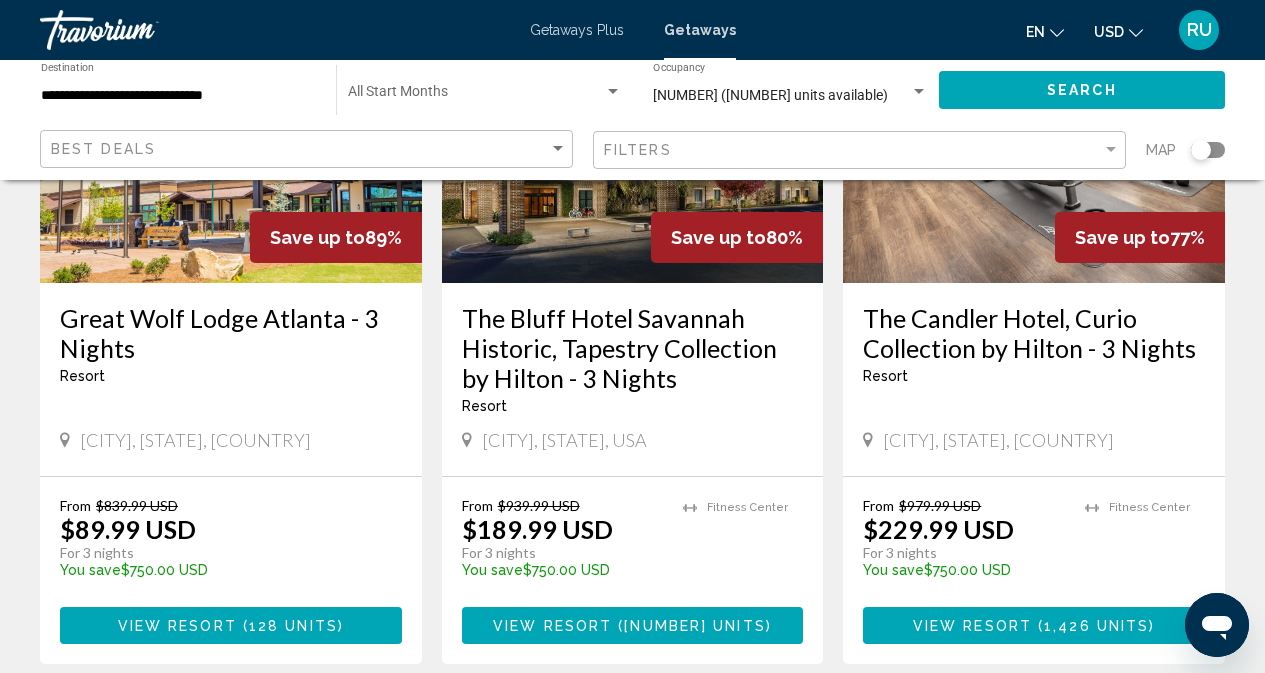 scroll, scrollTop: 1600, scrollLeft: 0, axis: vertical 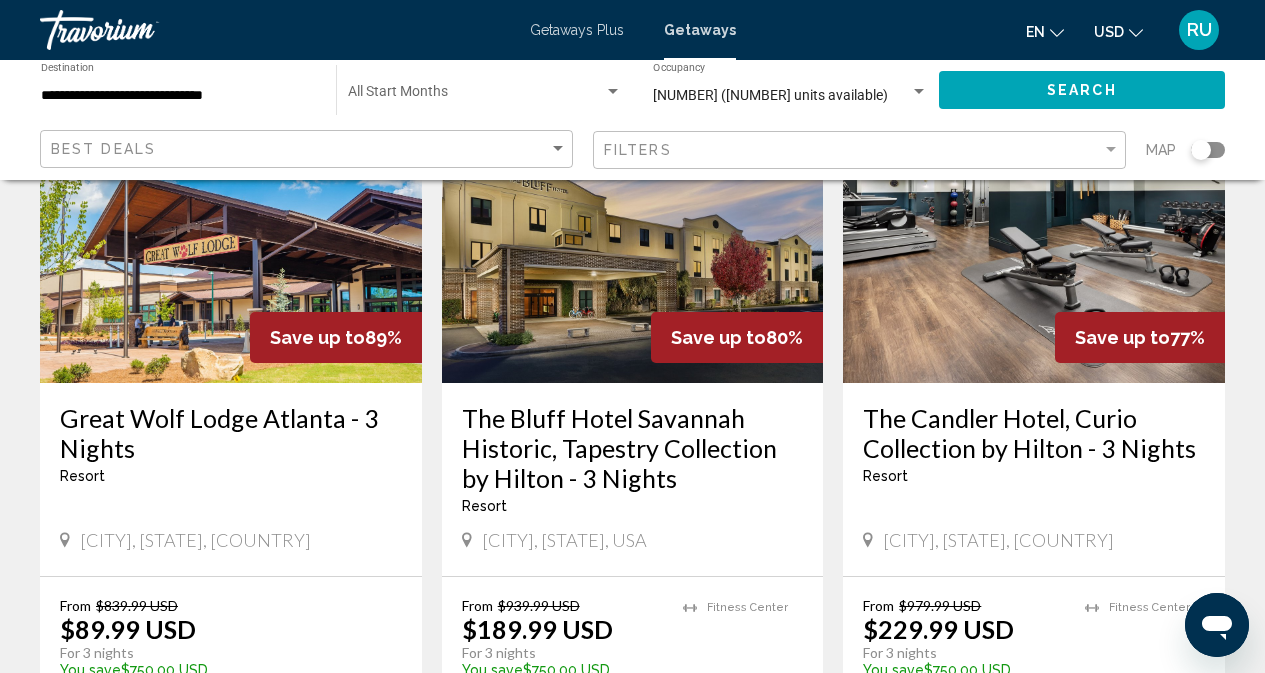 click at bounding box center (633, 223) 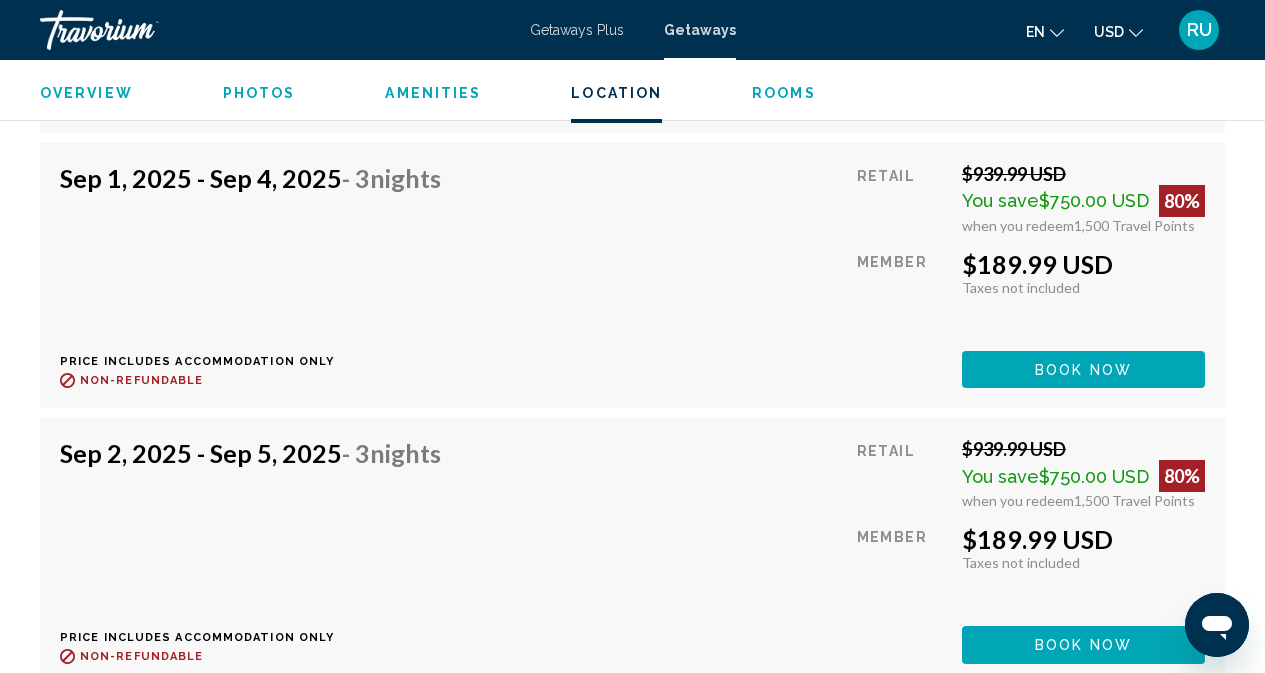 scroll, scrollTop: 6199, scrollLeft: 0, axis: vertical 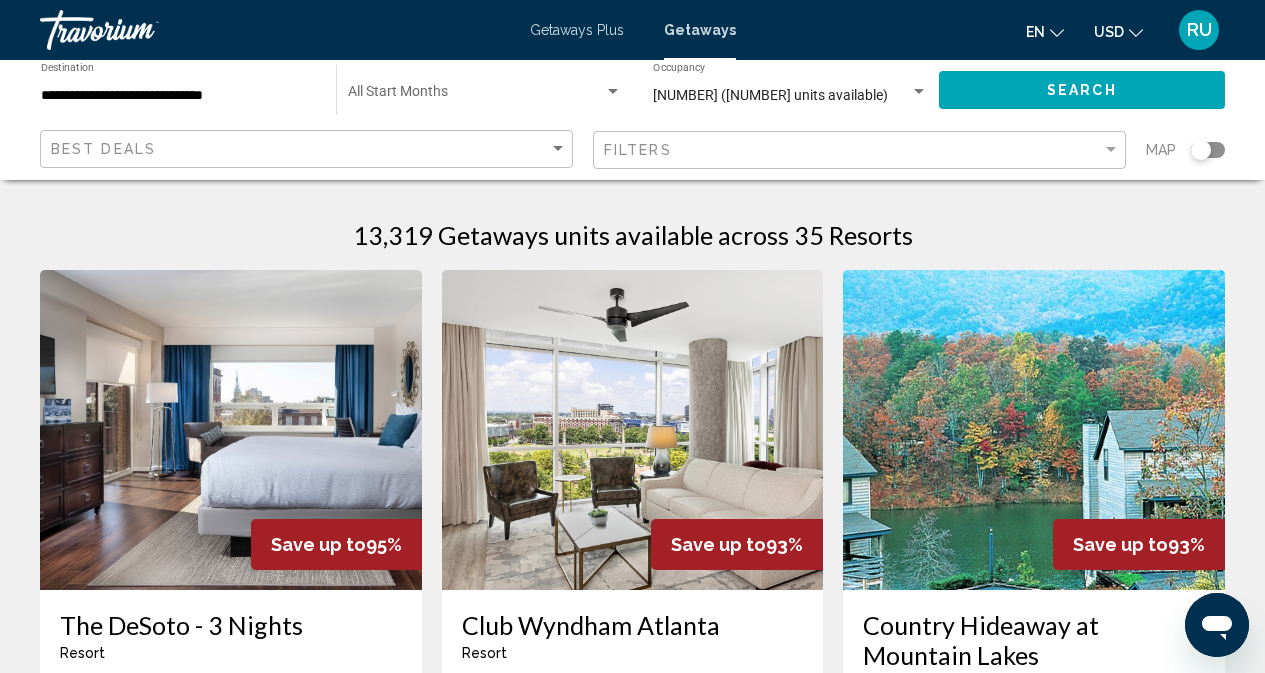 click at bounding box center [231, 430] 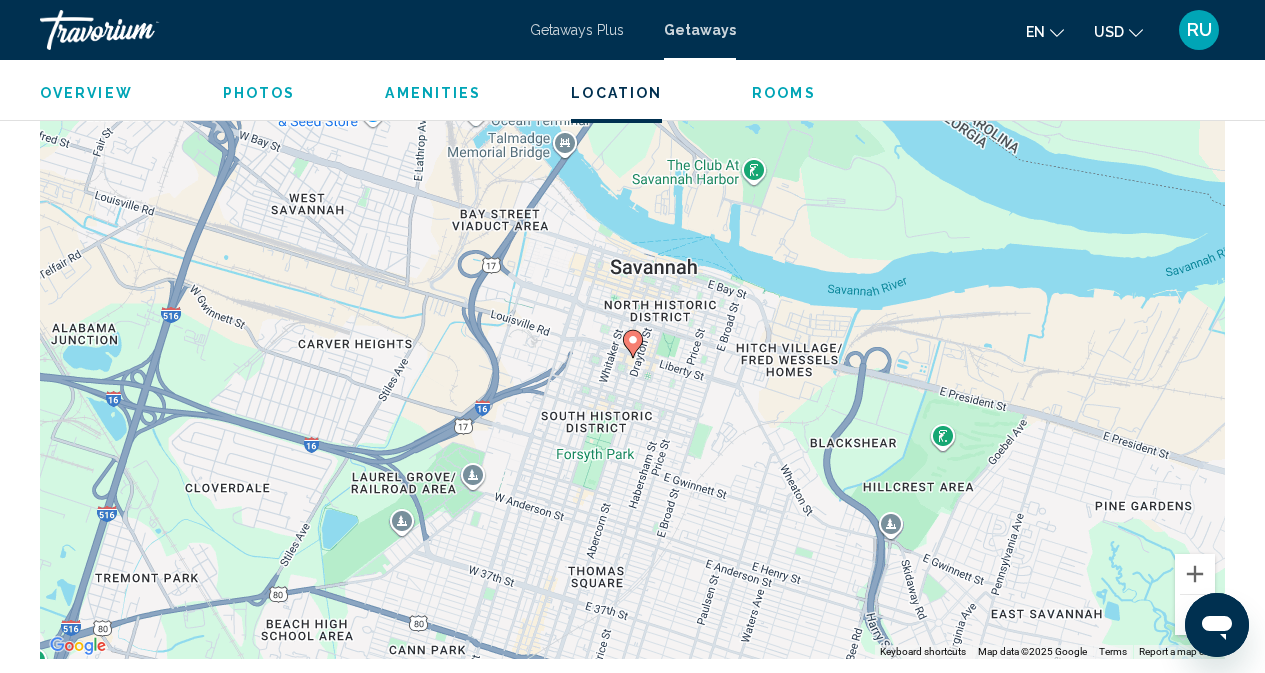 scroll, scrollTop: 2524, scrollLeft: 0, axis: vertical 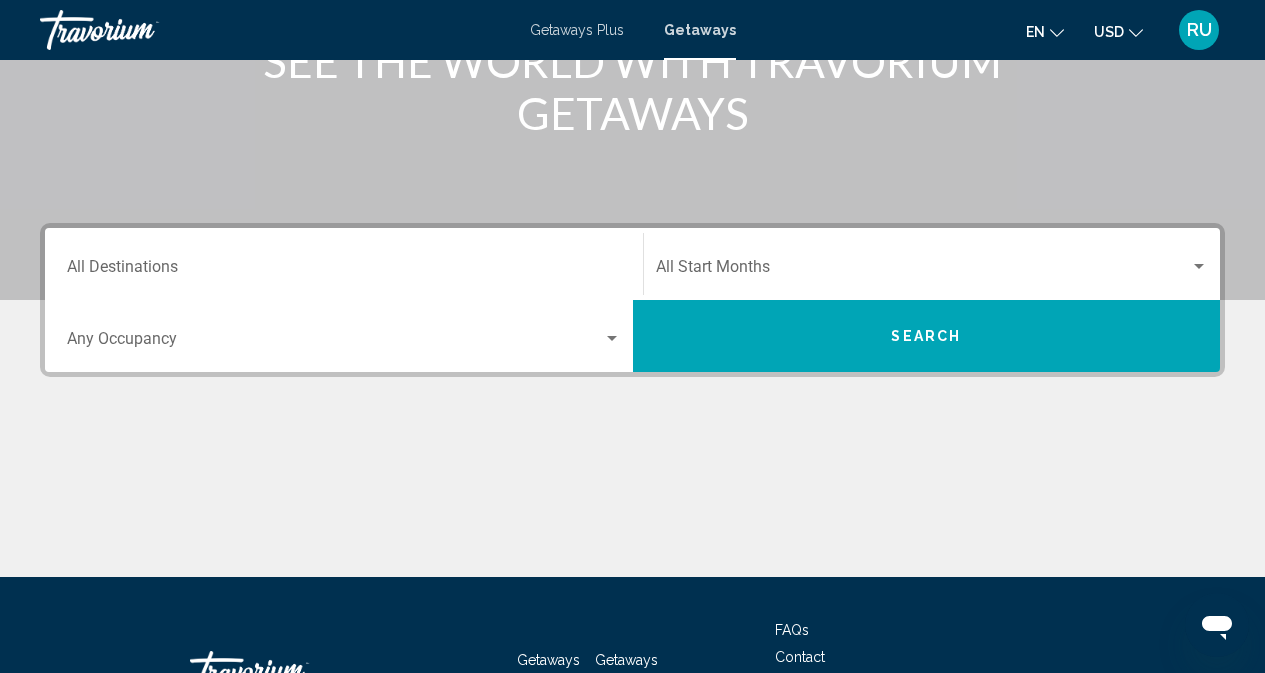 click on "Destination All Destinations" at bounding box center (344, 271) 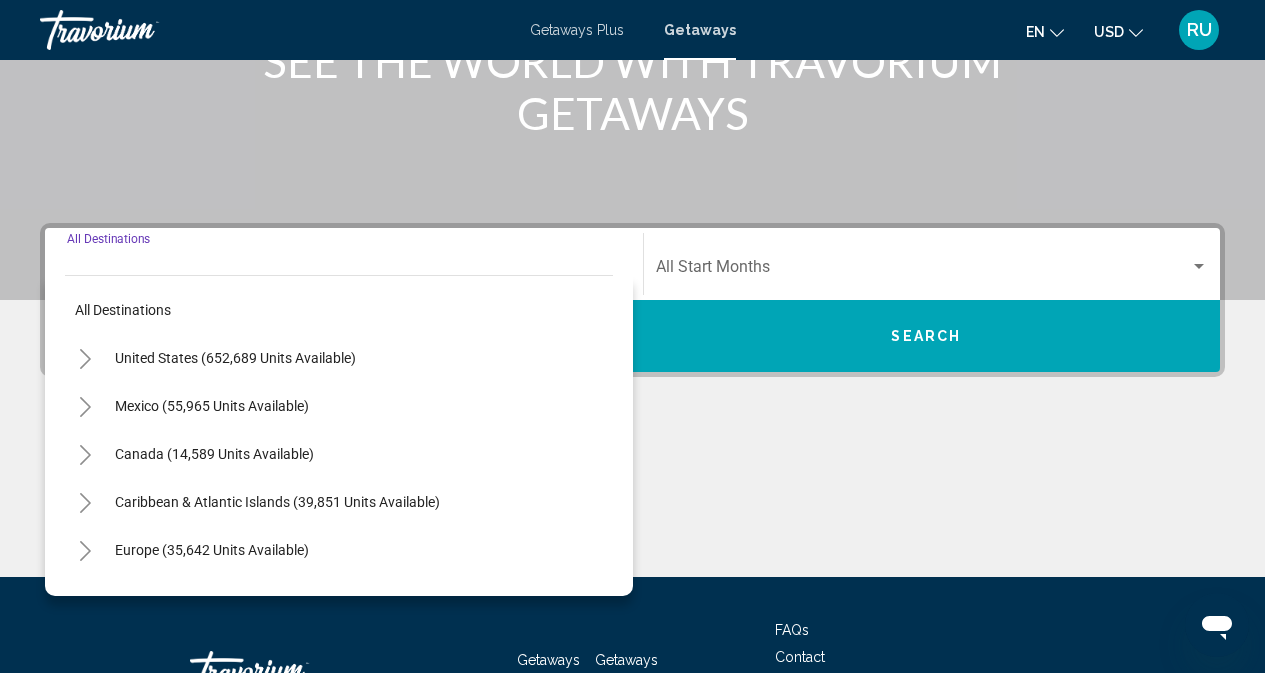 scroll, scrollTop: 449, scrollLeft: 0, axis: vertical 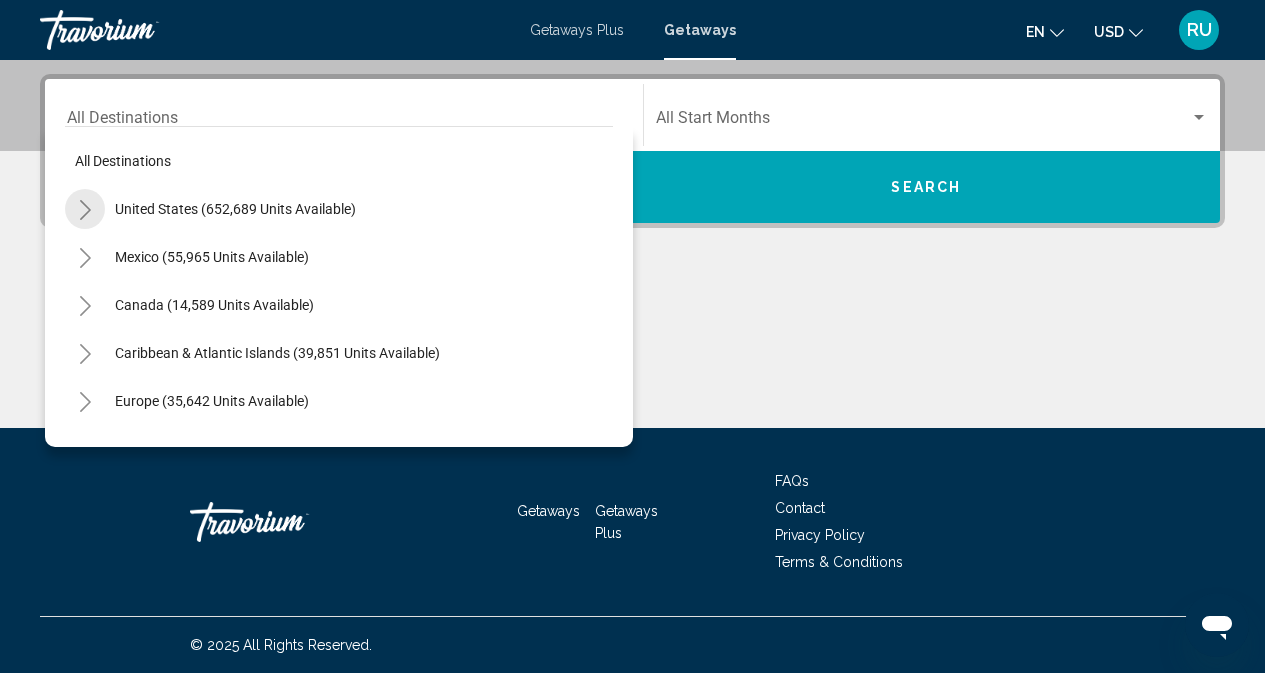 click 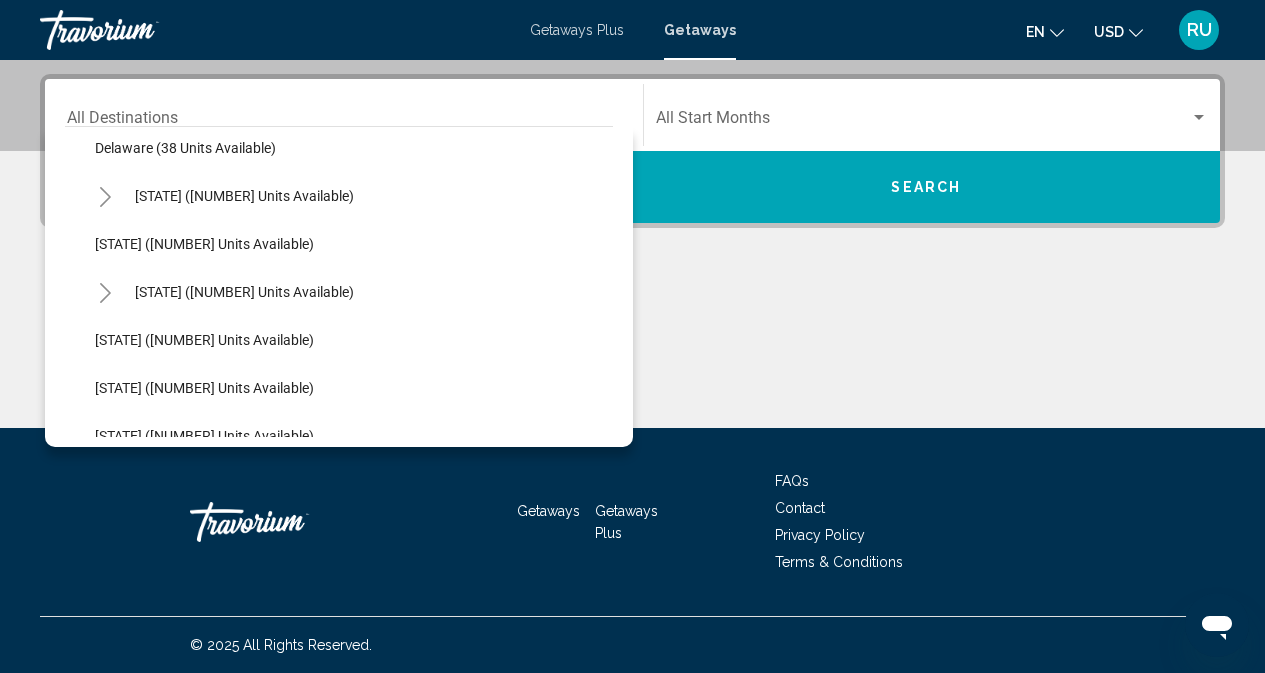scroll, scrollTop: 300, scrollLeft: 0, axis: vertical 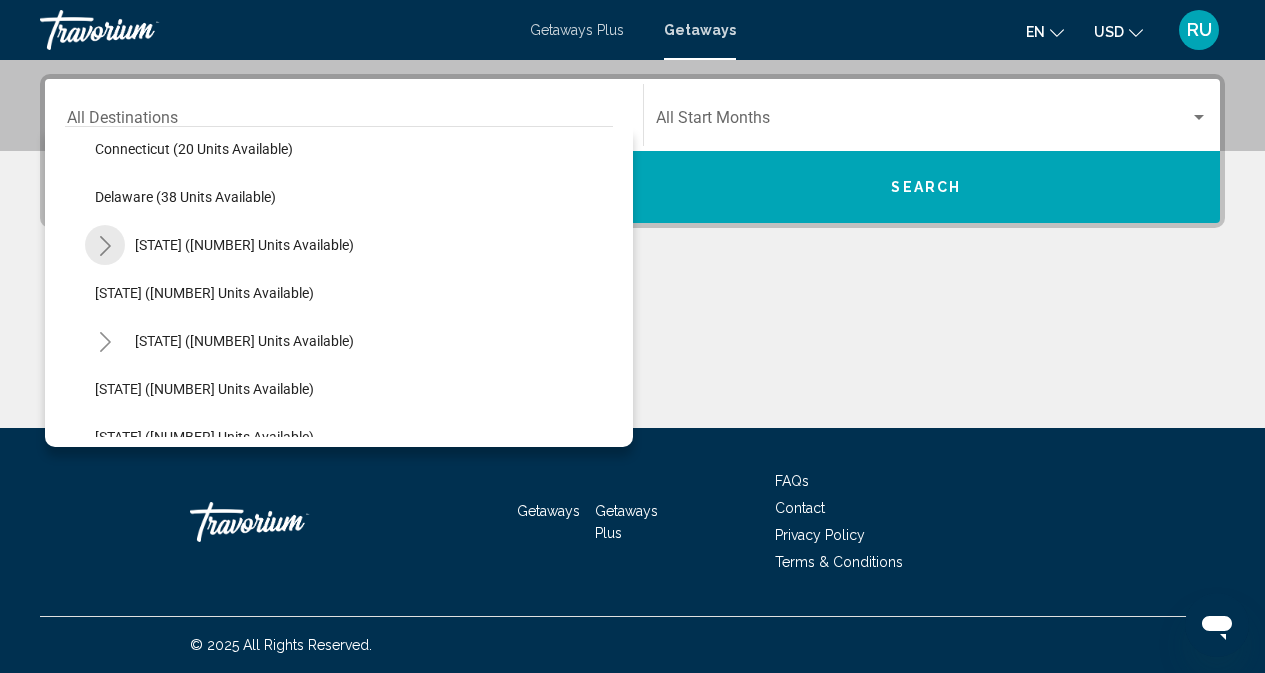 click 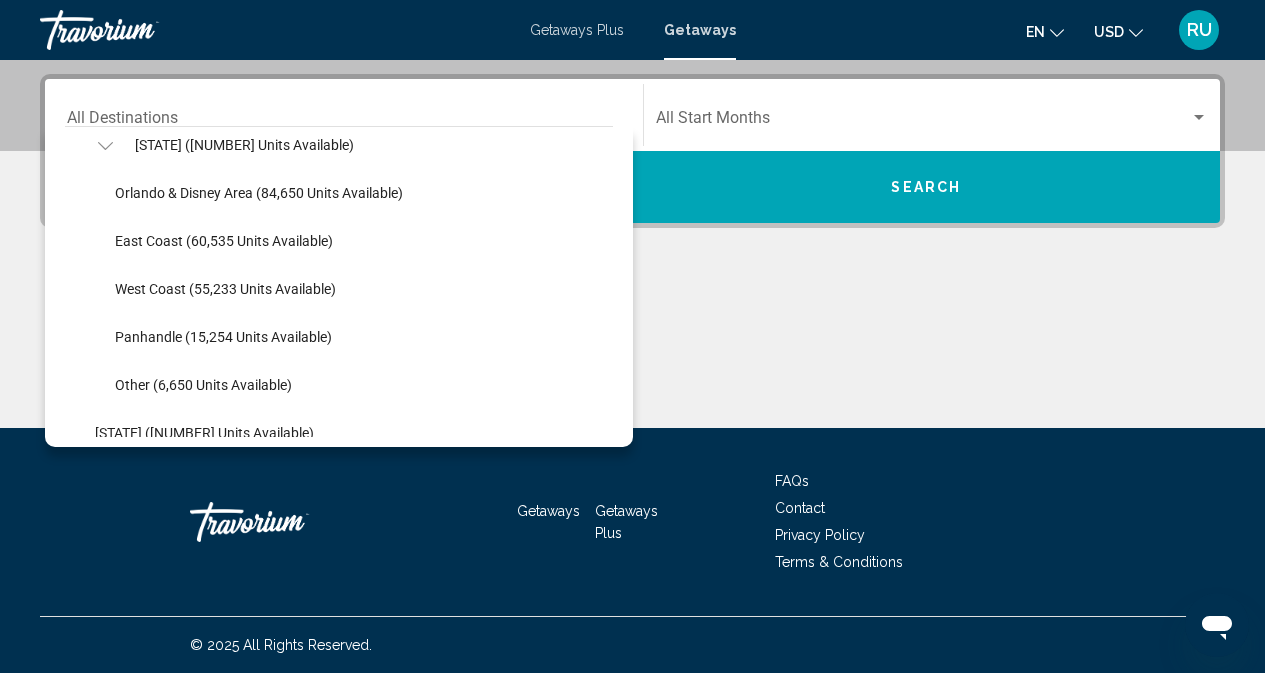 scroll, scrollTop: 500, scrollLeft: 0, axis: vertical 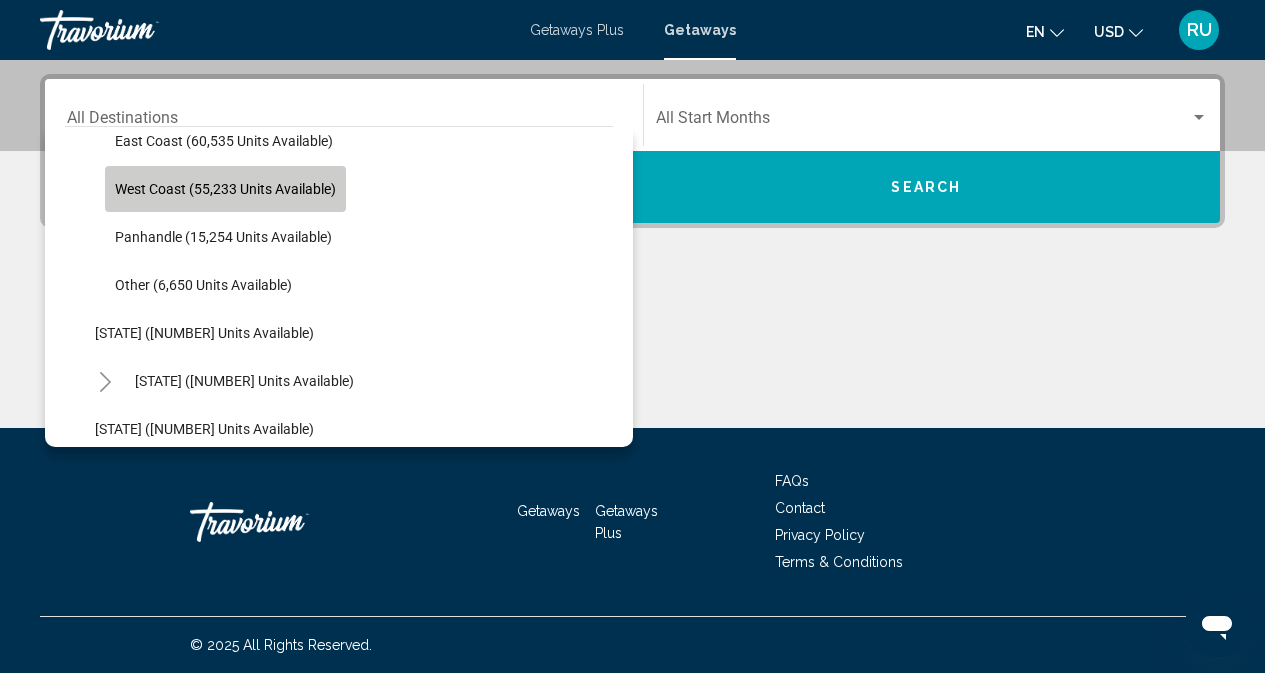 click on "West Coast (55,233 units available)" 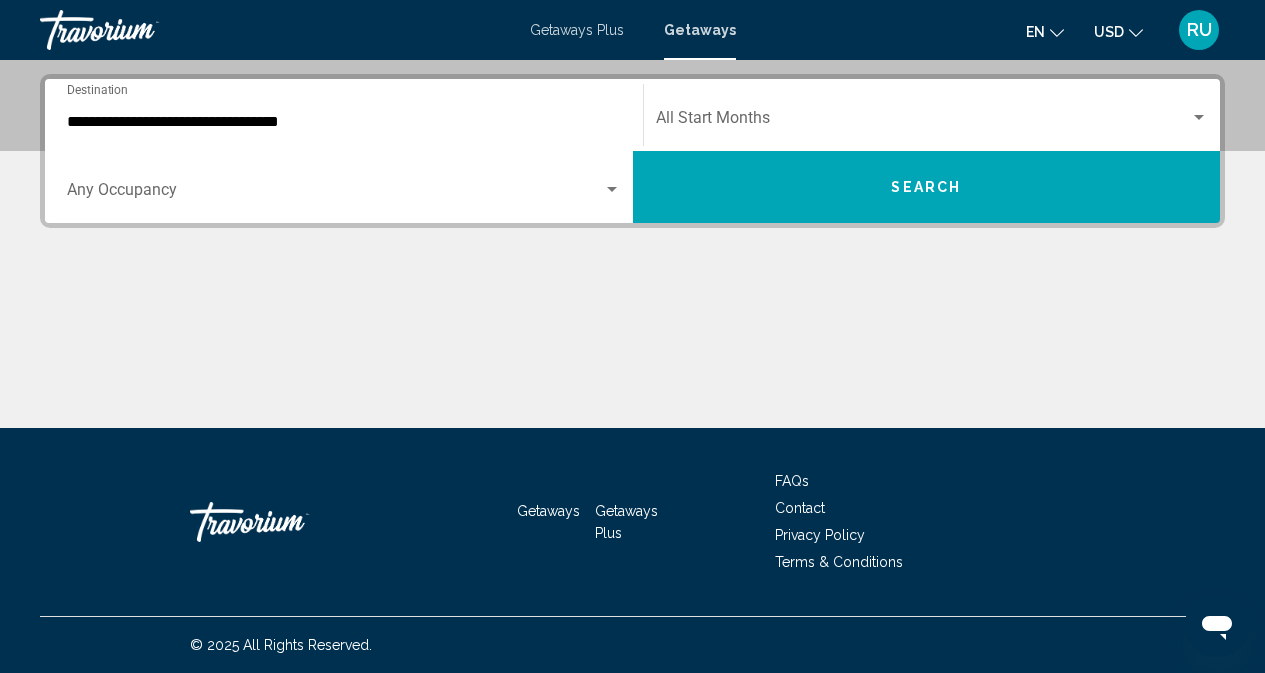 click on "Occupancy Any Occupancy" at bounding box center (344, 187) 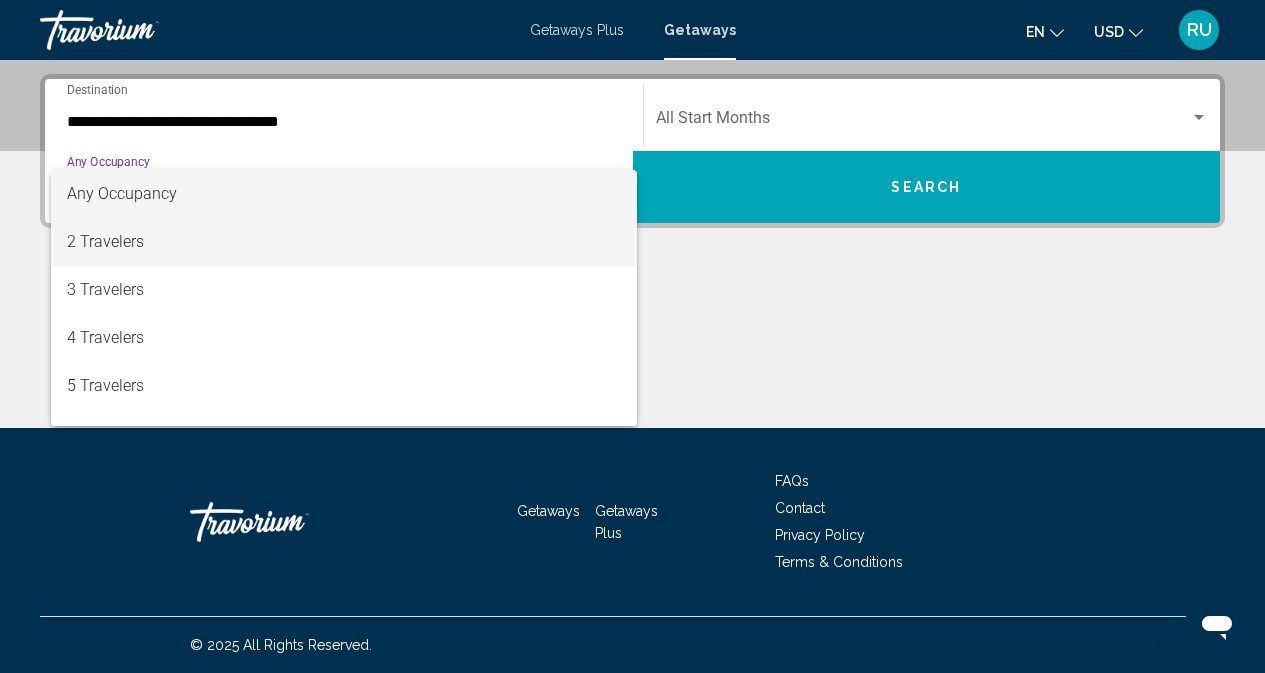 click on "2 Travelers" at bounding box center [344, 242] 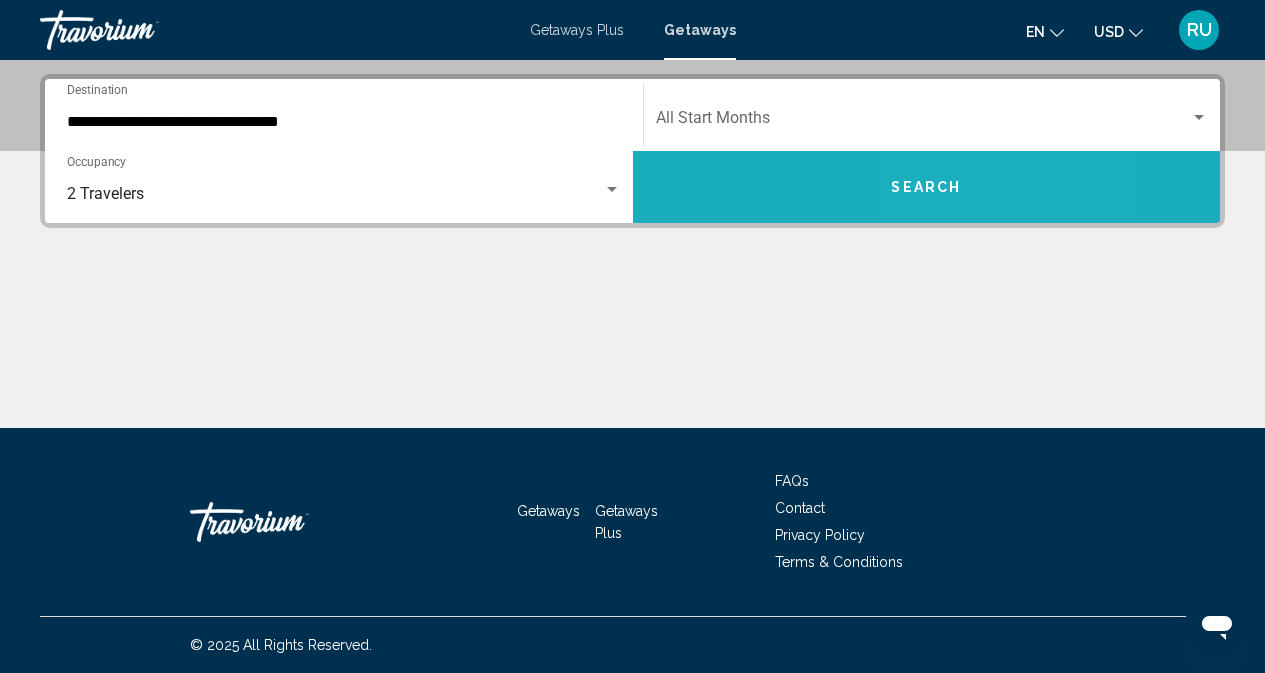 click on "Search" at bounding box center [927, 187] 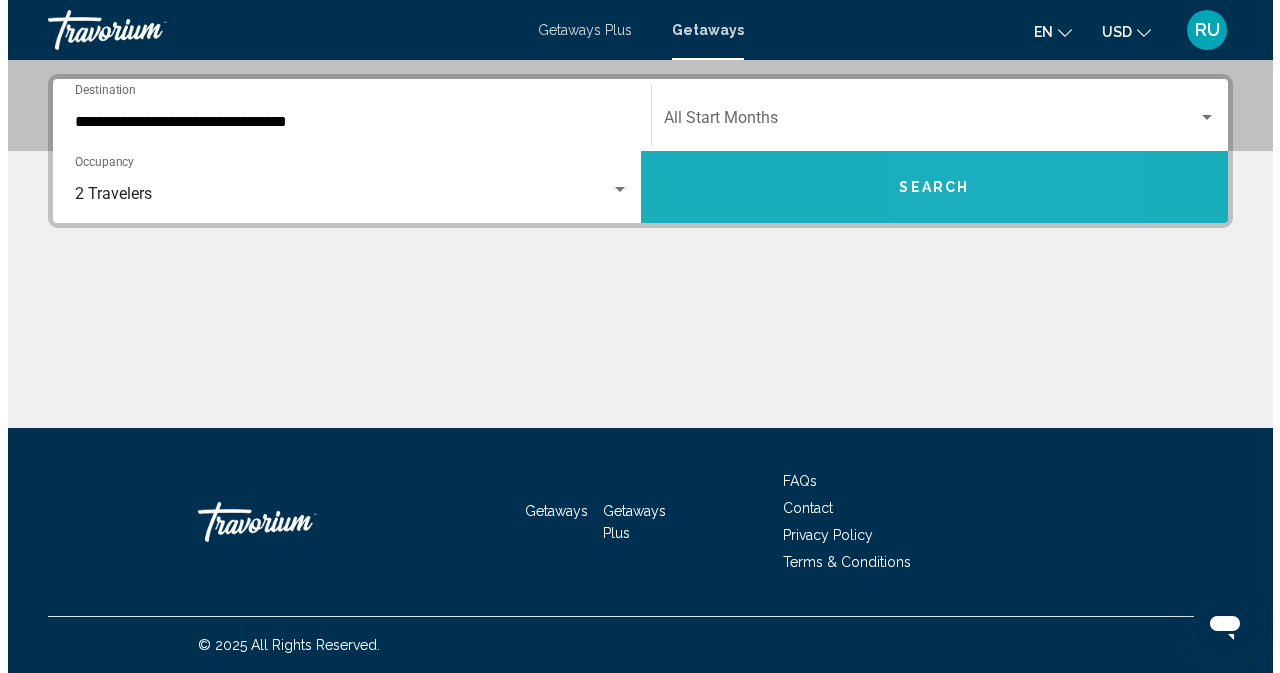 scroll, scrollTop: 0, scrollLeft: 0, axis: both 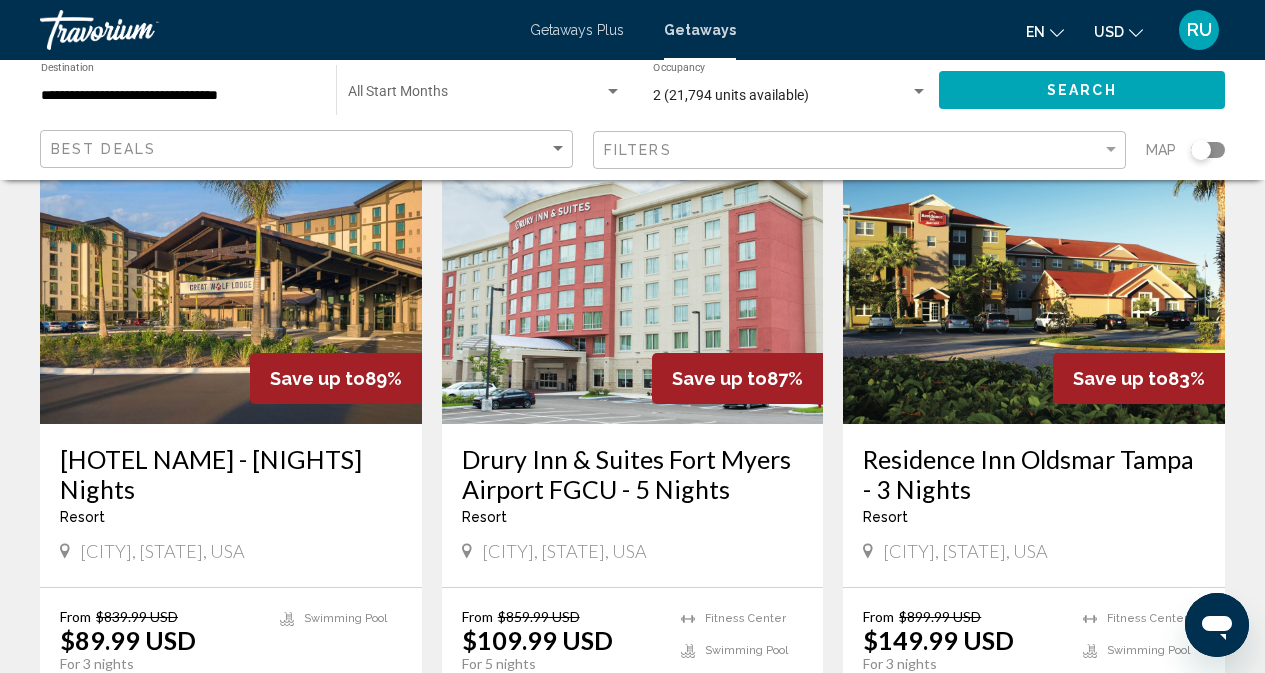 click at bounding box center (231, 264) 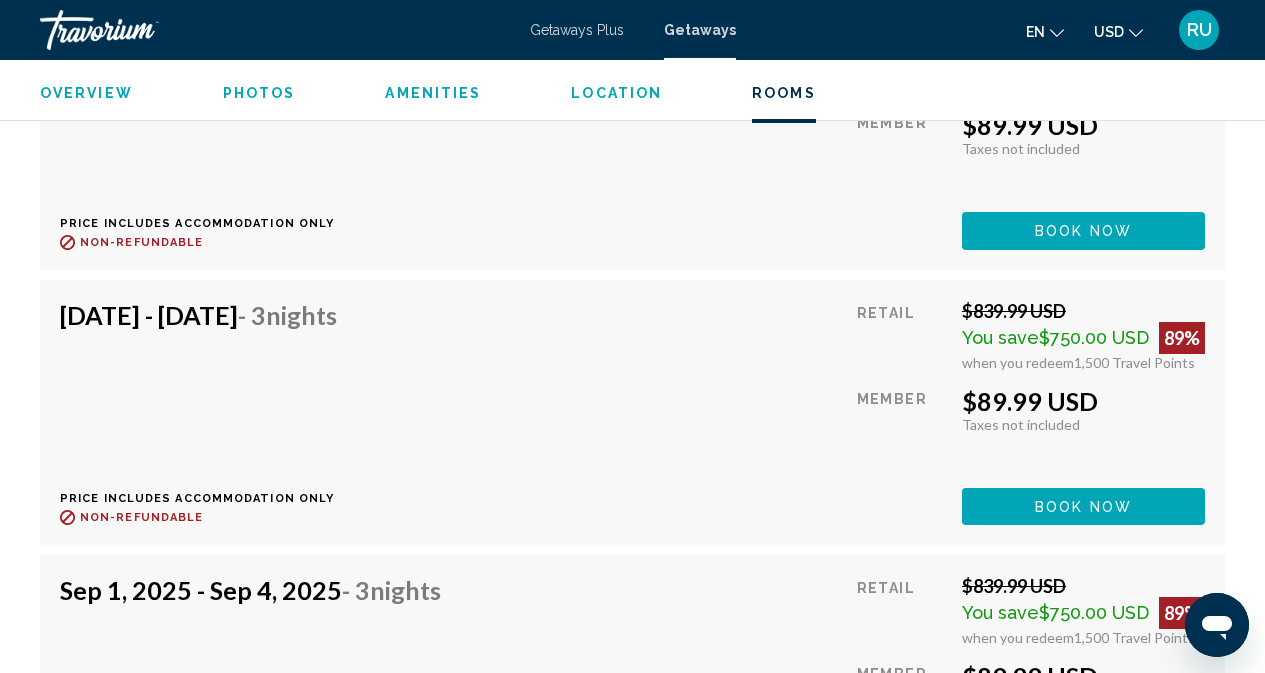 scroll, scrollTop: 3999, scrollLeft: 0, axis: vertical 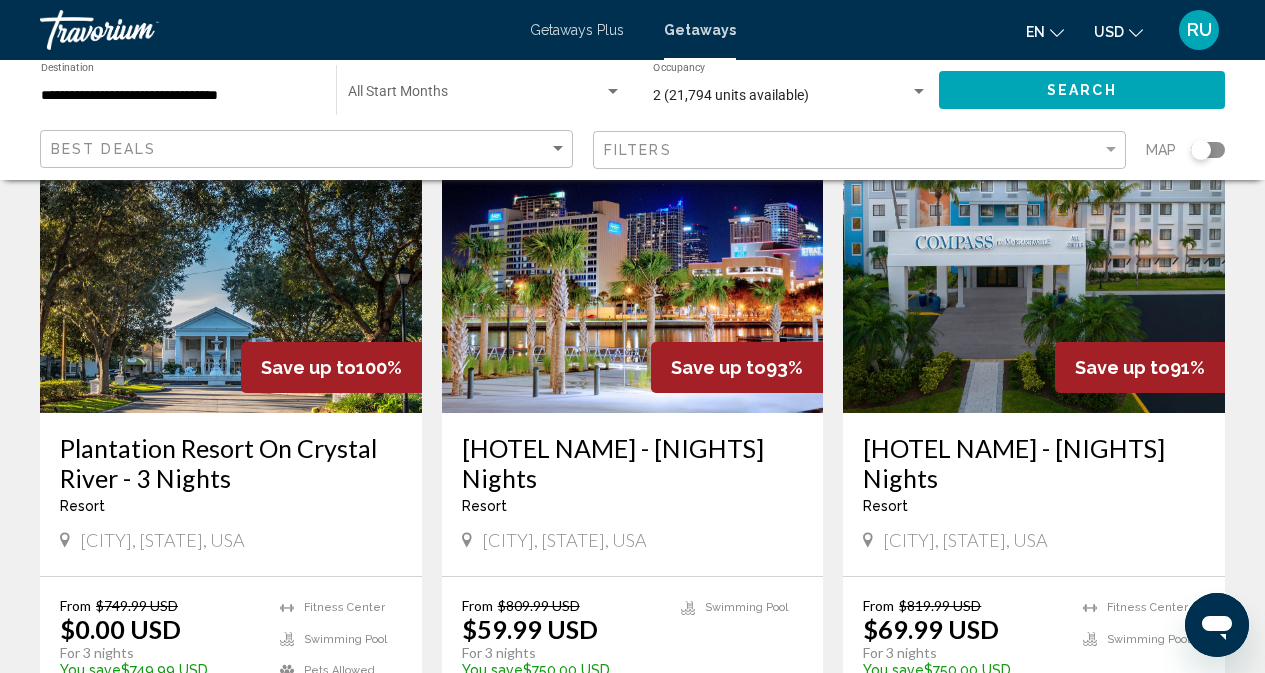 click at bounding box center (231, 253) 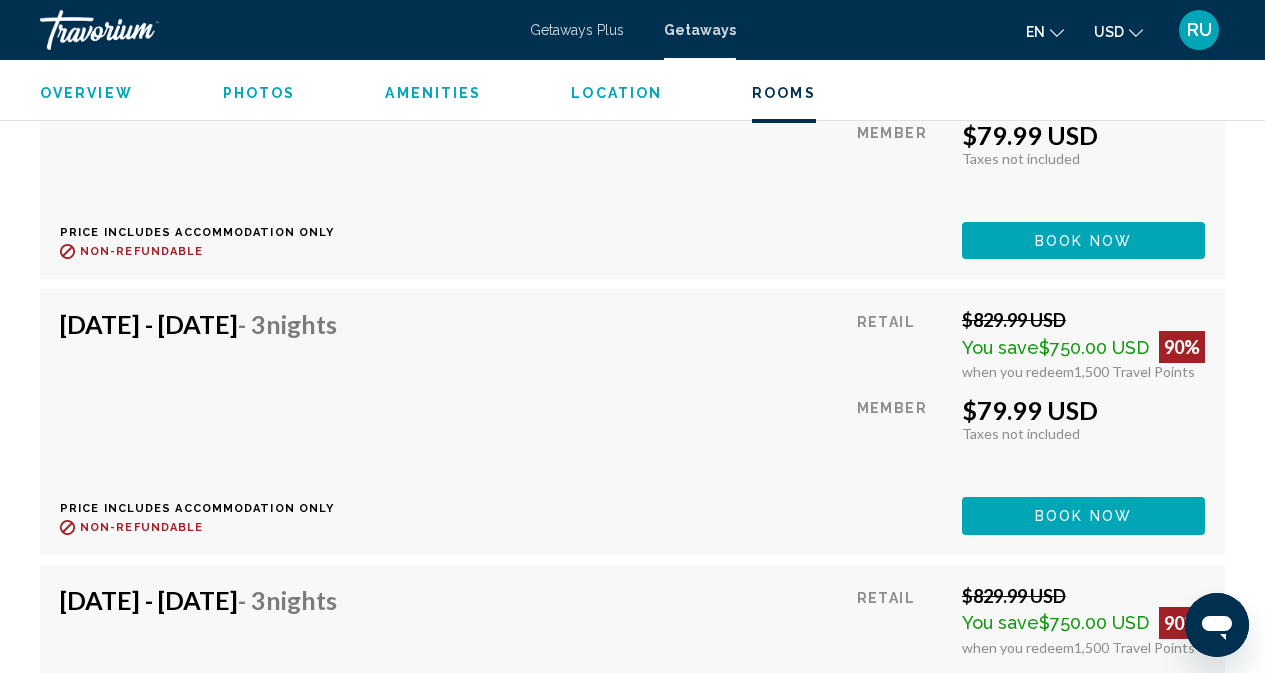 scroll, scrollTop: 4299, scrollLeft: 0, axis: vertical 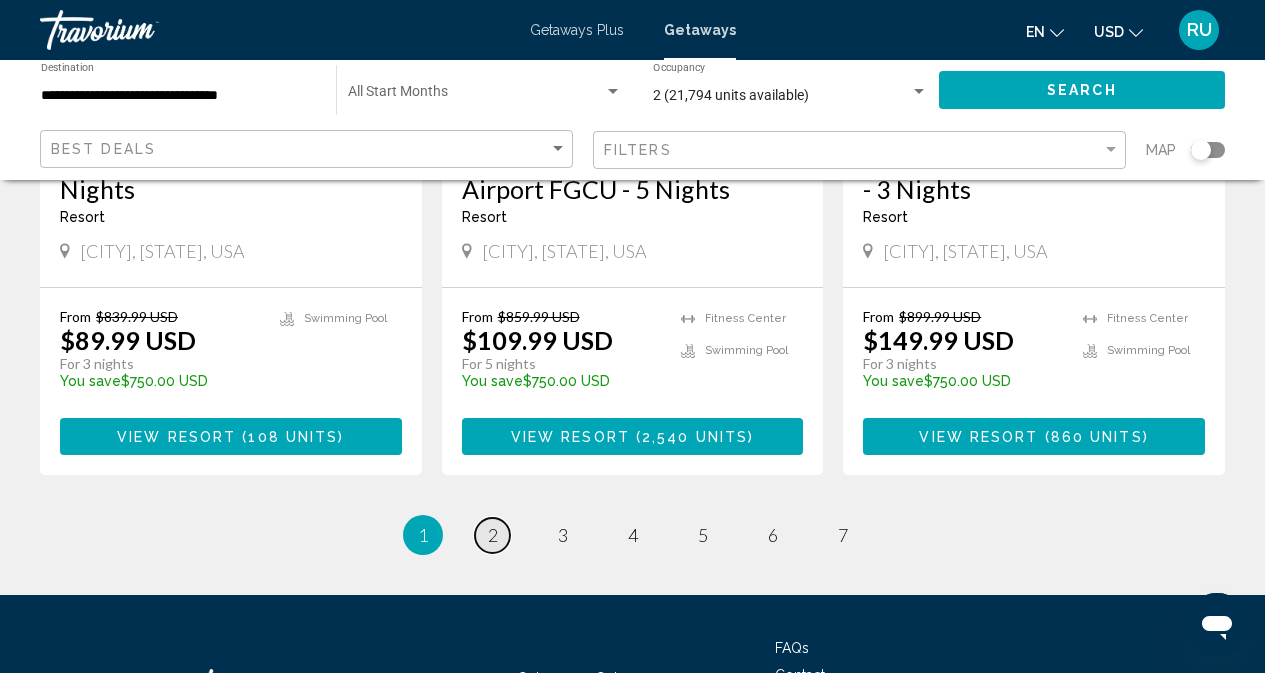 click on "page  2" at bounding box center [492, 535] 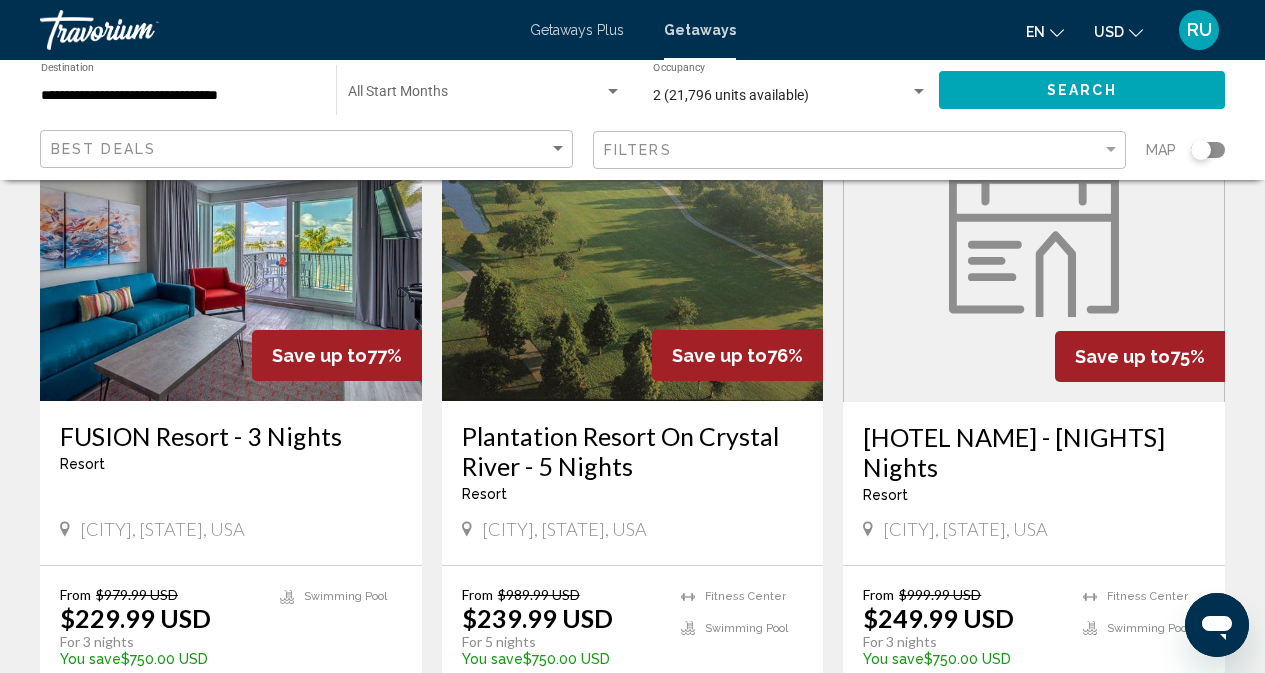 scroll, scrollTop: 1600, scrollLeft: 0, axis: vertical 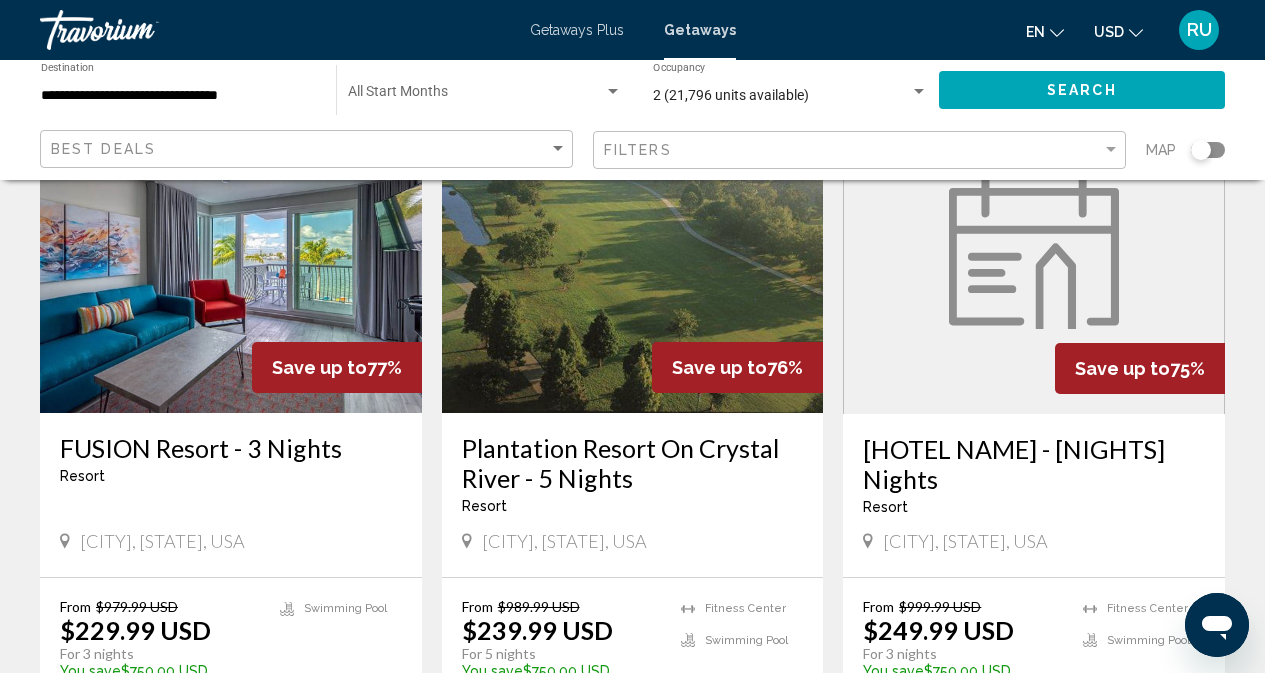 click at bounding box center (1034, 254) 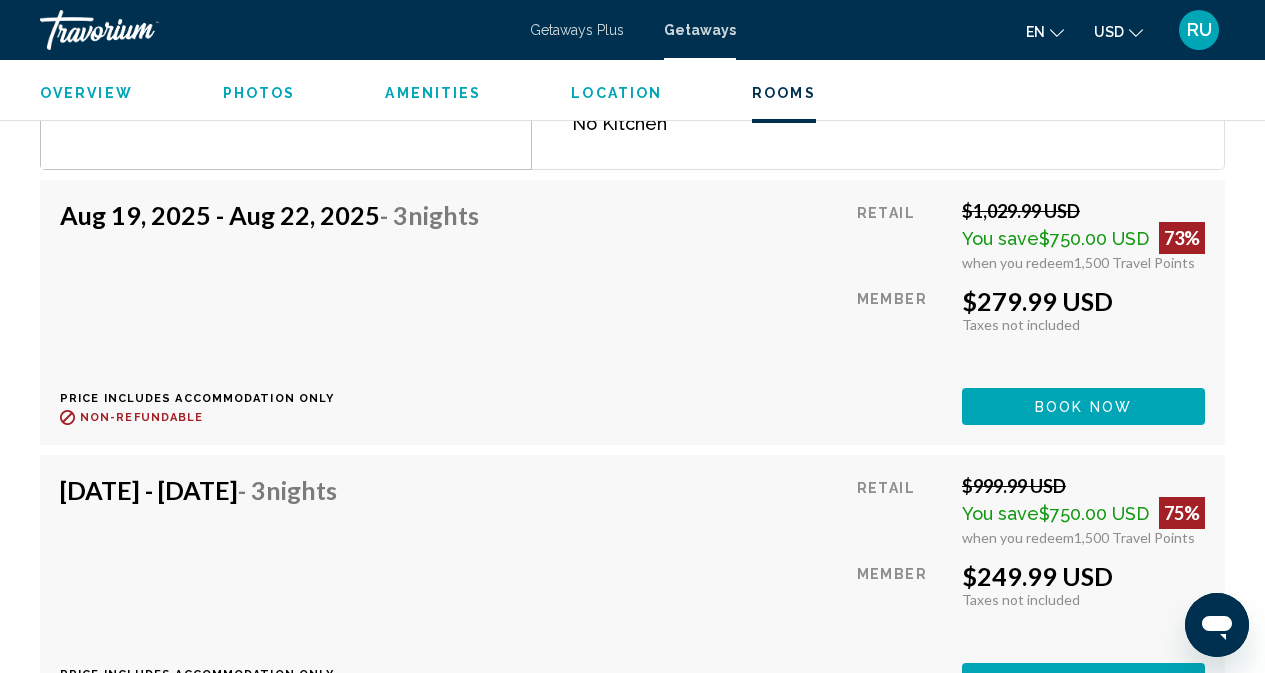 scroll, scrollTop: 3299, scrollLeft: 0, axis: vertical 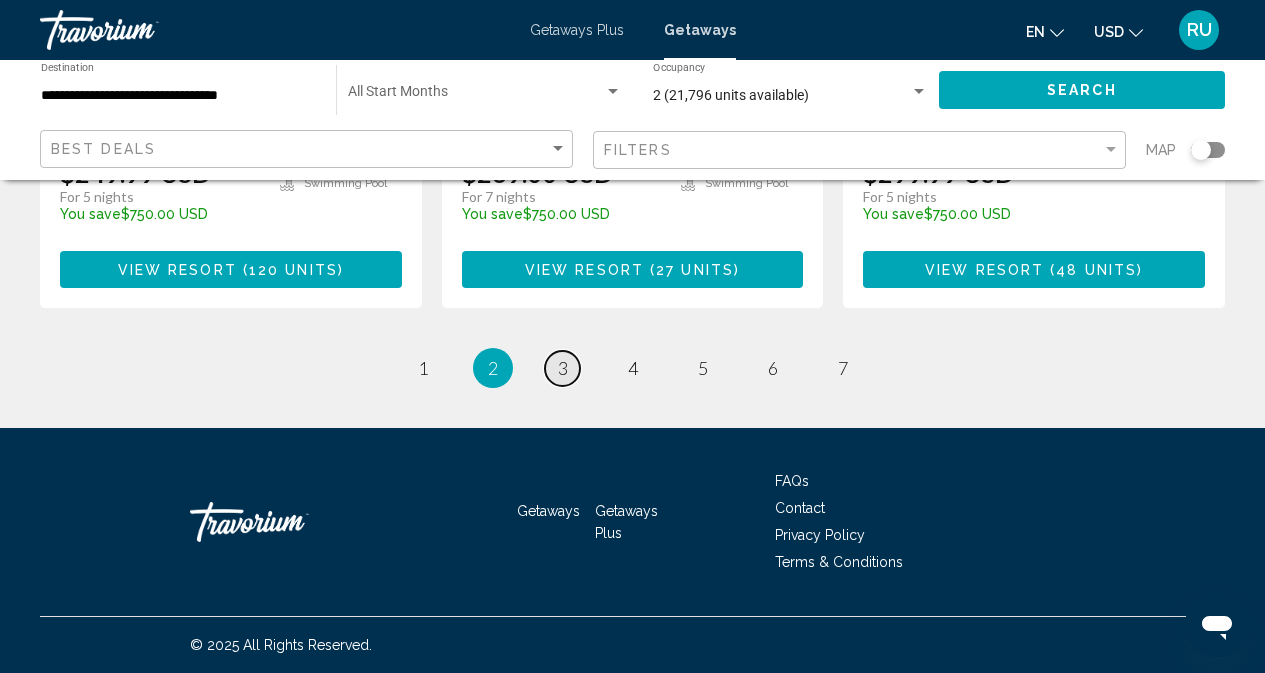 click on "3" at bounding box center (563, 368) 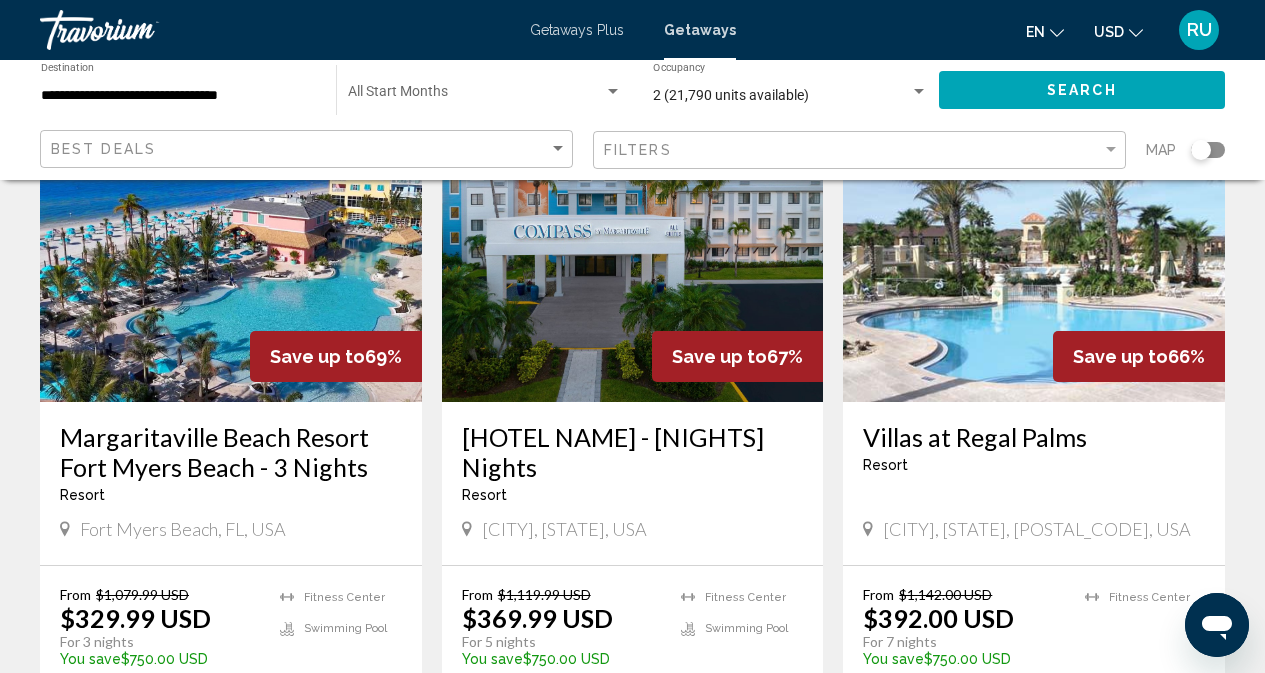 scroll, scrollTop: 900, scrollLeft: 0, axis: vertical 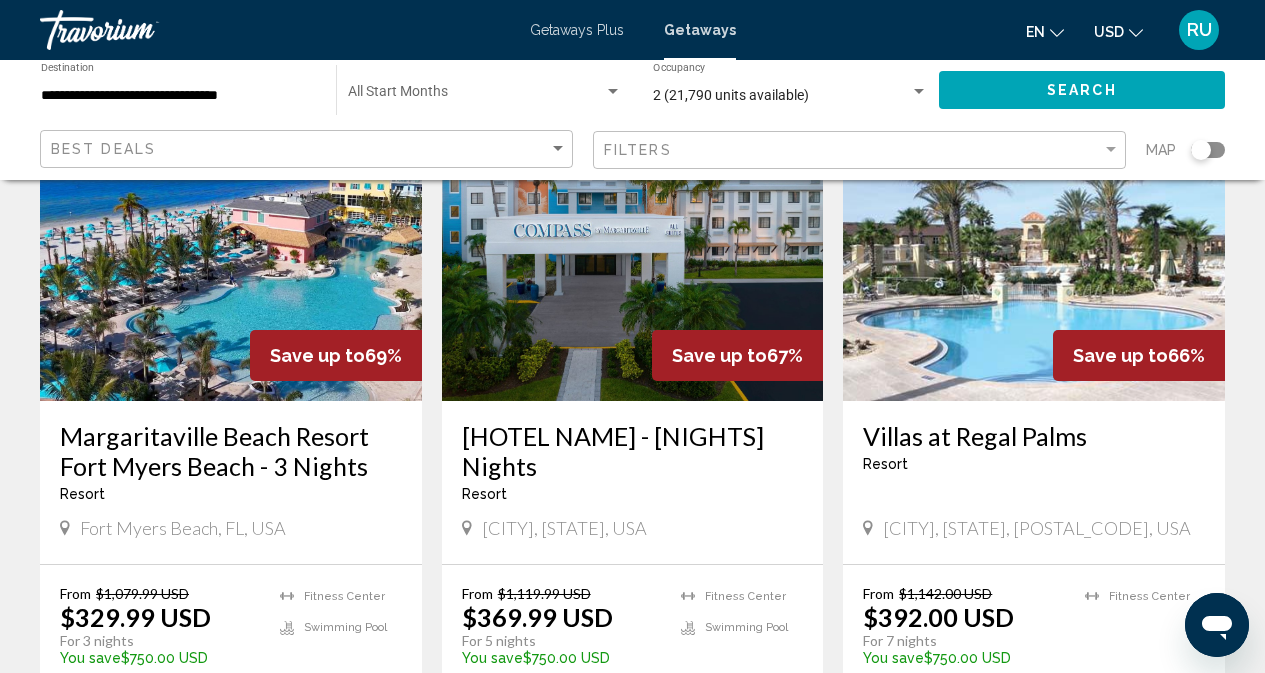 click at bounding box center [231, 241] 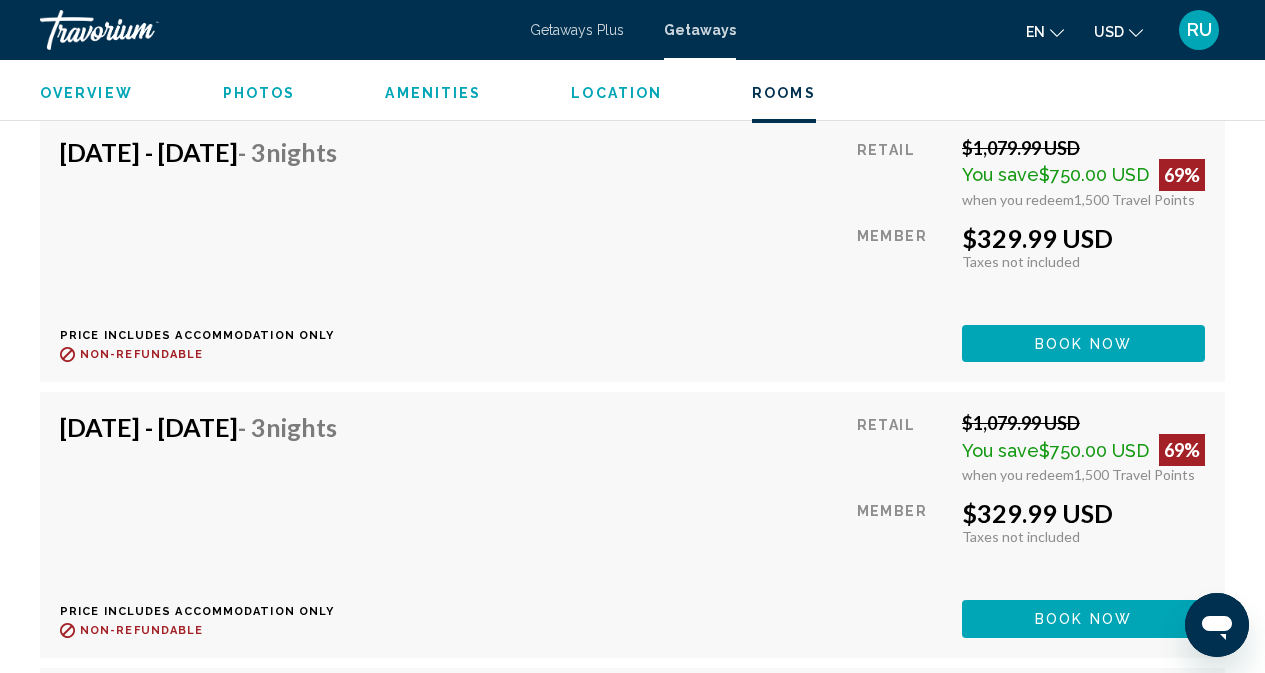 scroll, scrollTop: 6307, scrollLeft: 0, axis: vertical 